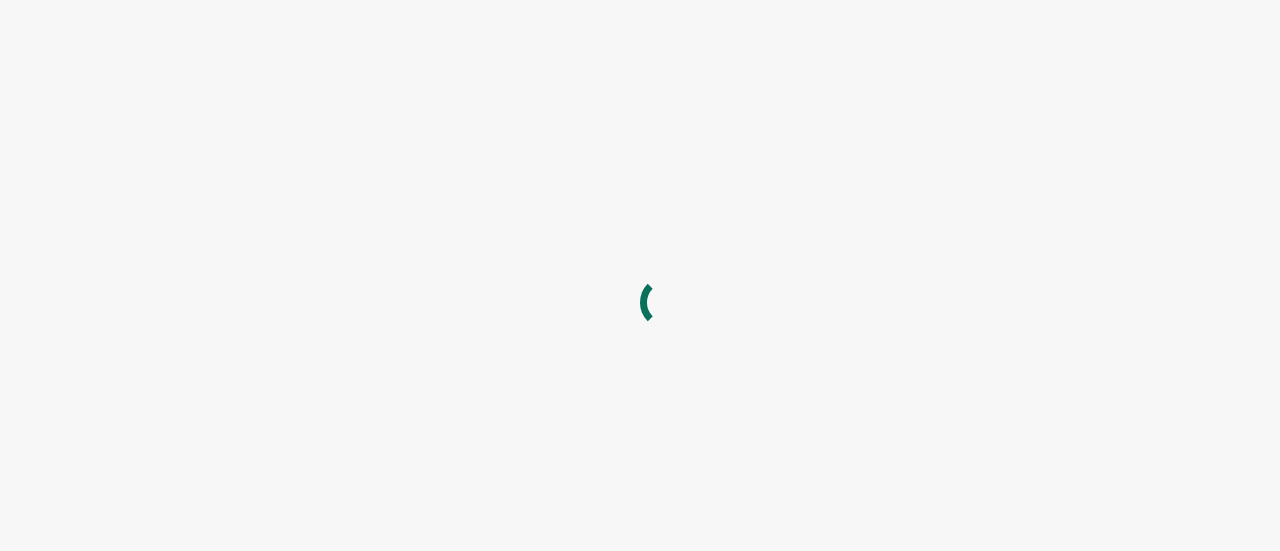 scroll, scrollTop: 0, scrollLeft: 0, axis: both 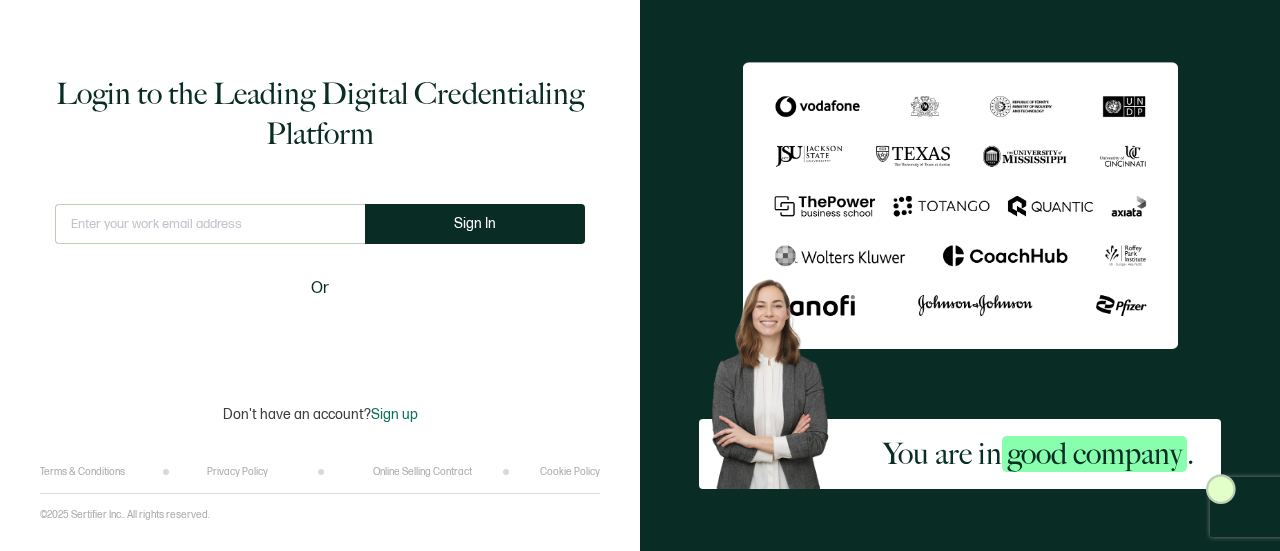 click at bounding box center [210, 224] 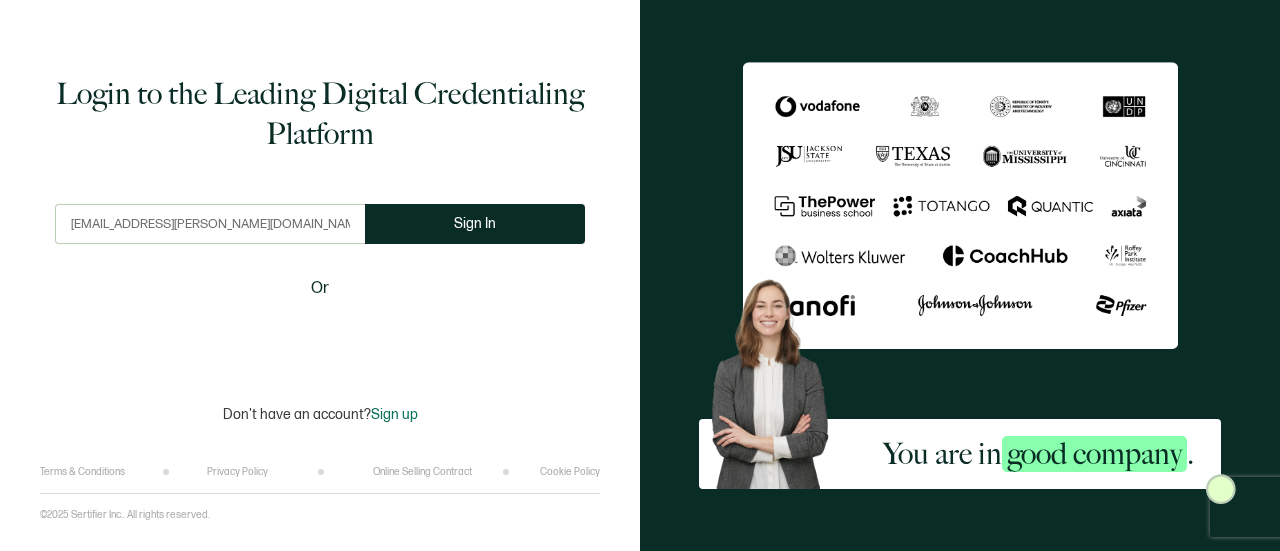 type on "[EMAIL_ADDRESS][PERSON_NAME][DOMAIN_NAME]" 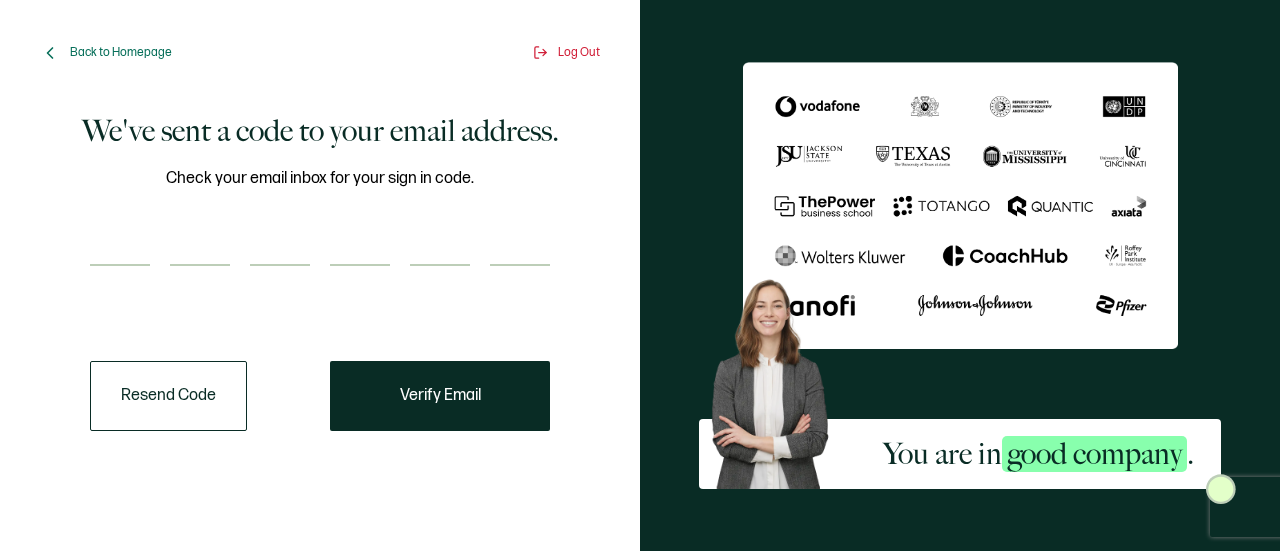 click at bounding box center (120, 246) 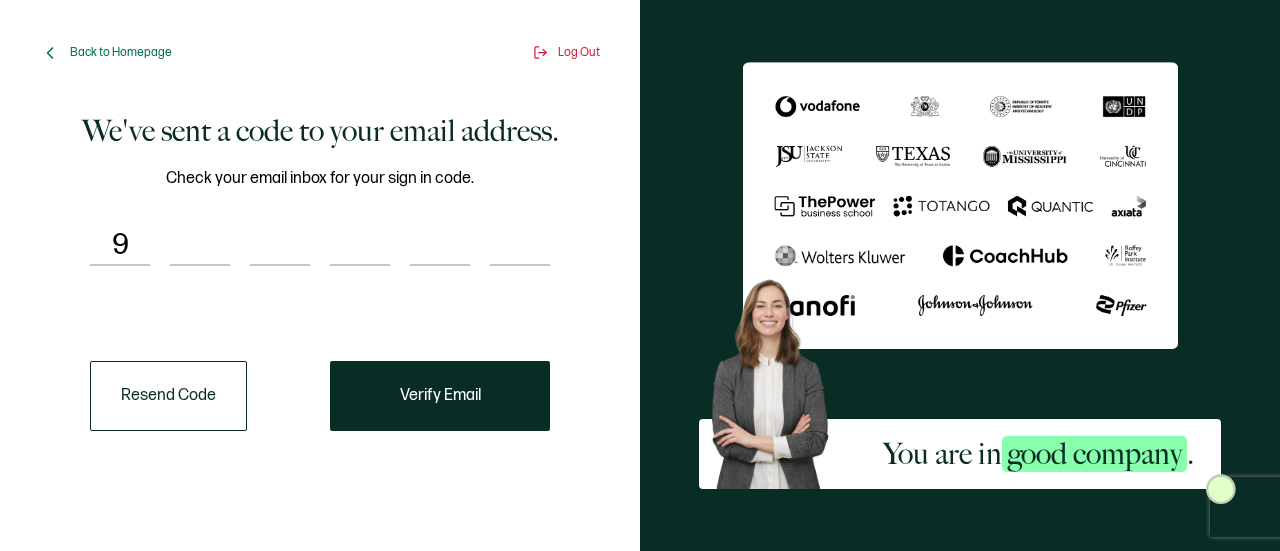 type on "8" 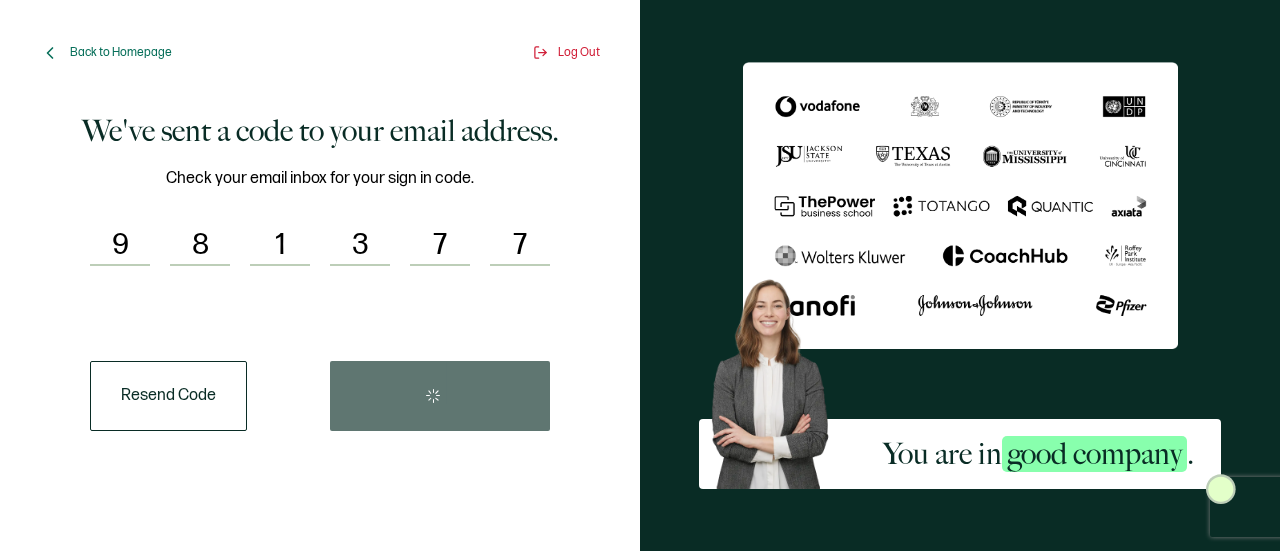 click on "Resend Code" at bounding box center (320, 396) 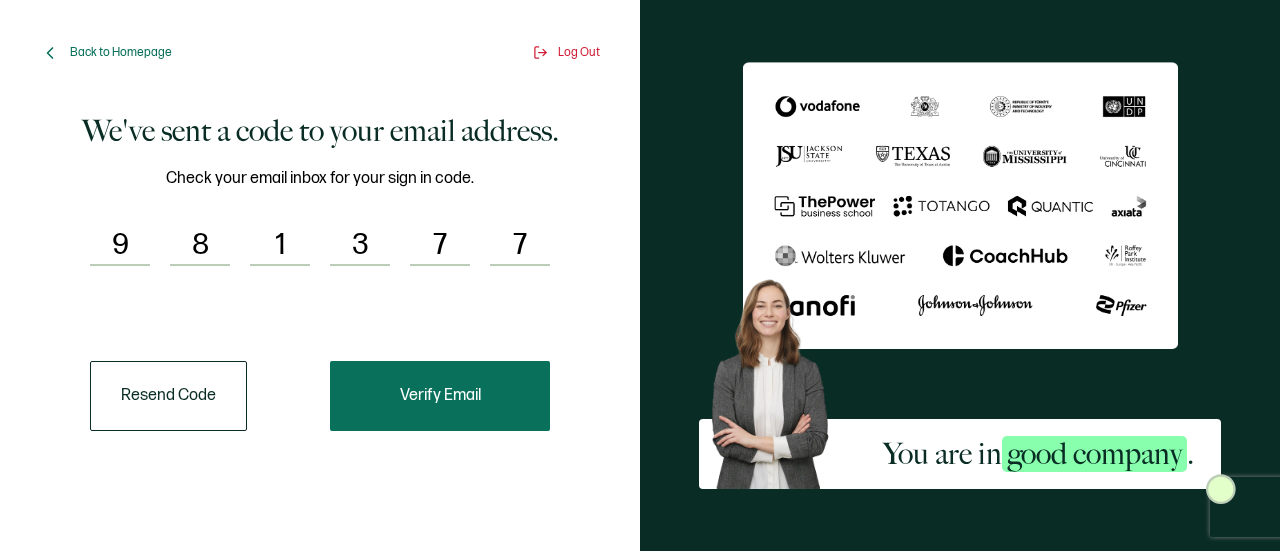 click on "Verify Email" at bounding box center (440, 396) 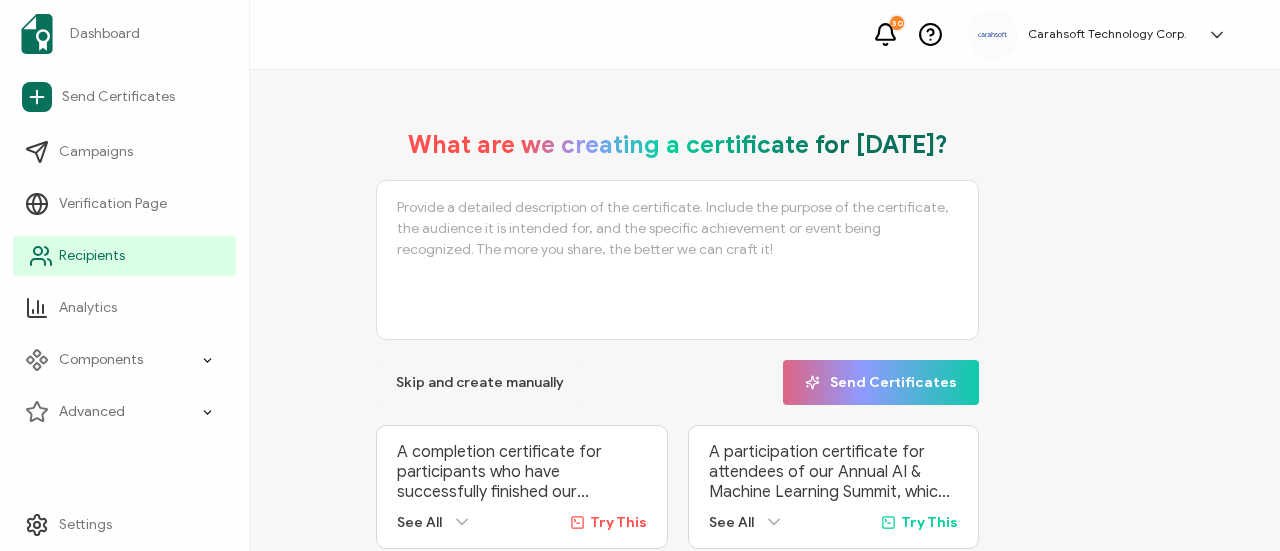 click on "Recipients" at bounding box center [92, 256] 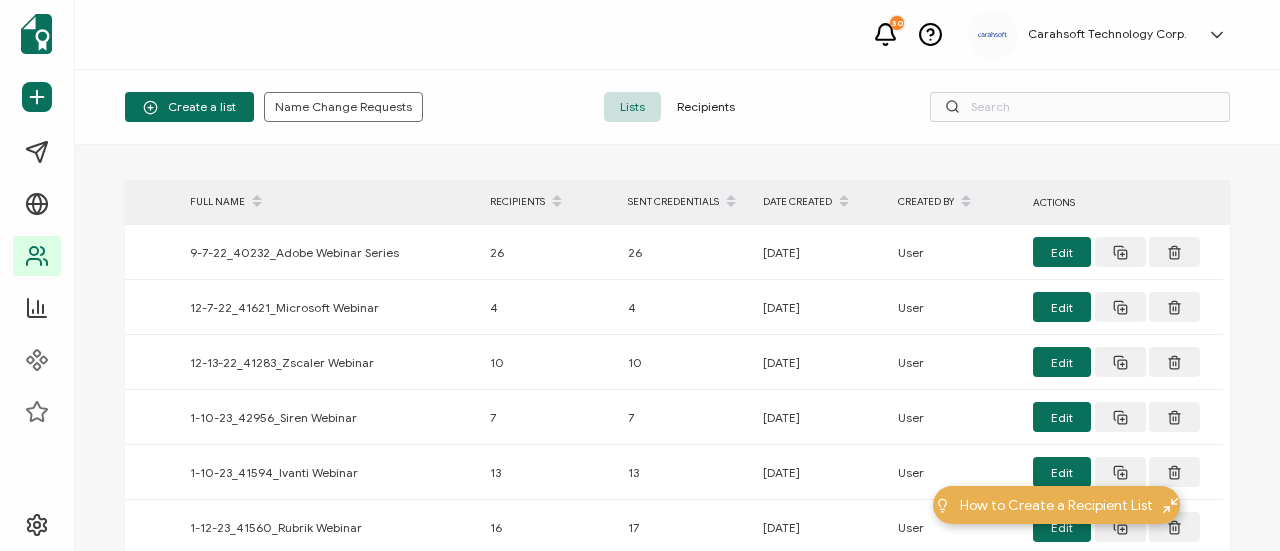 click on "Recipients" at bounding box center (706, 107) 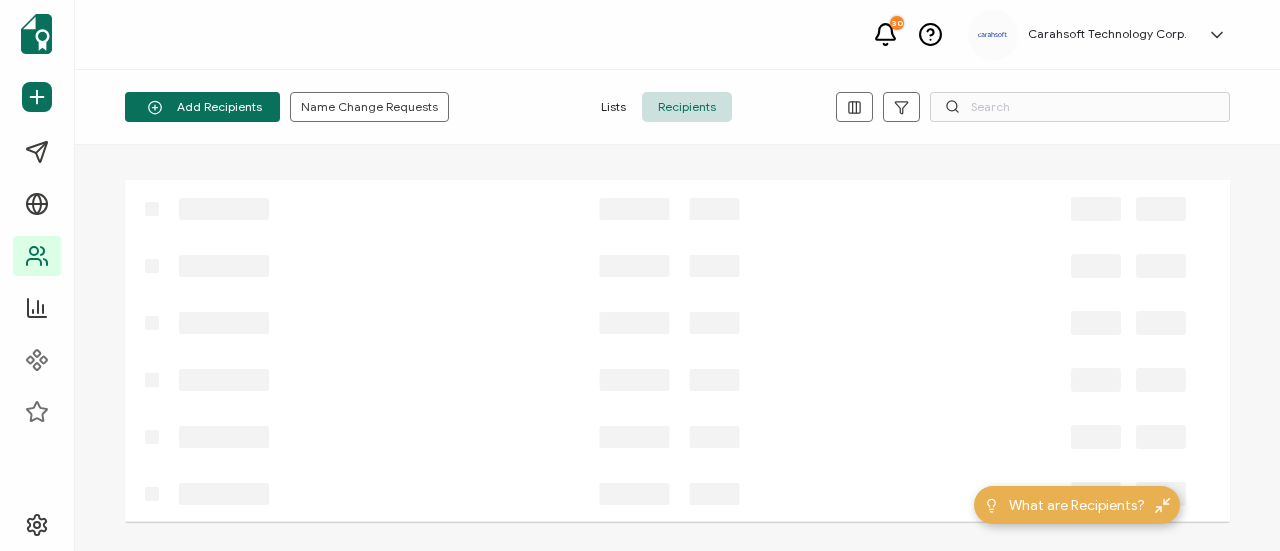 click on "Lists" at bounding box center [613, 107] 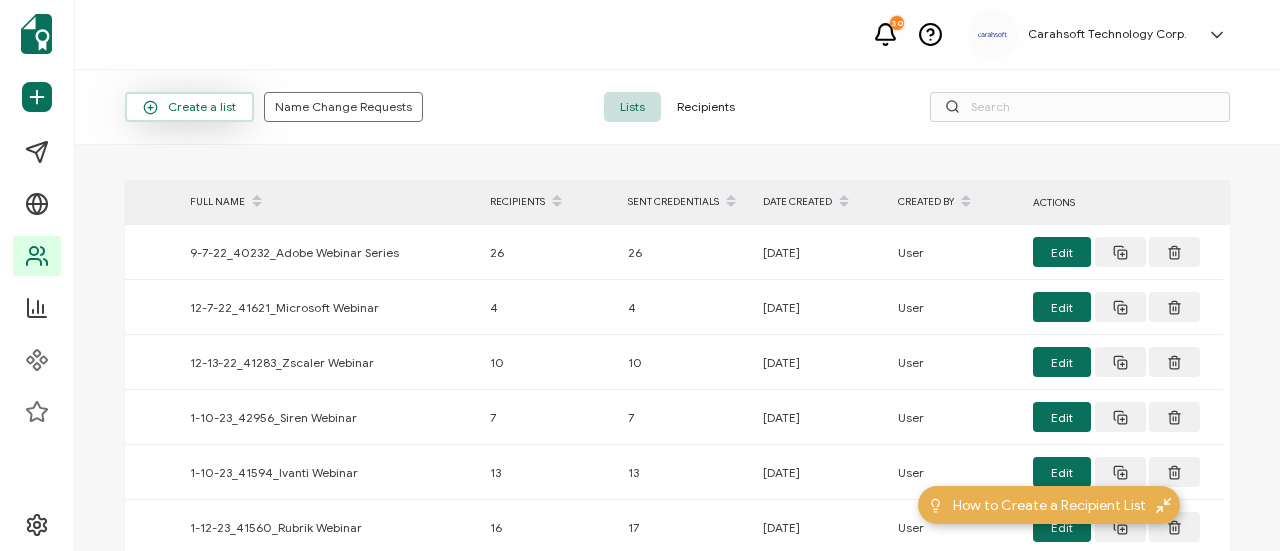click on "Create a list" at bounding box center (189, 107) 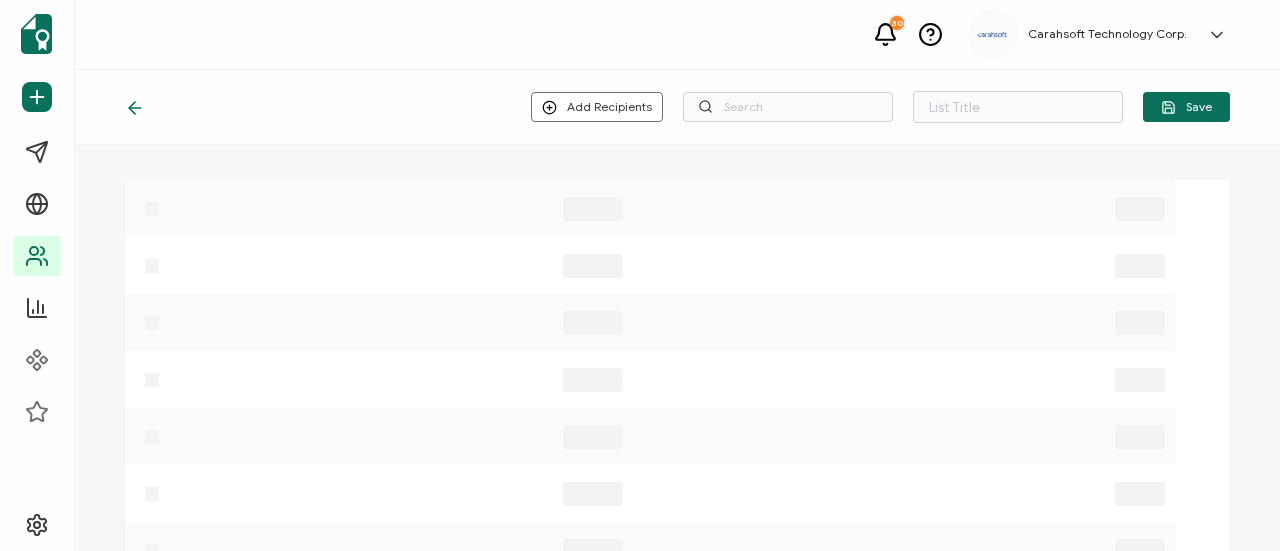 type on "List 1504" 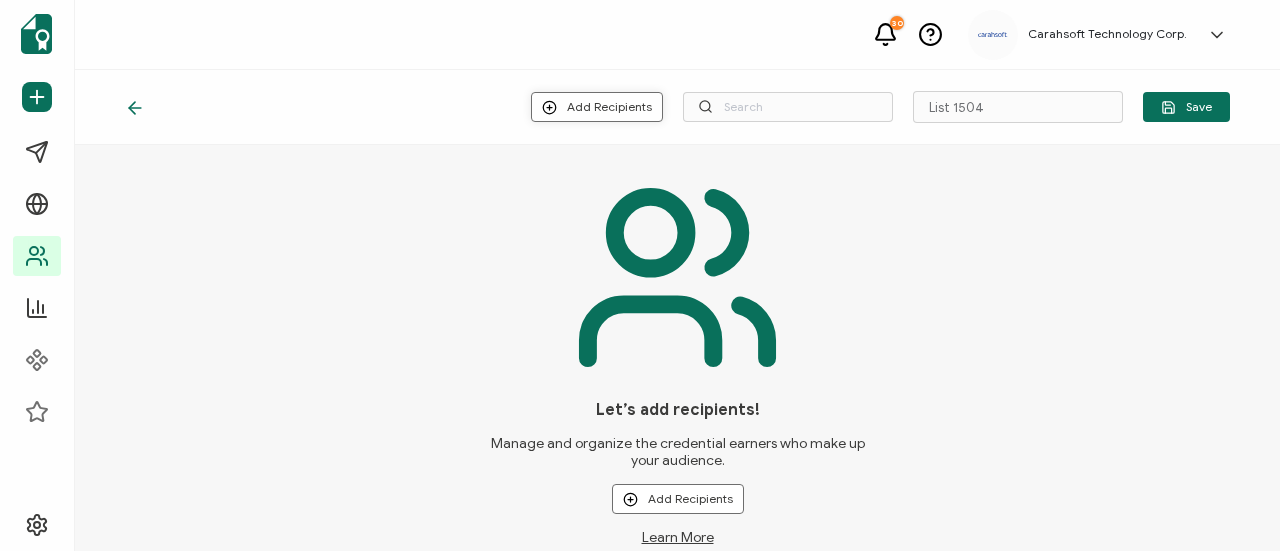 click on "Add Recipients" at bounding box center (597, 107) 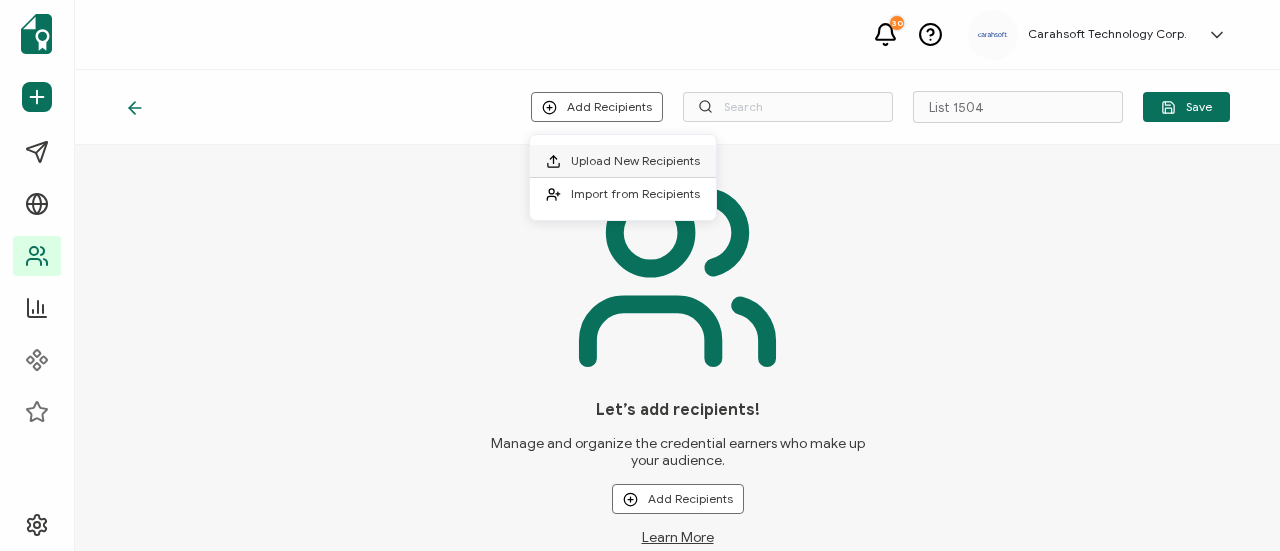 click on "Upload New Recipients" at bounding box center [635, 160] 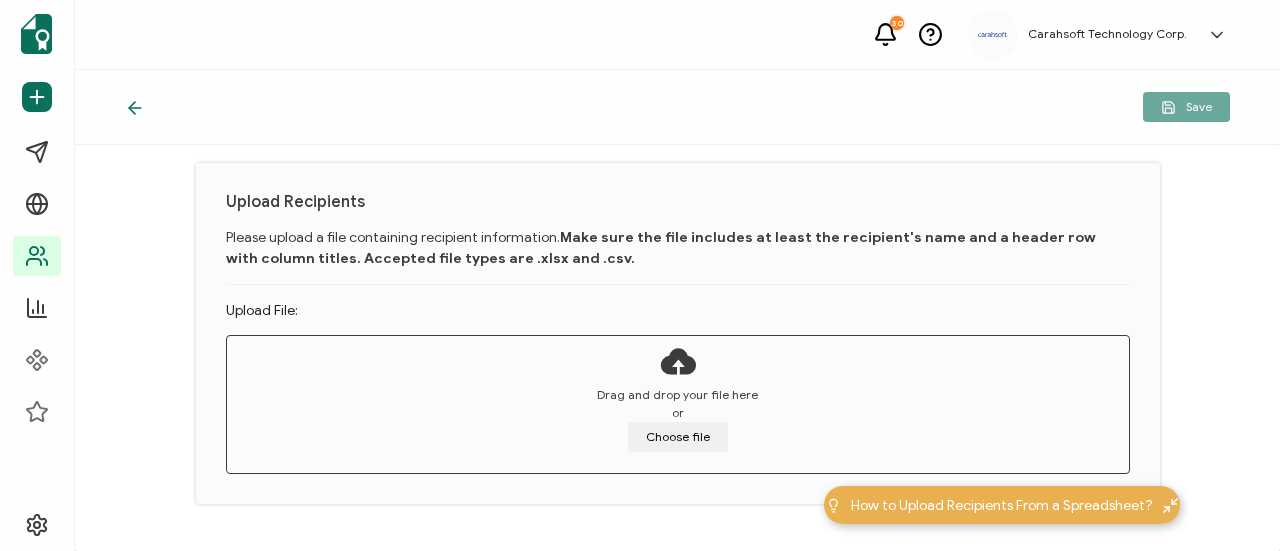 scroll, scrollTop: 133, scrollLeft: 0, axis: vertical 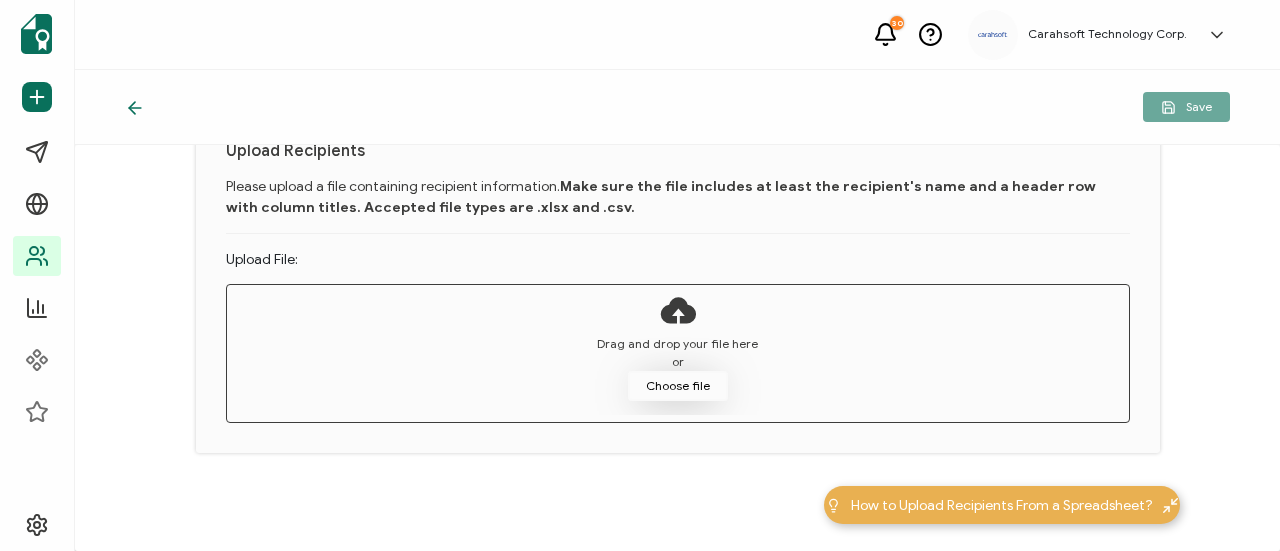 click on "Choose file" at bounding box center [678, 386] 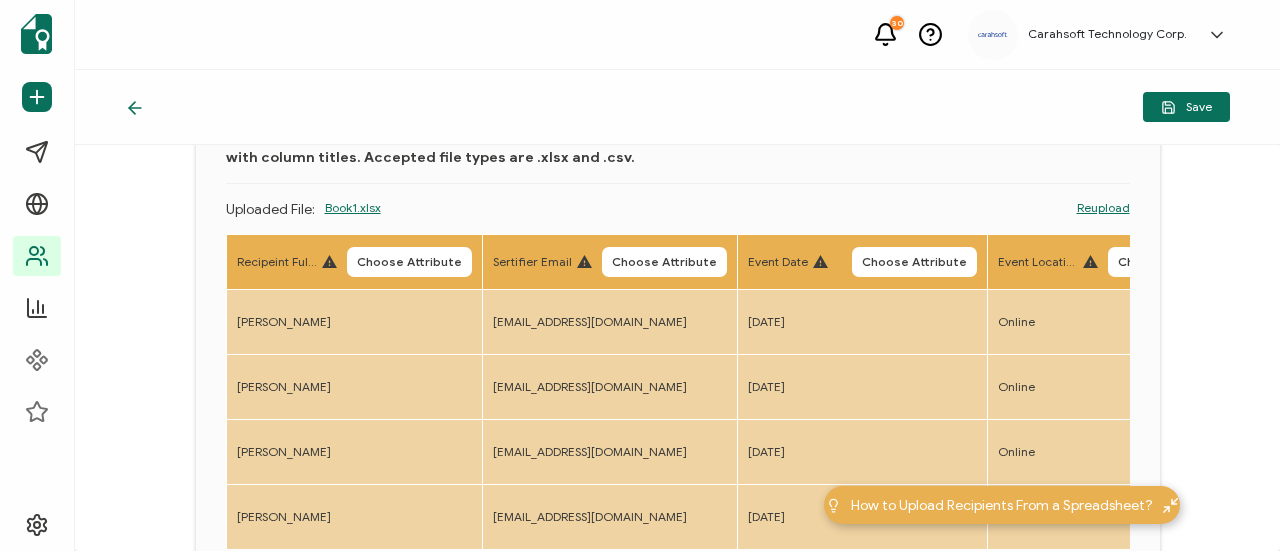 click 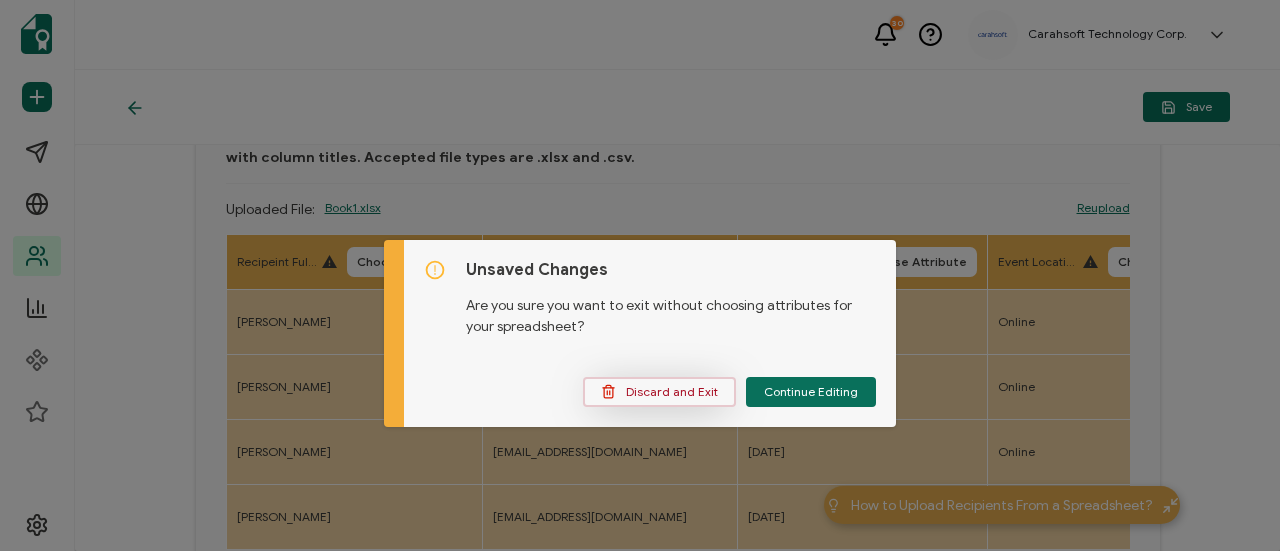 click on "Discard and Exit" at bounding box center (659, 391) 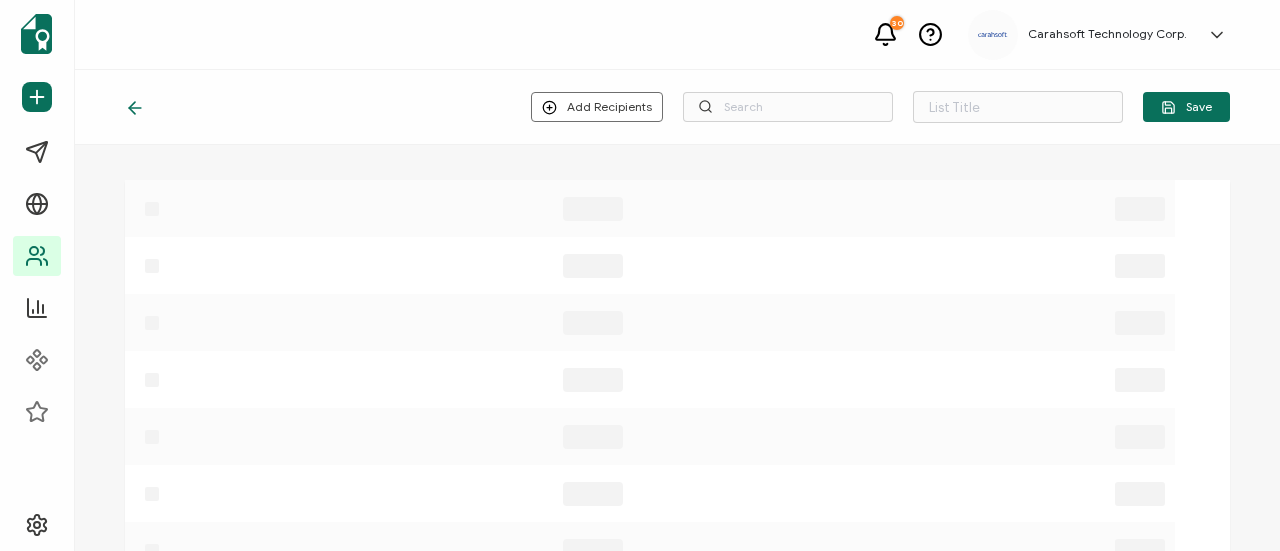 type on "List 1504" 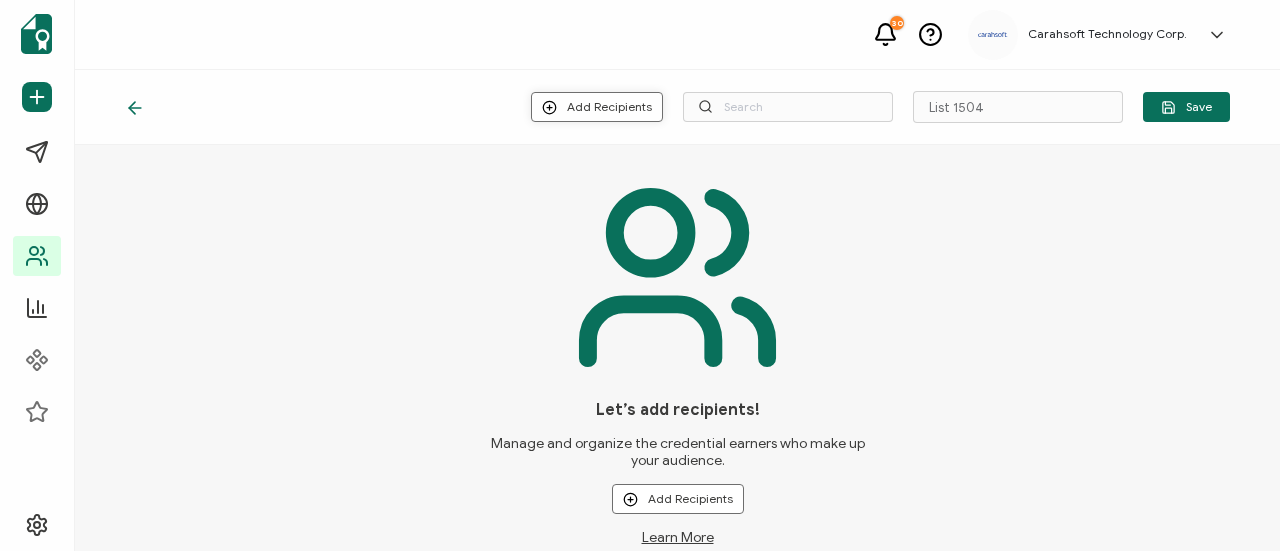 click on "Add Recipients" at bounding box center [597, 107] 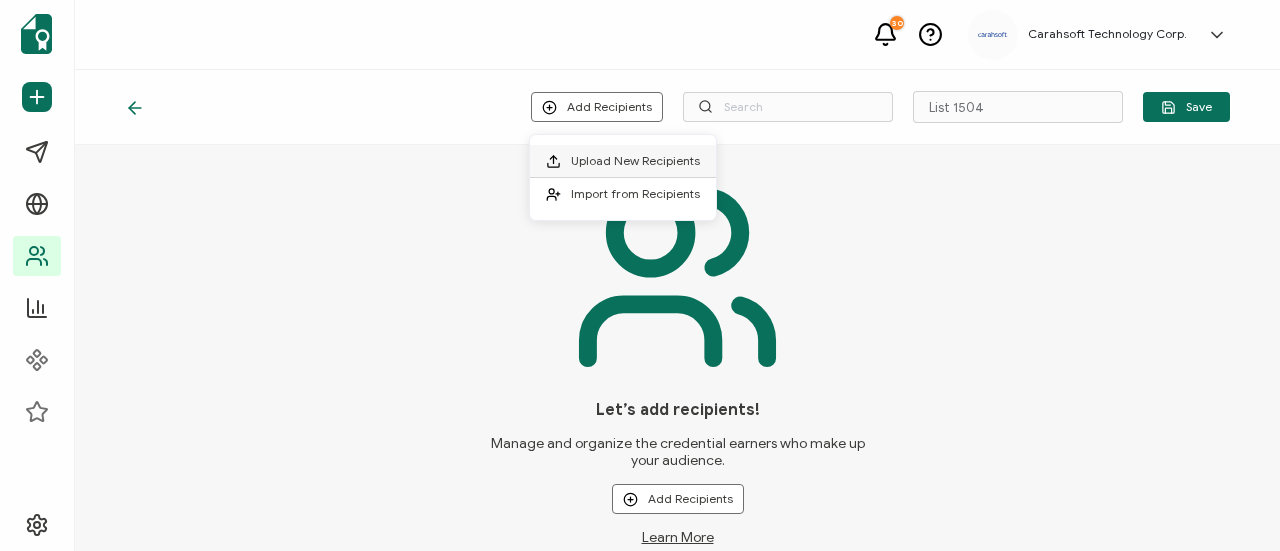 click on "Upload New Recipients" at bounding box center (635, 160) 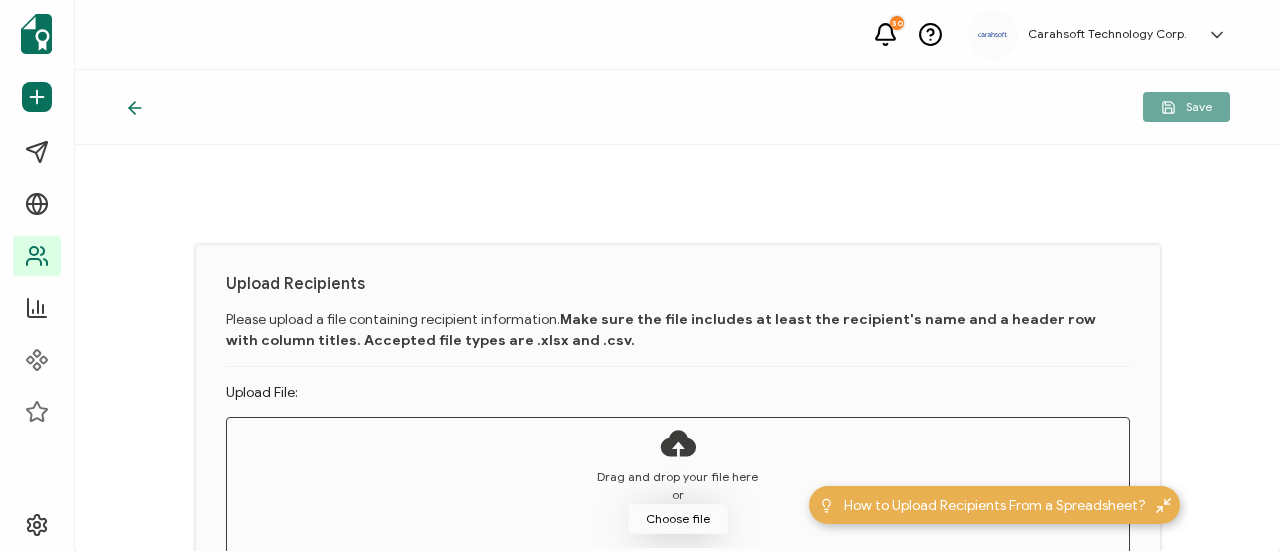 click on "Choose file" at bounding box center (678, 519) 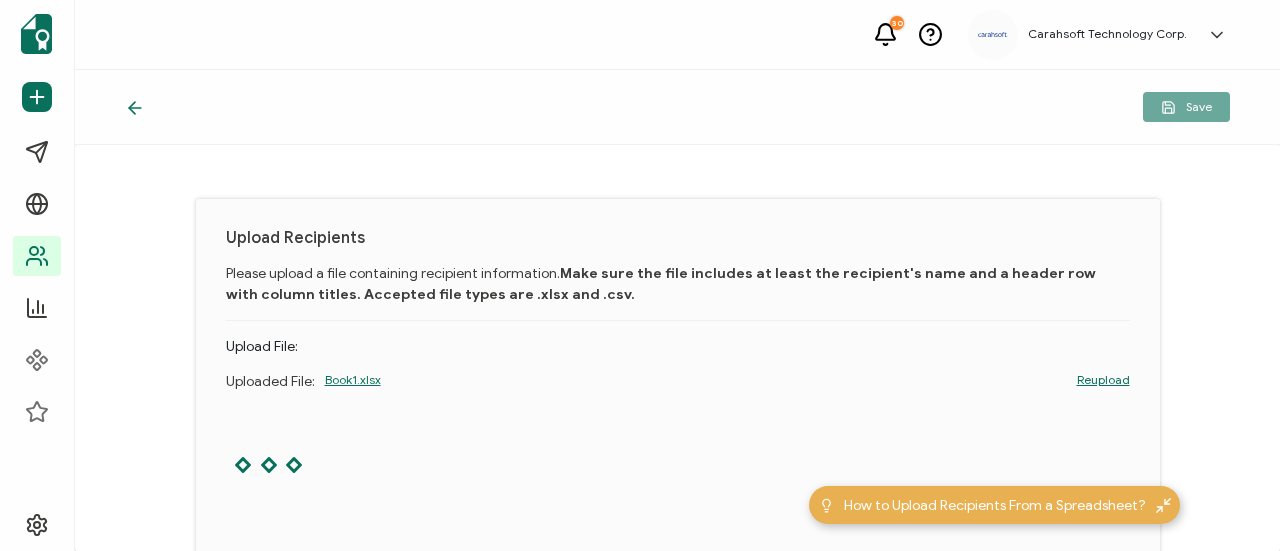 scroll, scrollTop: 133, scrollLeft: 0, axis: vertical 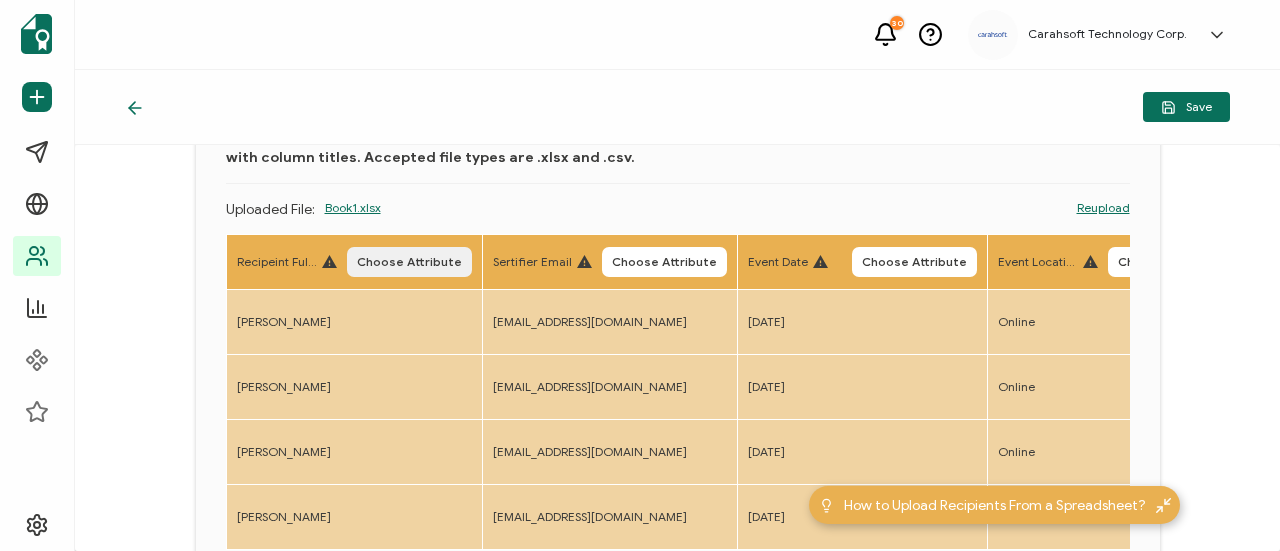 click on "Choose Attribute" at bounding box center (409, 262) 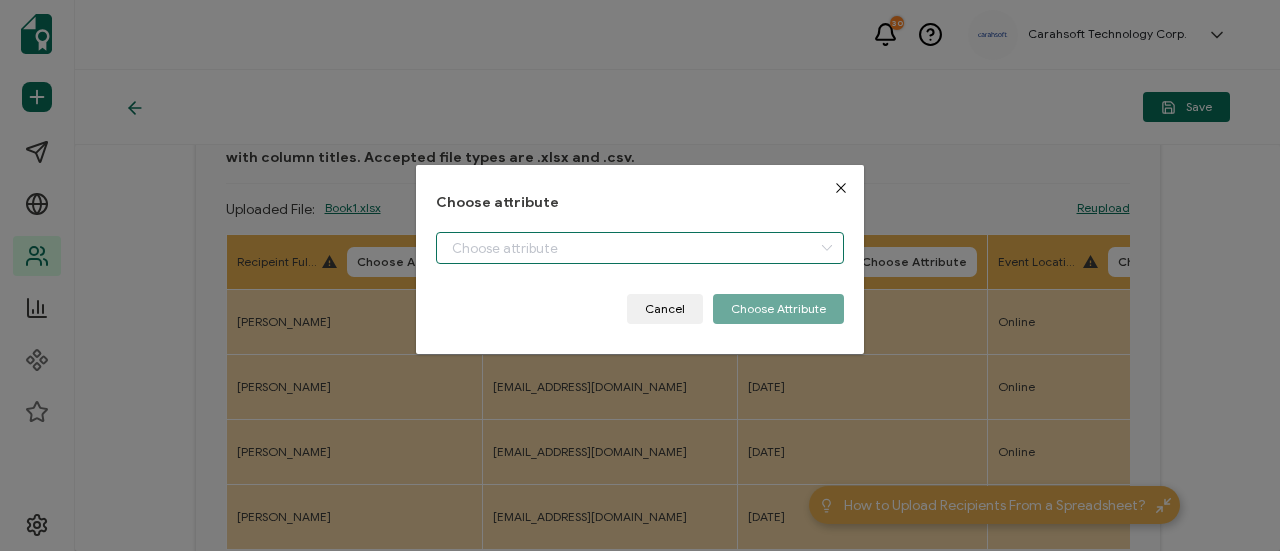 click at bounding box center [640, 248] 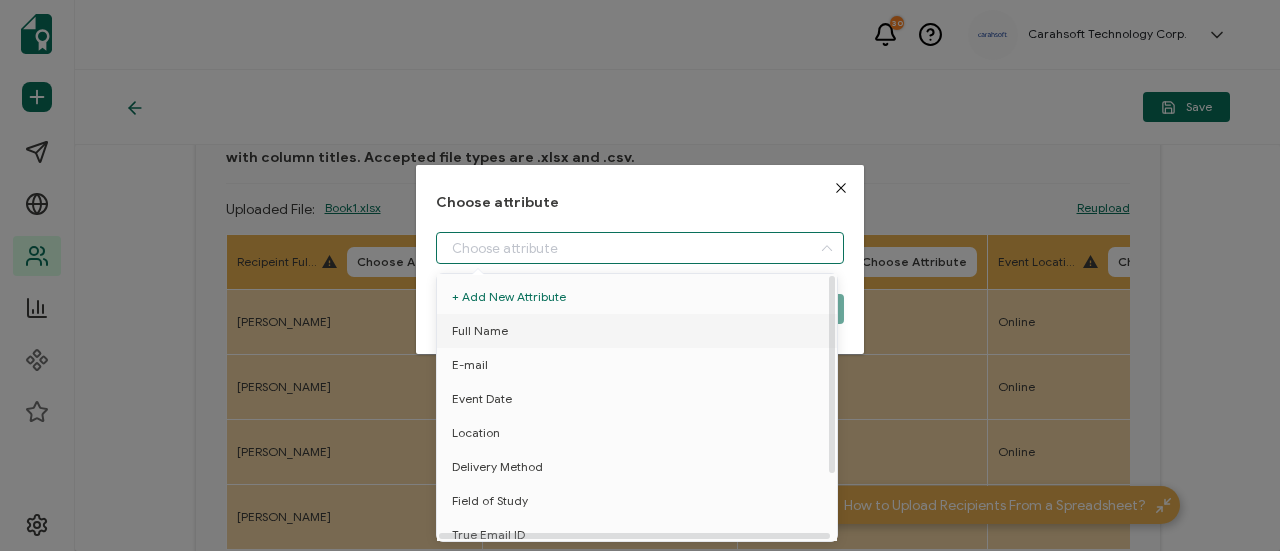 click on "Full Name" at bounding box center [640, 331] 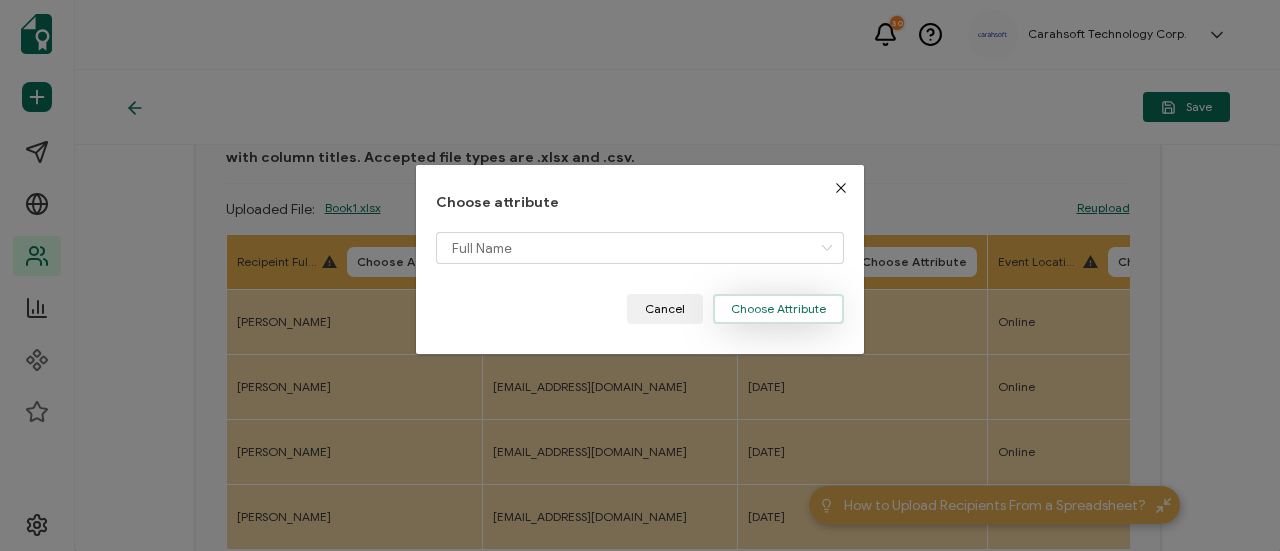 click on "Choose Attribute" at bounding box center [778, 309] 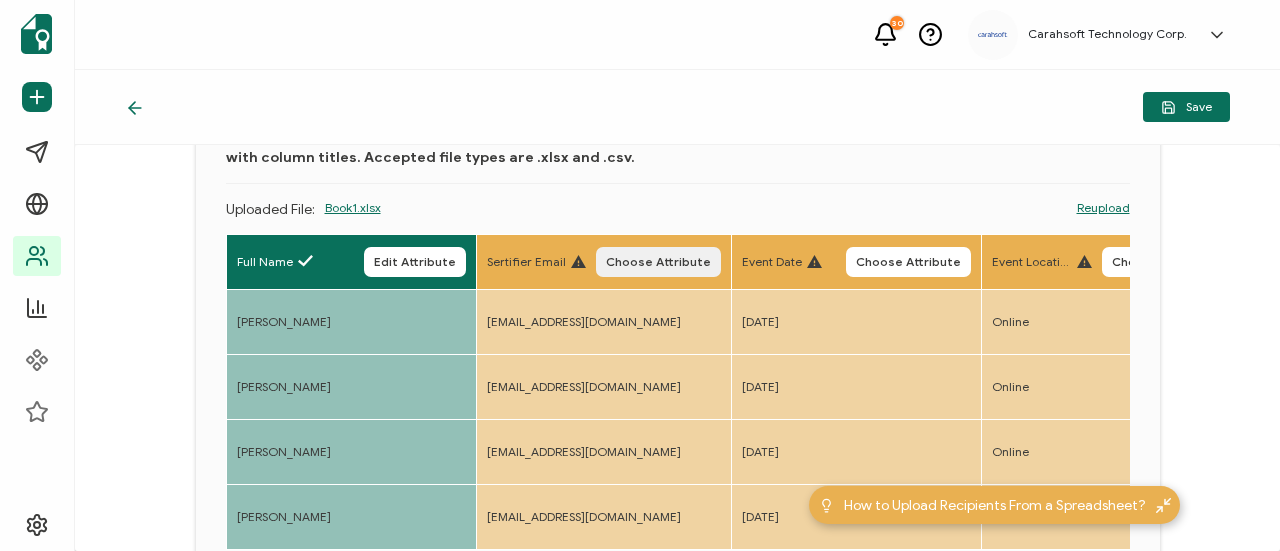 click on "Choose Attribute" at bounding box center [658, 262] 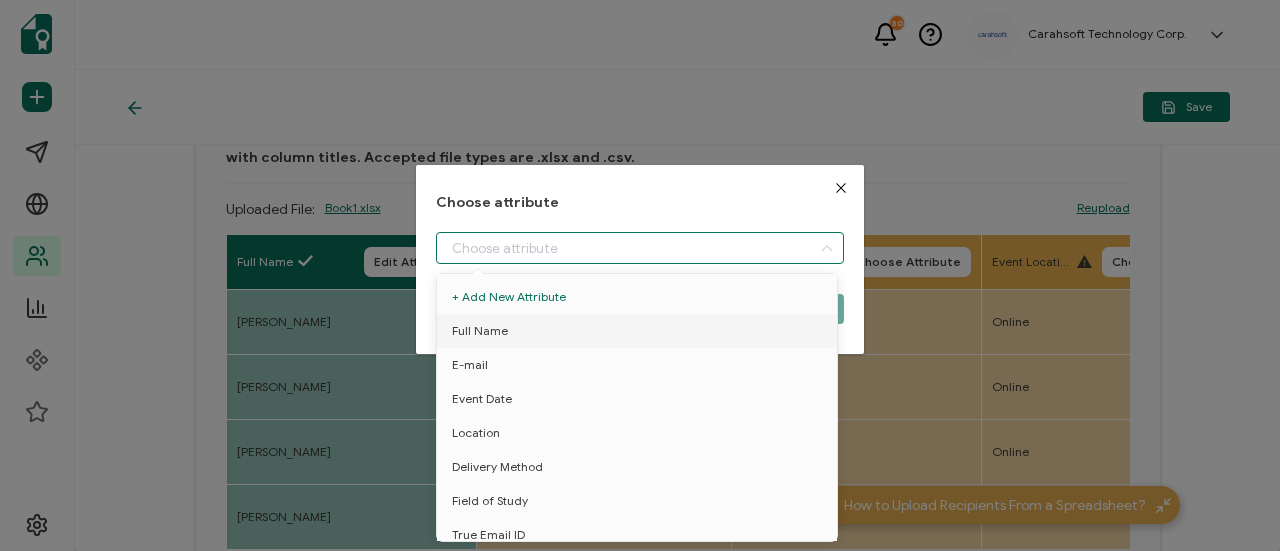 click at bounding box center (640, 248) 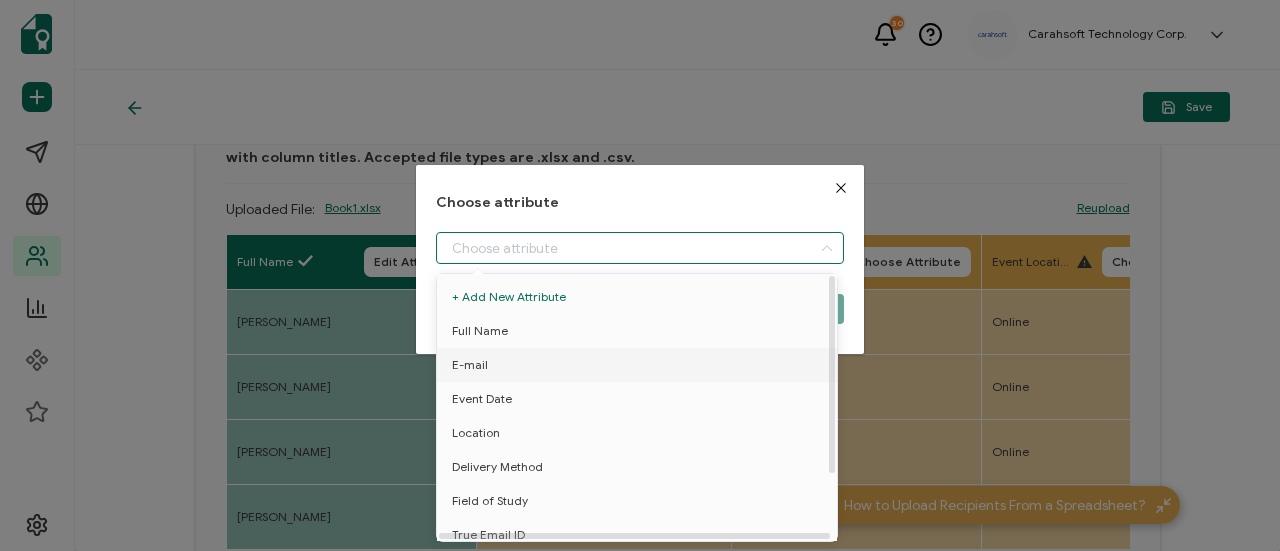 click on "E-mail" at bounding box center [640, 365] 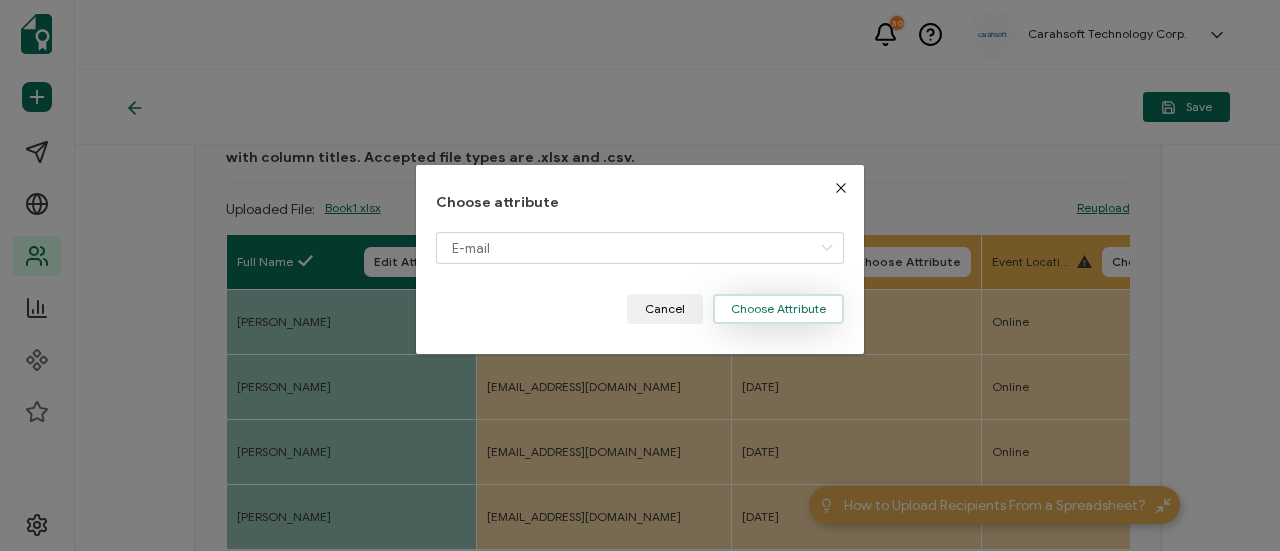 click on "Choose Attribute" at bounding box center (778, 309) 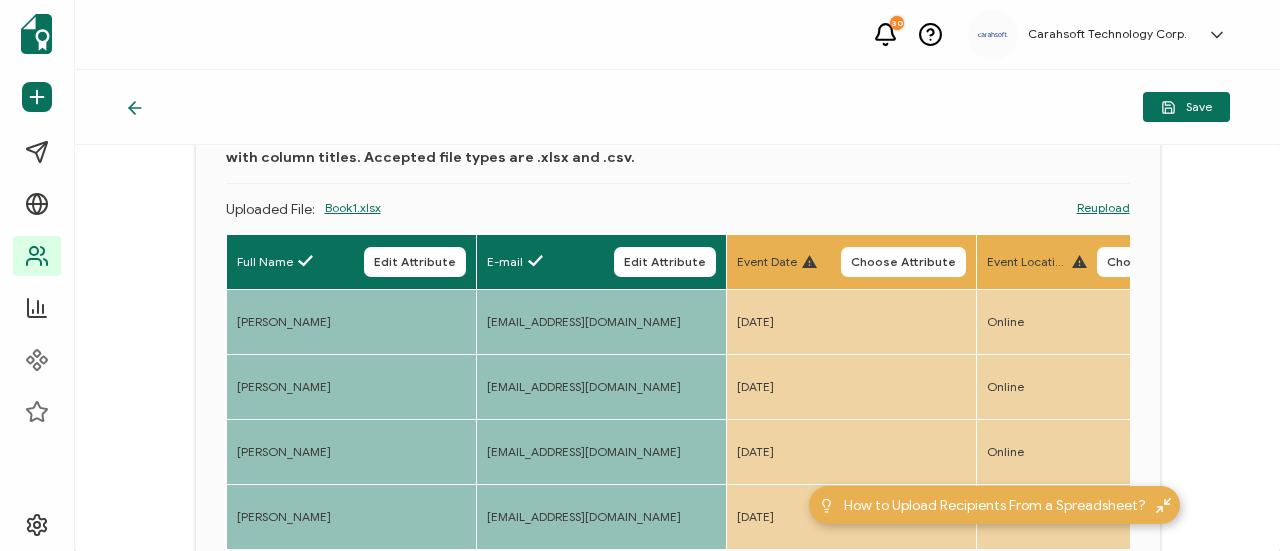 click on "Choose Attribute" at bounding box center (903, 262) 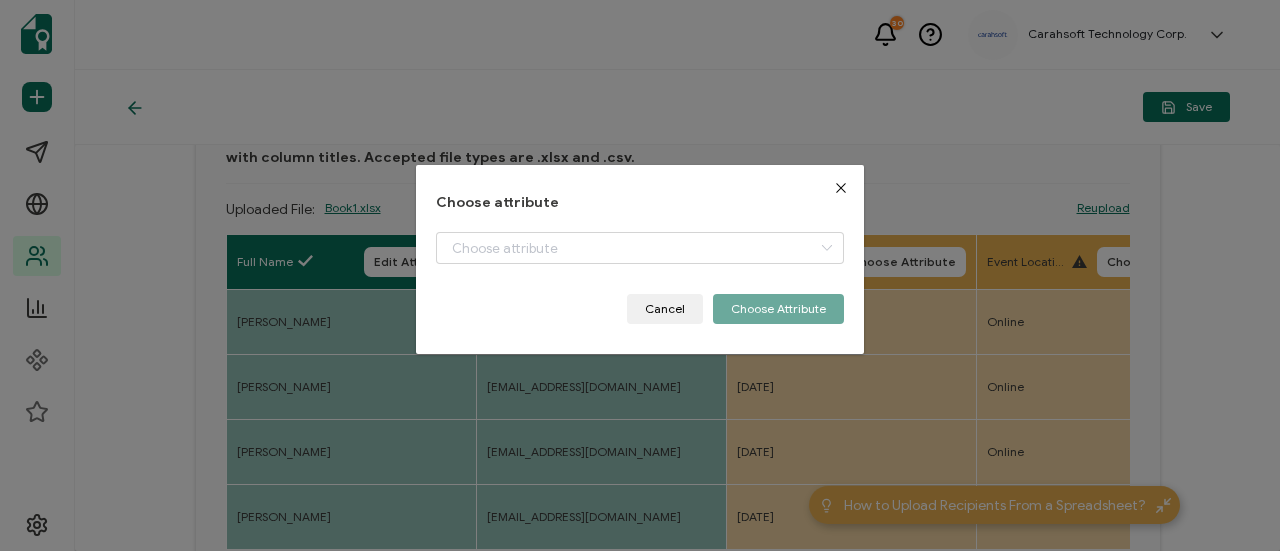click on "Choose attribute
Cancel
Choose Attribute" at bounding box center [640, 275] 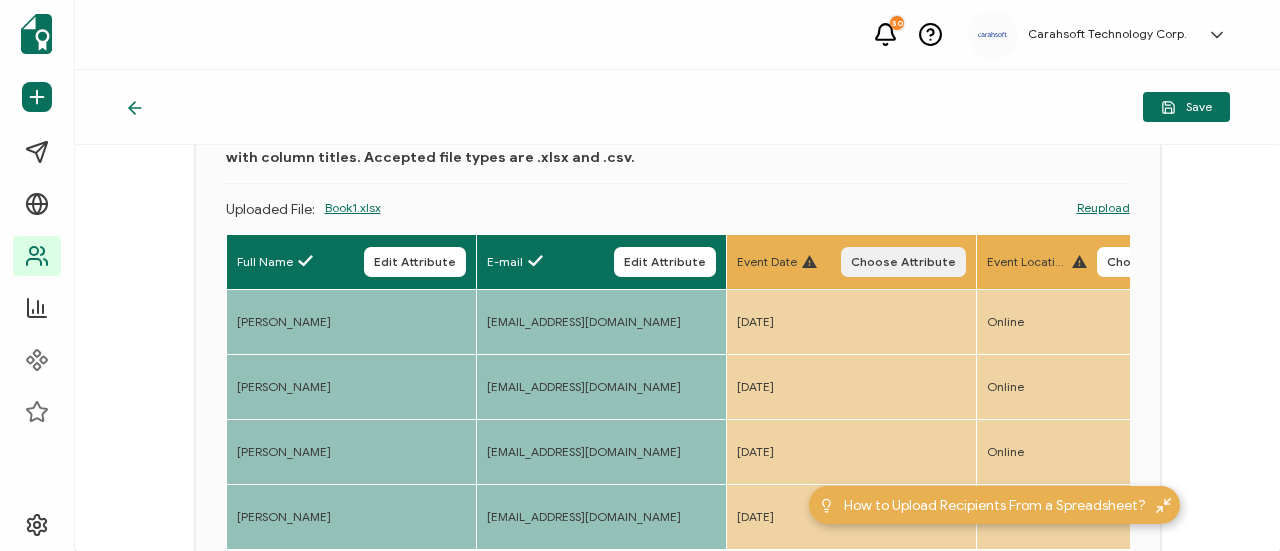click on "Choose Attribute" at bounding box center (903, 262) 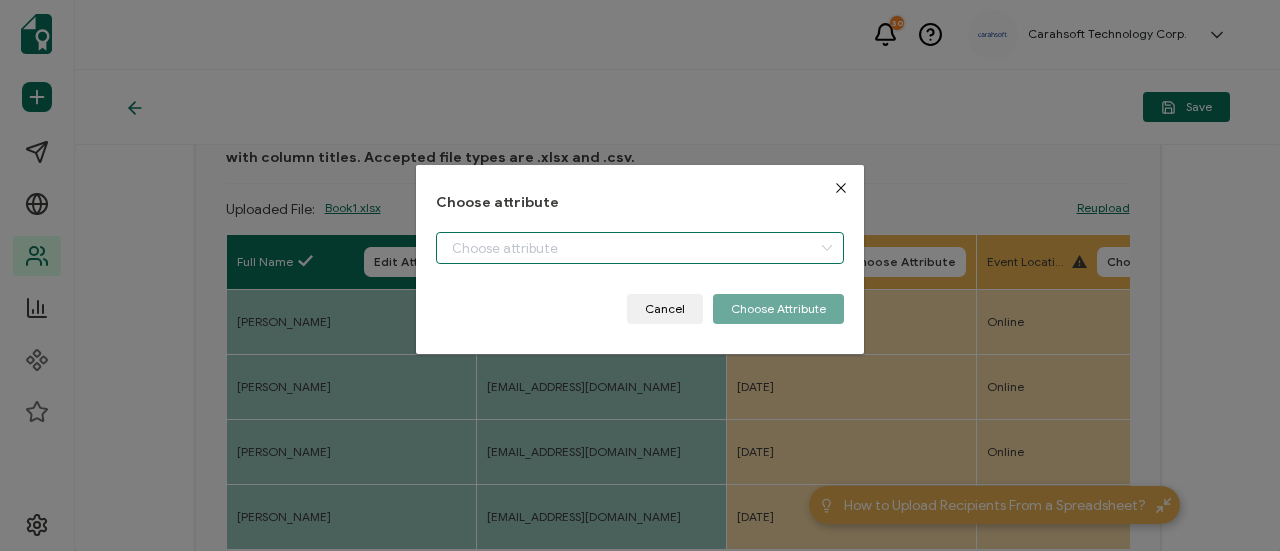click at bounding box center [640, 248] 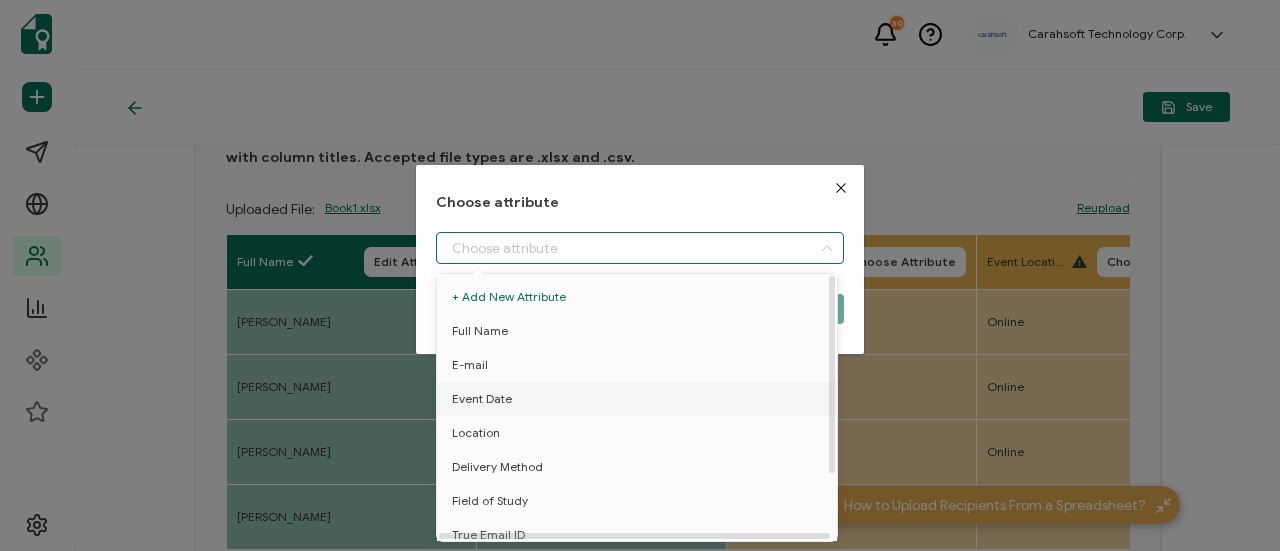click on "Event Date" at bounding box center [640, 399] 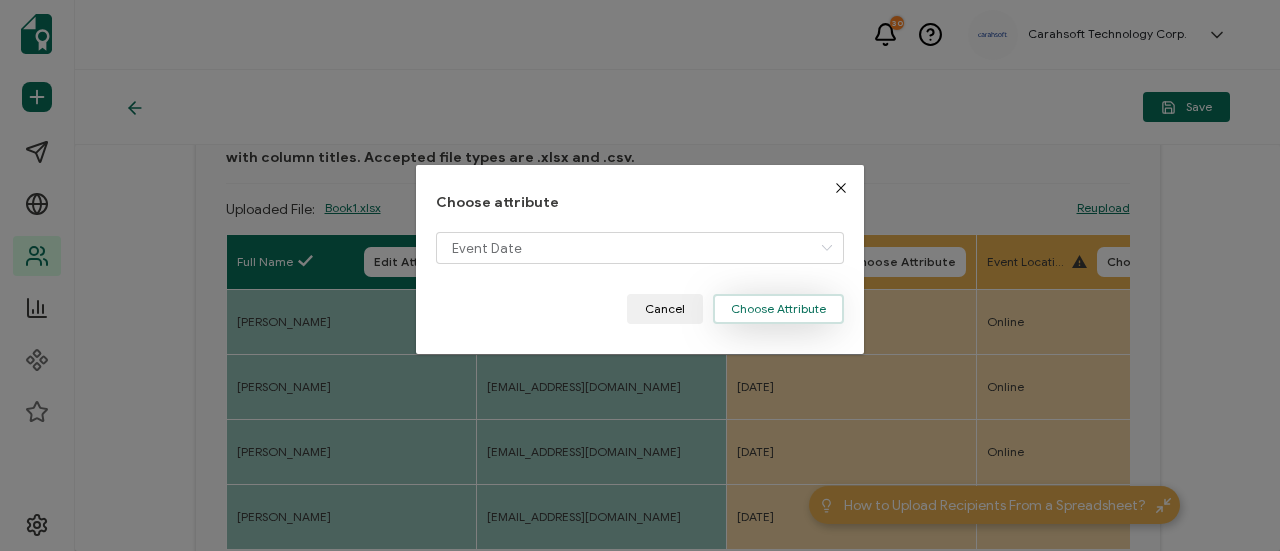 click on "Choose Attribute" at bounding box center [778, 309] 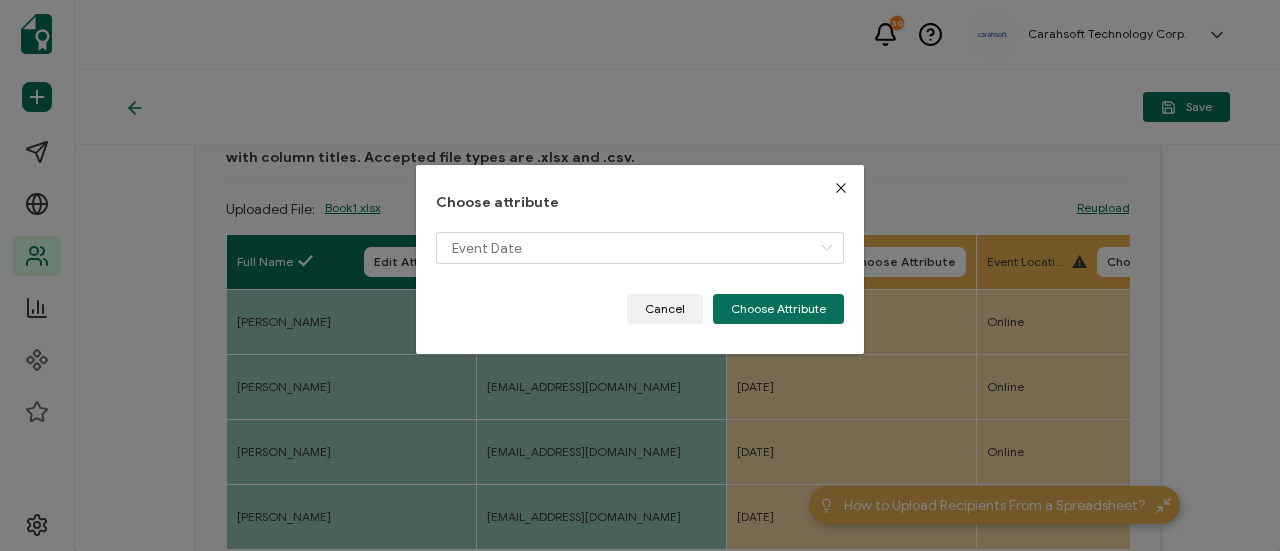 type 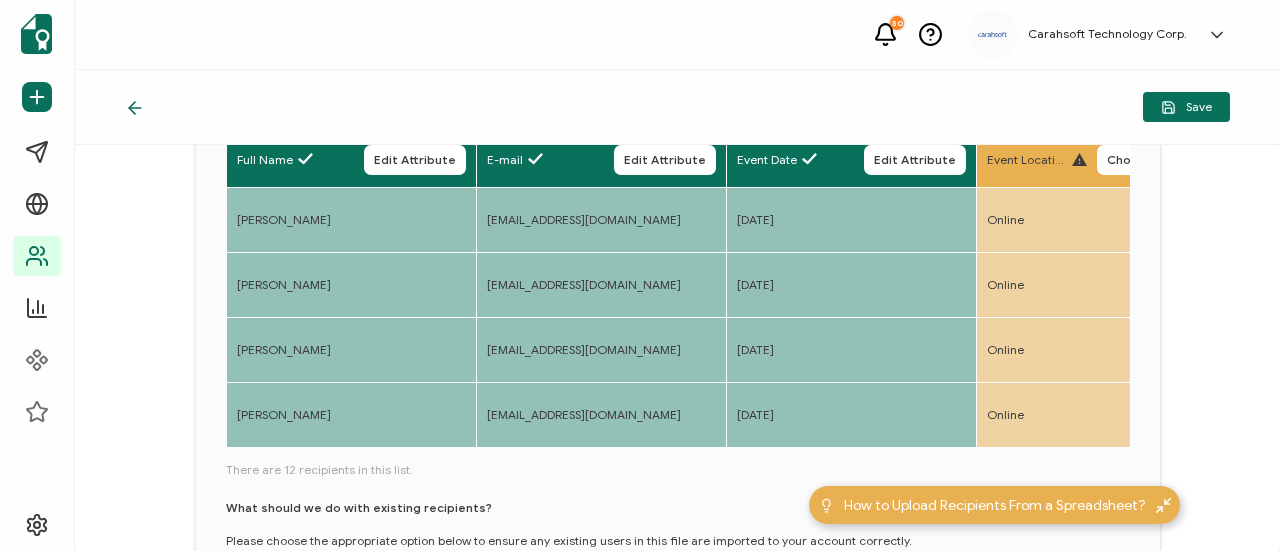 scroll, scrollTop: 333, scrollLeft: 0, axis: vertical 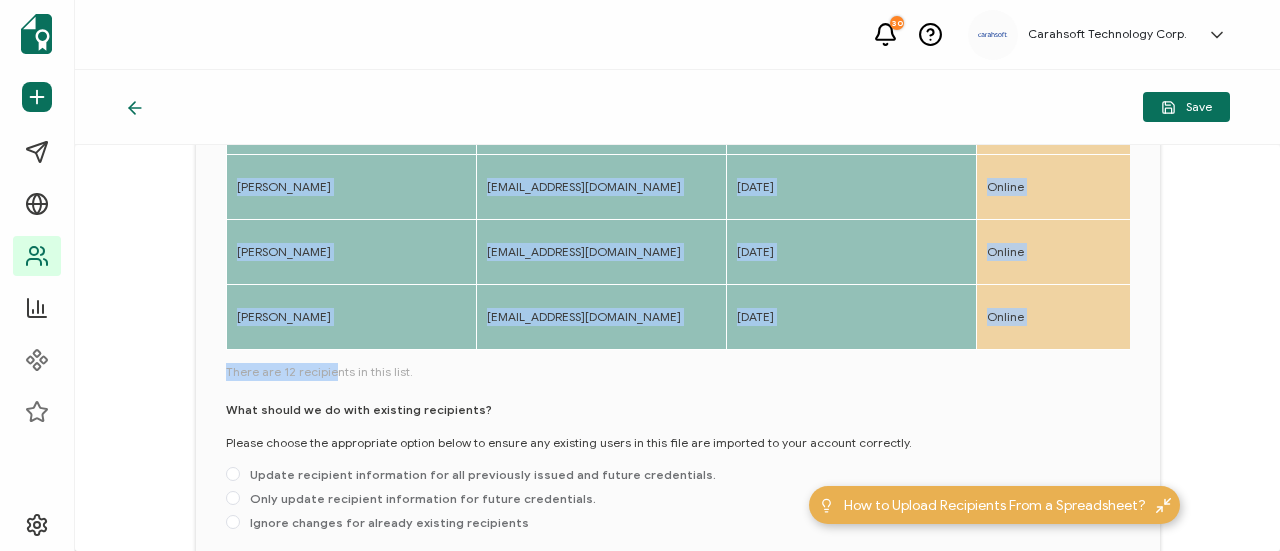 drag, startPoint x: 331, startPoint y: 355, endPoint x: 374, endPoint y: 355, distance: 43 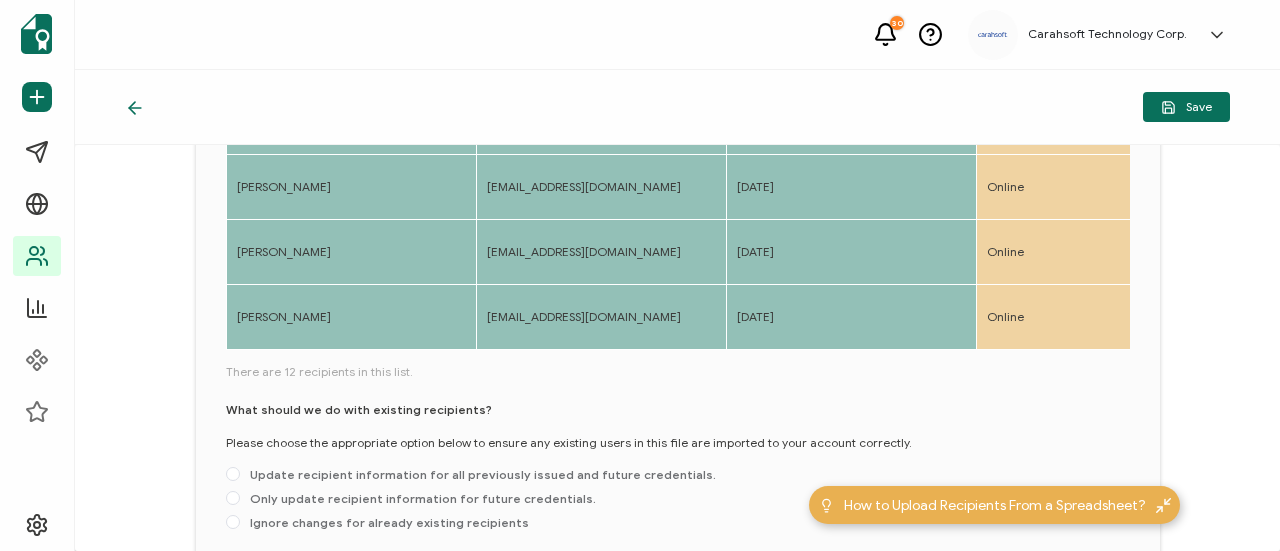 click on "There are 12 recipients in this list." at bounding box center (678, 372) 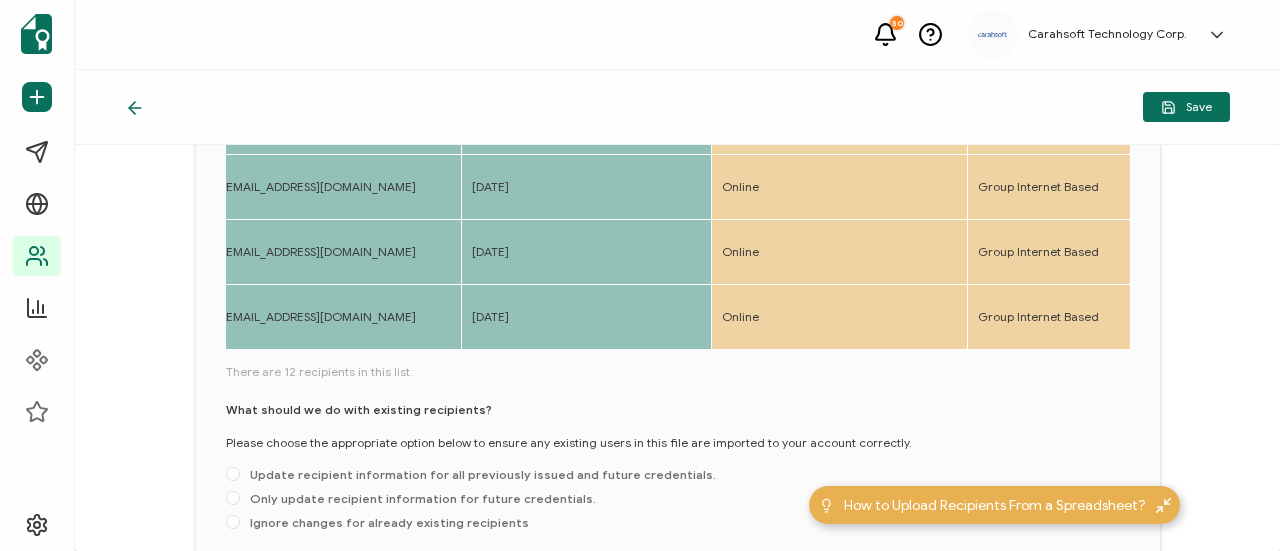 scroll, scrollTop: 0, scrollLeft: 695, axis: horizontal 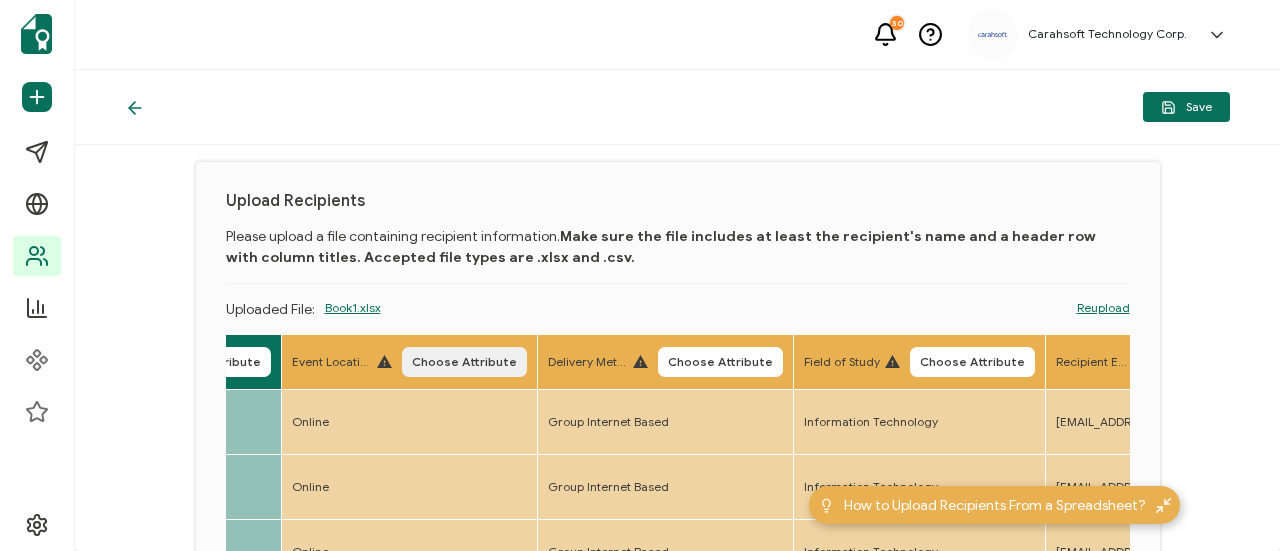 click on "Choose Attribute" at bounding box center (464, 362) 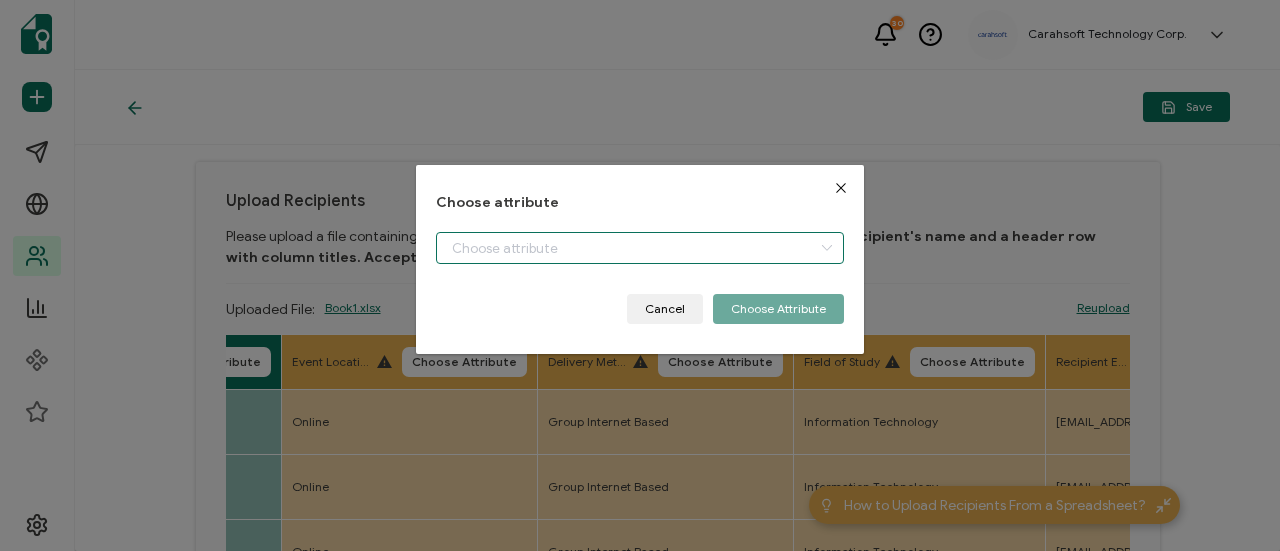 click at bounding box center [640, 248] 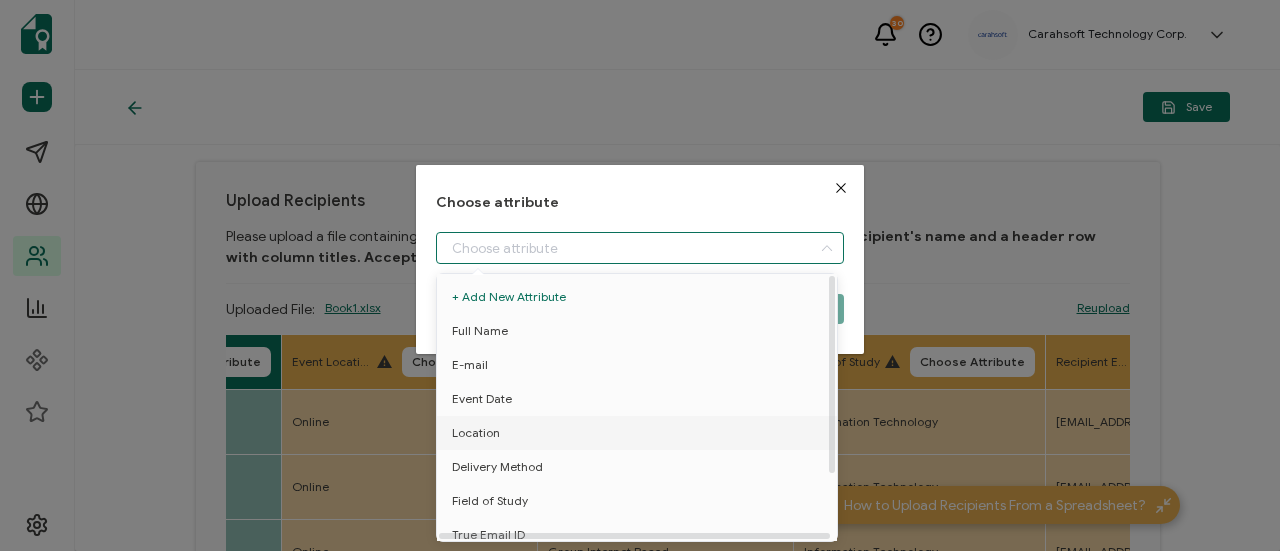 click on "Location" at bounding box center (640, 433) 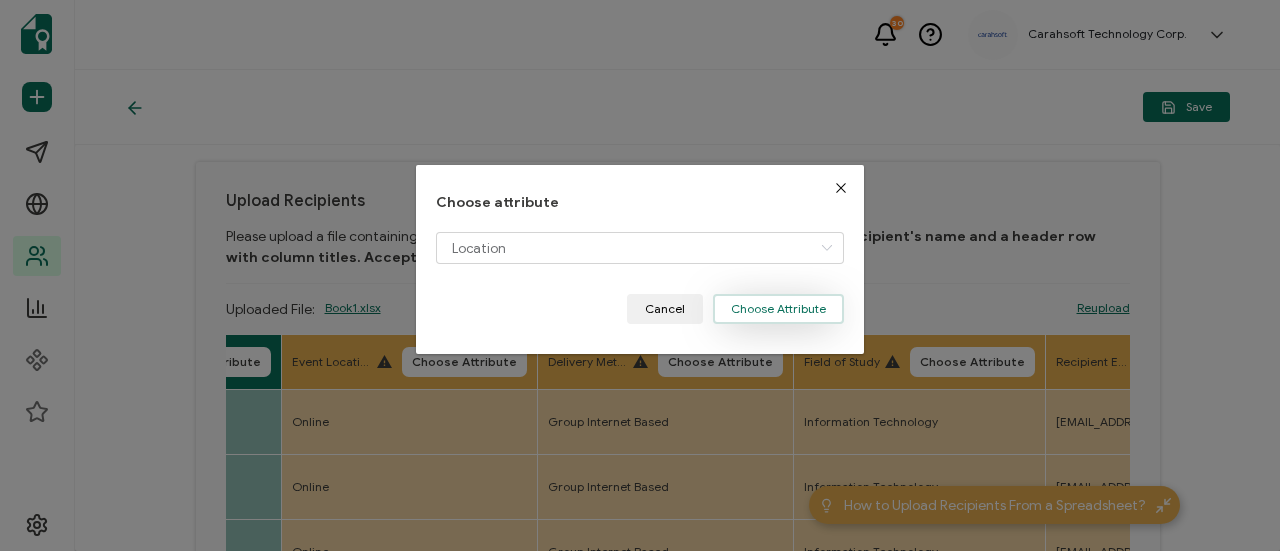 click on "Choose Attribute" at bounding box center (778, 309) 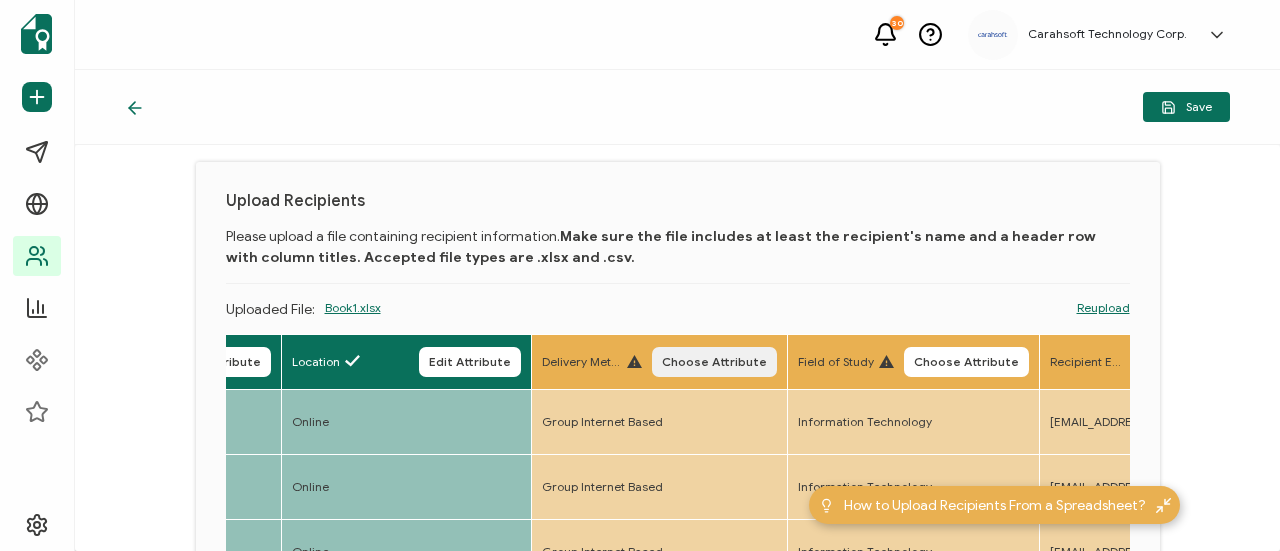 click on "Choose Attribute" at bounding box center [714, 362] 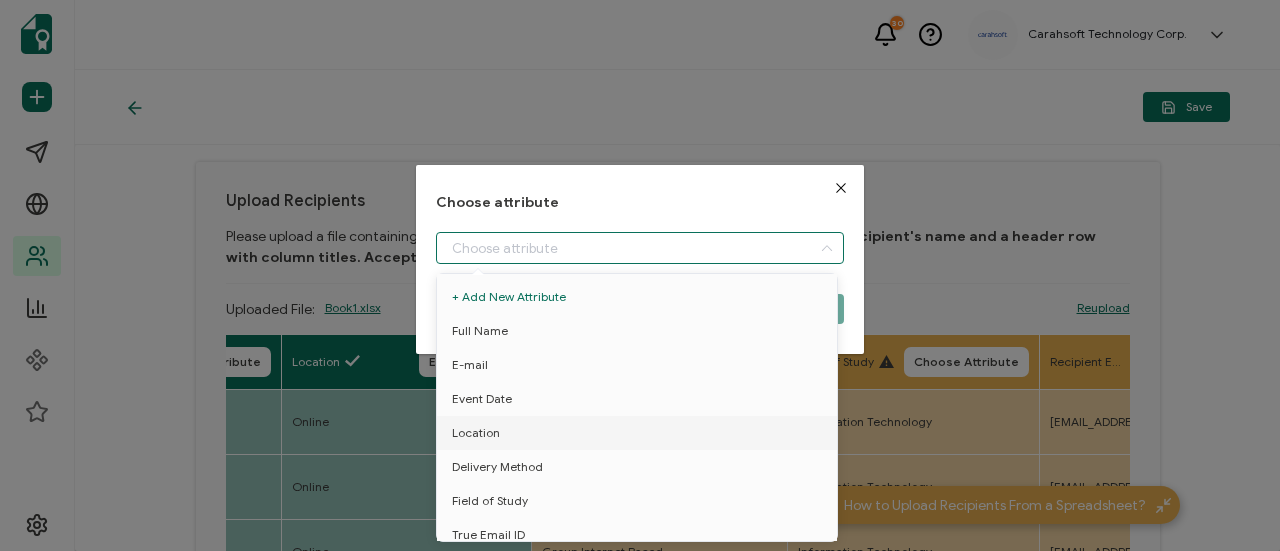 click at bounding box center [640, 248] 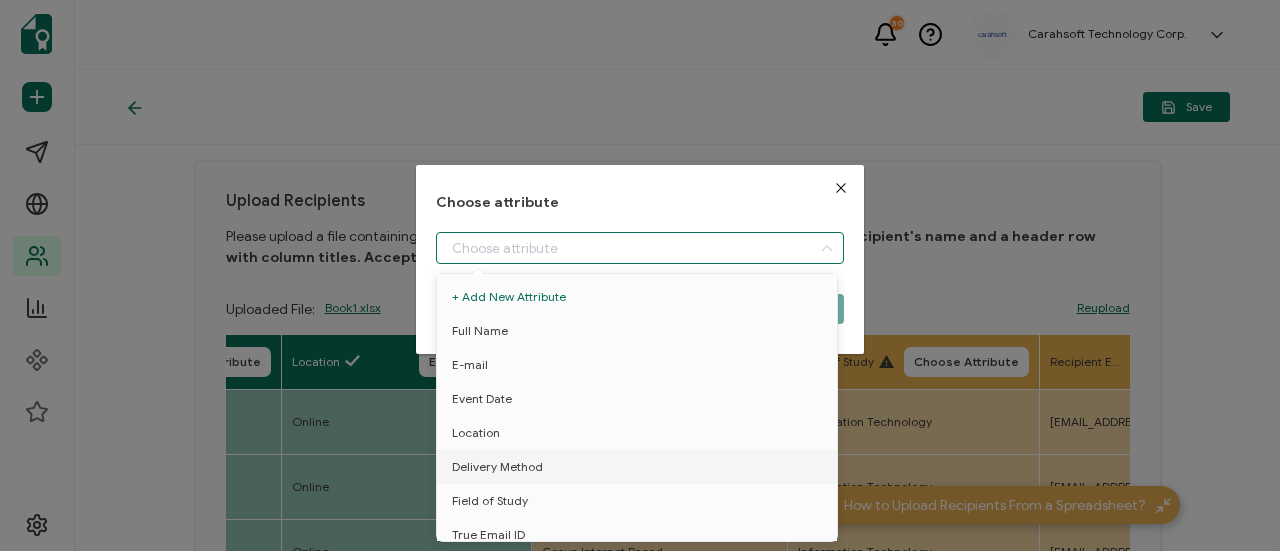 click on "Delivery Method" at bounding box center [640, 467] 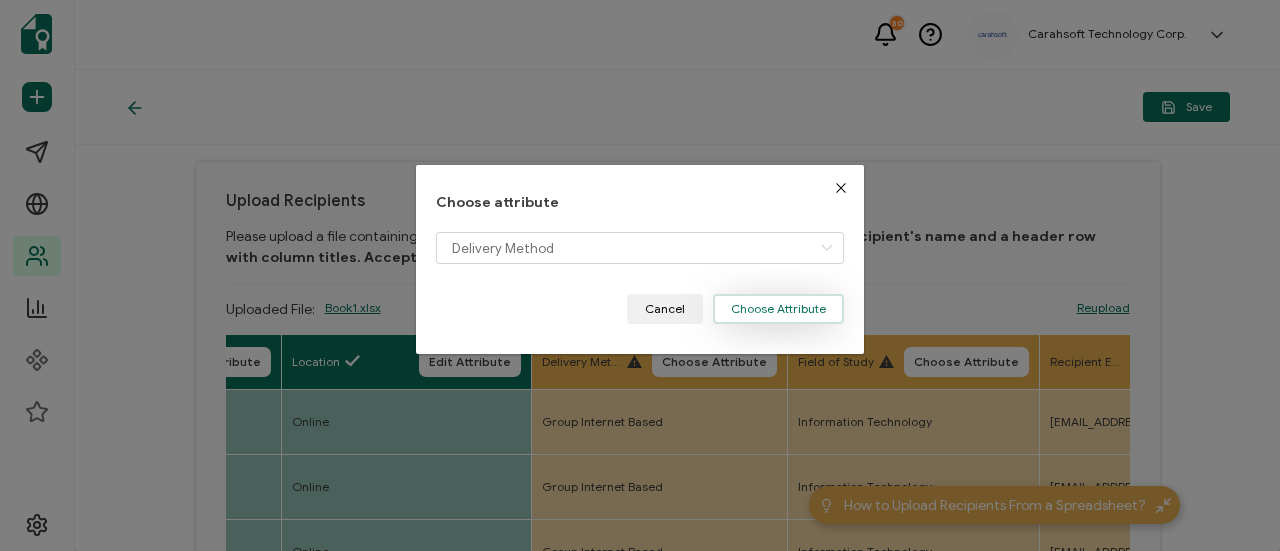 click on "Choose Attribute" at bounding box center [778, 309] 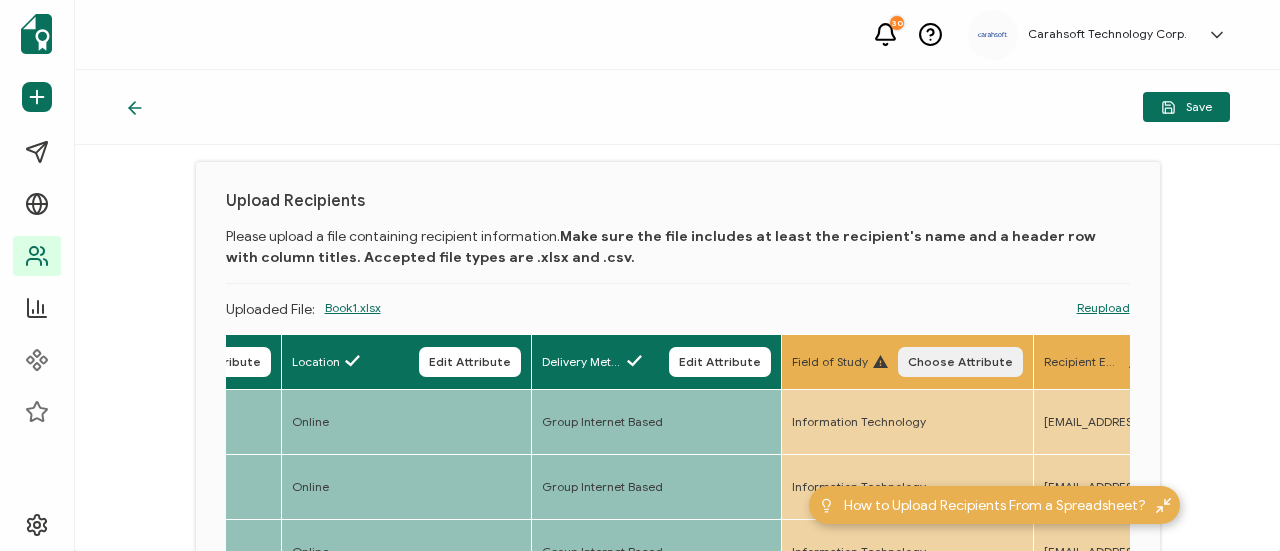 click on "Choose Attribute" at bounding box center (960, 362) 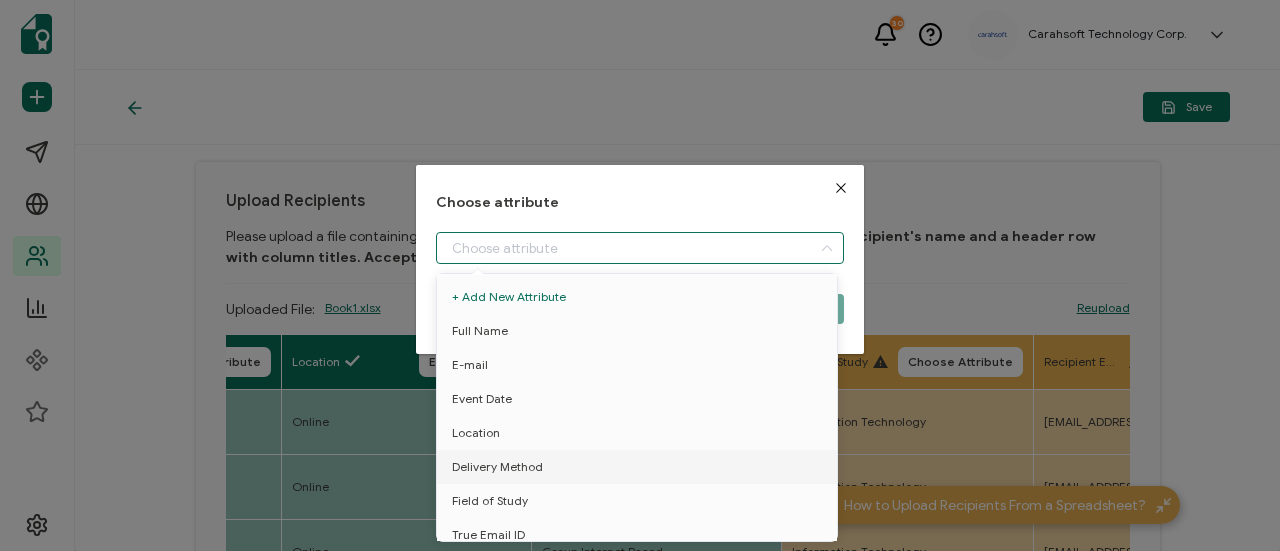 click at bounding box center (640, 248) 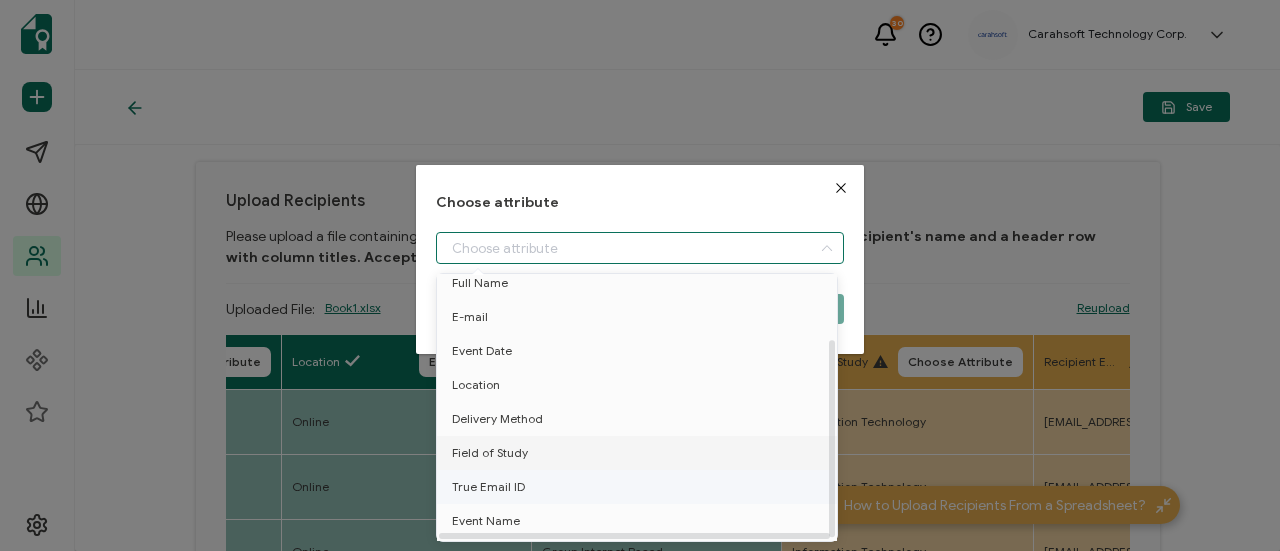 scroll, scrollTop: 88, scrollLeft: 0, axis: vertical 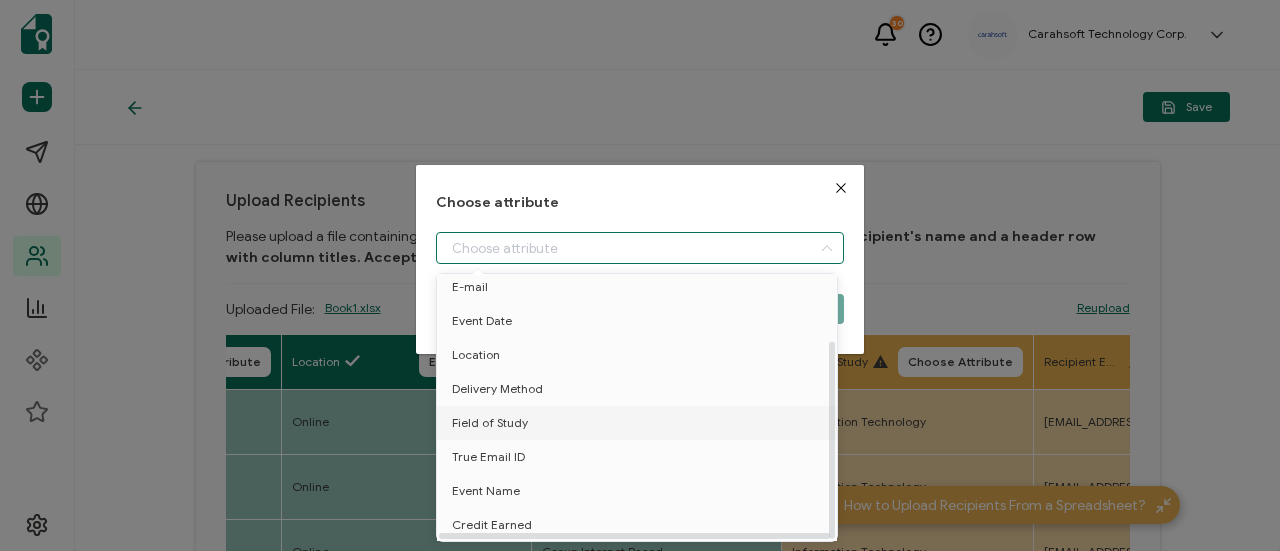 click on "Field of Study" at bounding box center (640, 423) 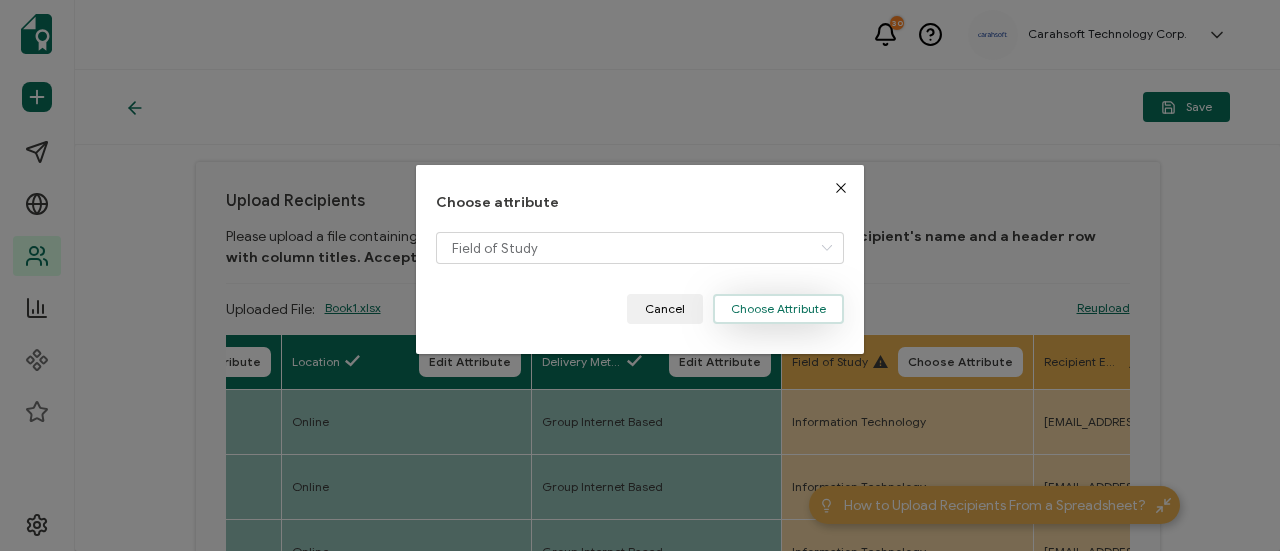 click on "Choose Attribute" at bounding box center (778, 309) 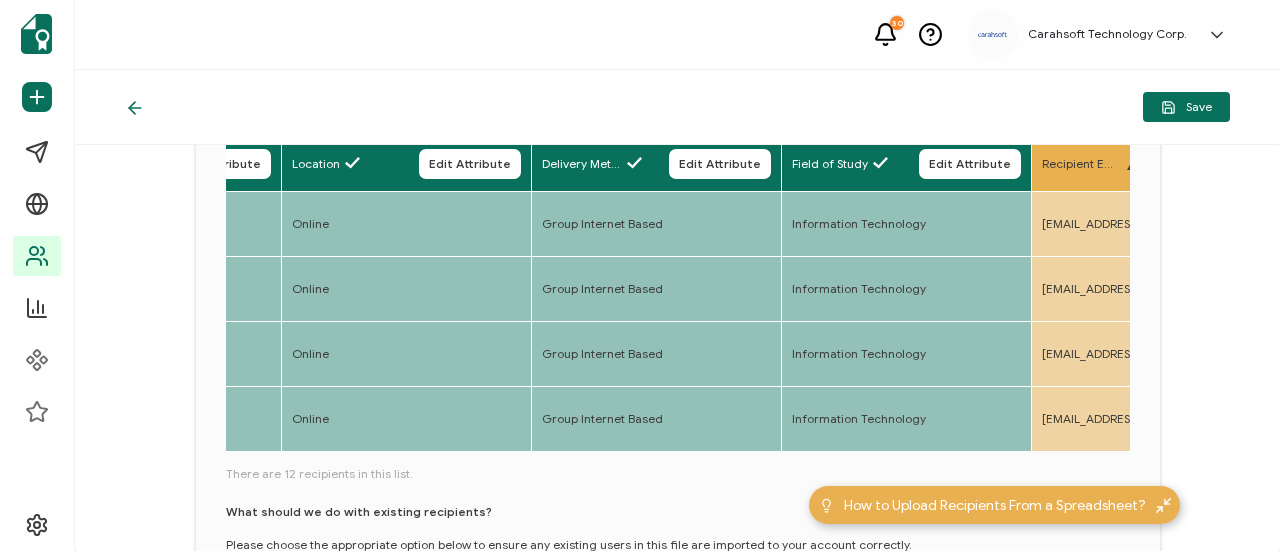 scroll, scrollTop: 233, scrollLeft: 0, axis: vertical 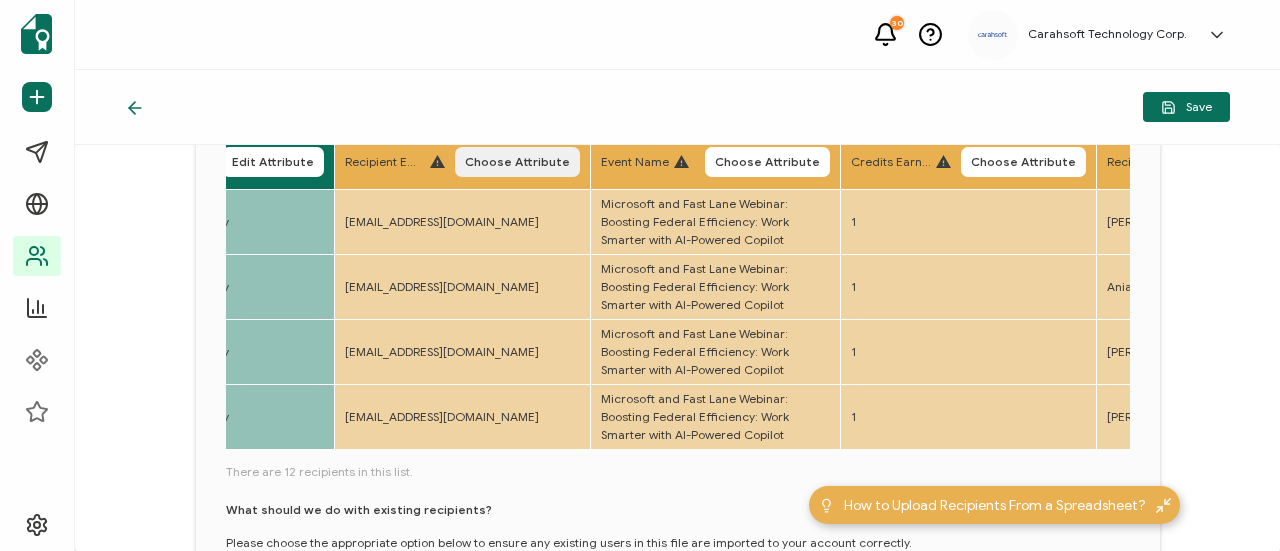 click on "Choose Attribute" at bounding box center [517, 162] 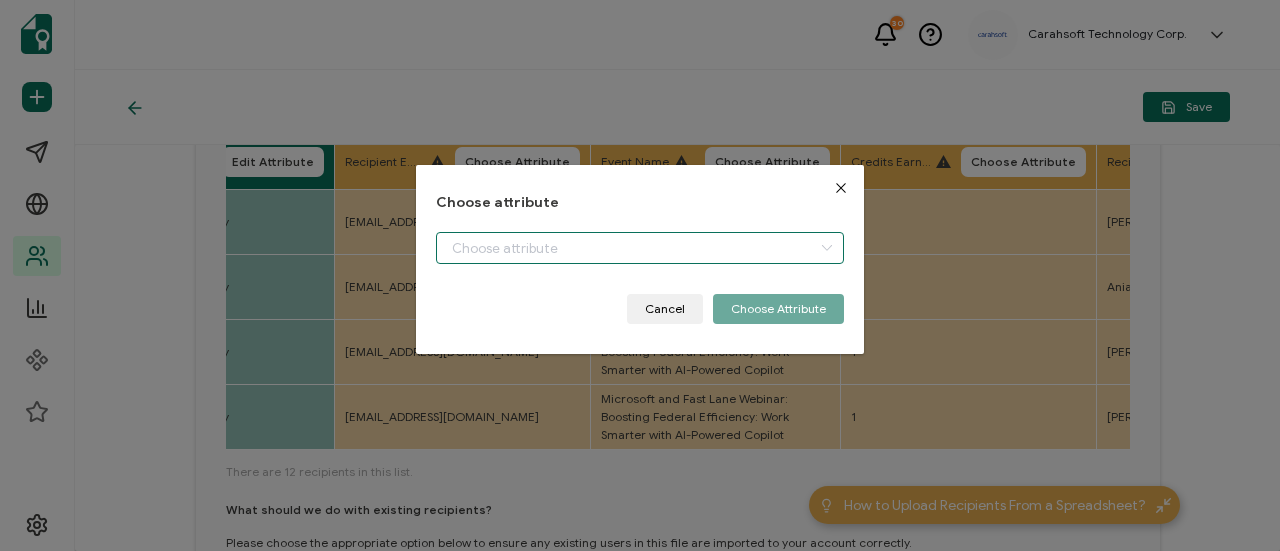 click at bounding box center (640, 248) 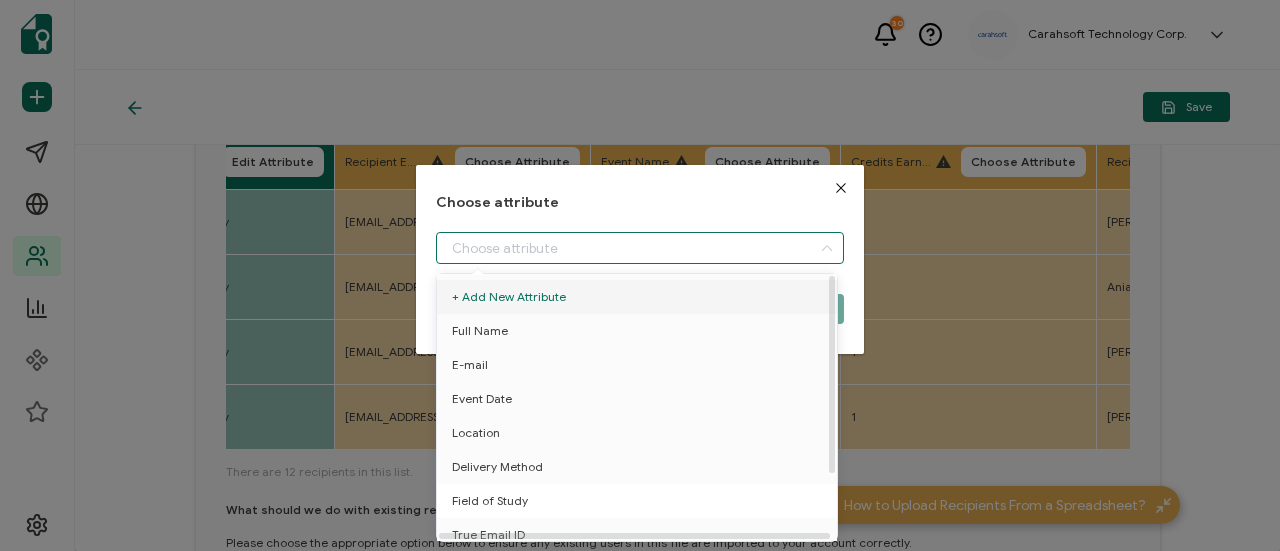 scroll, scrollTop: 88, scrollLeft: 0, axis: vertical 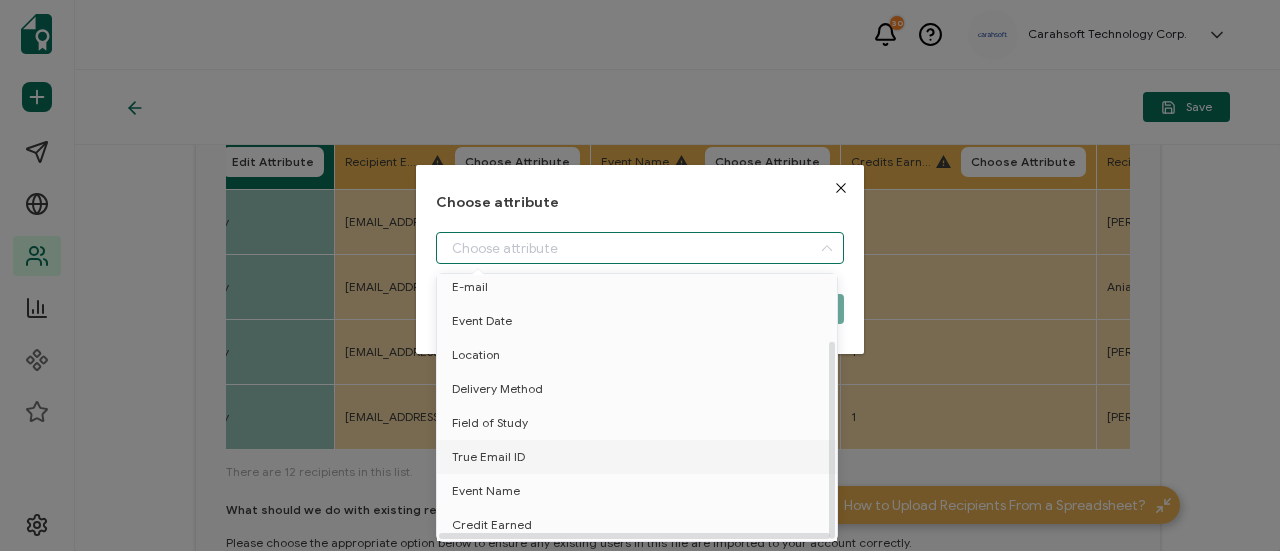 click on "True Email ID" at bounding box center (640, 457) 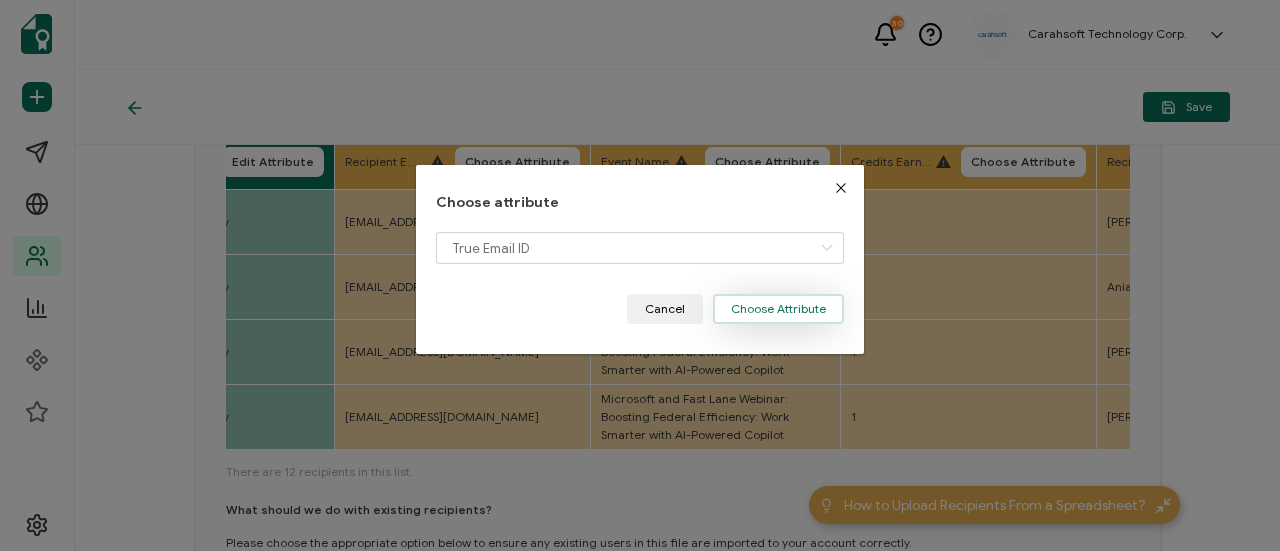 click on "Choose Attribute" at bounding box center [778, 309] 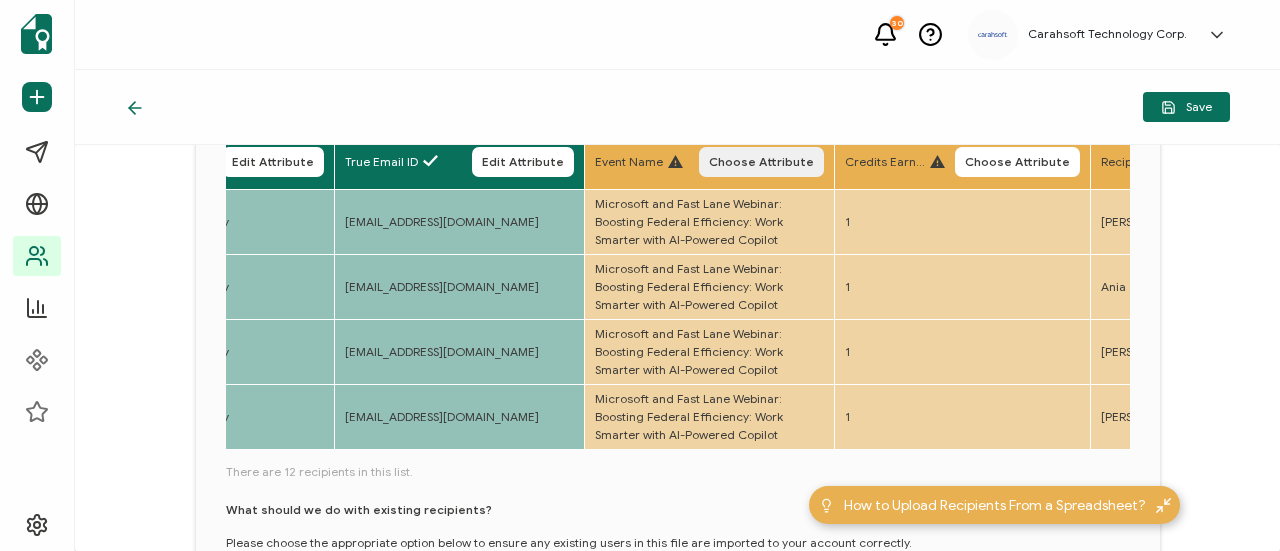 click on "Choose Attribute" at bounding box center (761, 162) 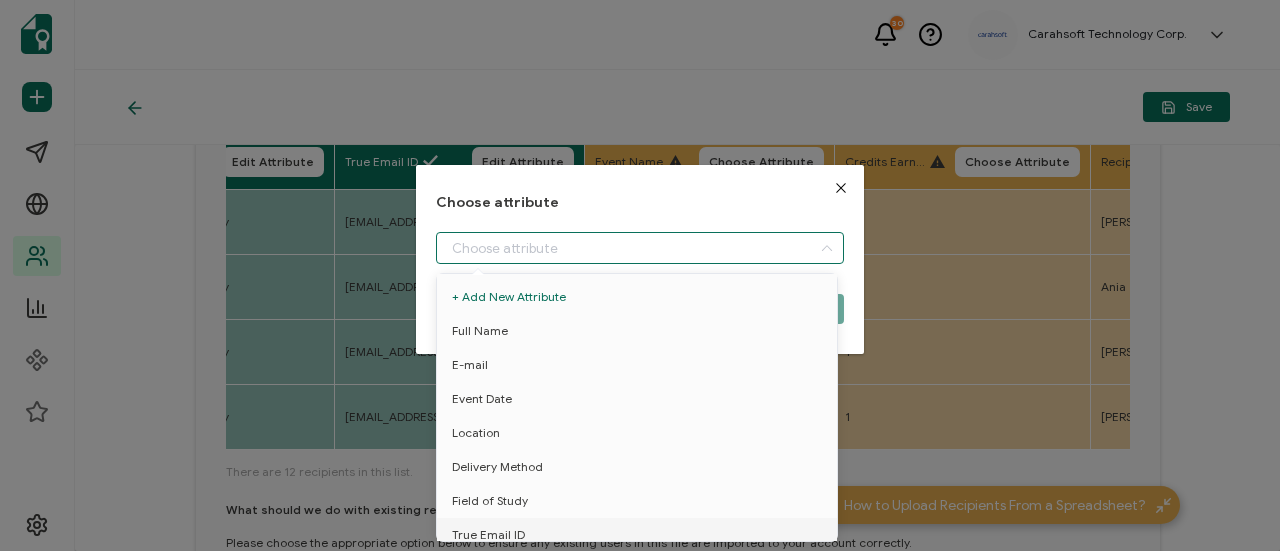 click at bounding box center (640, 248) 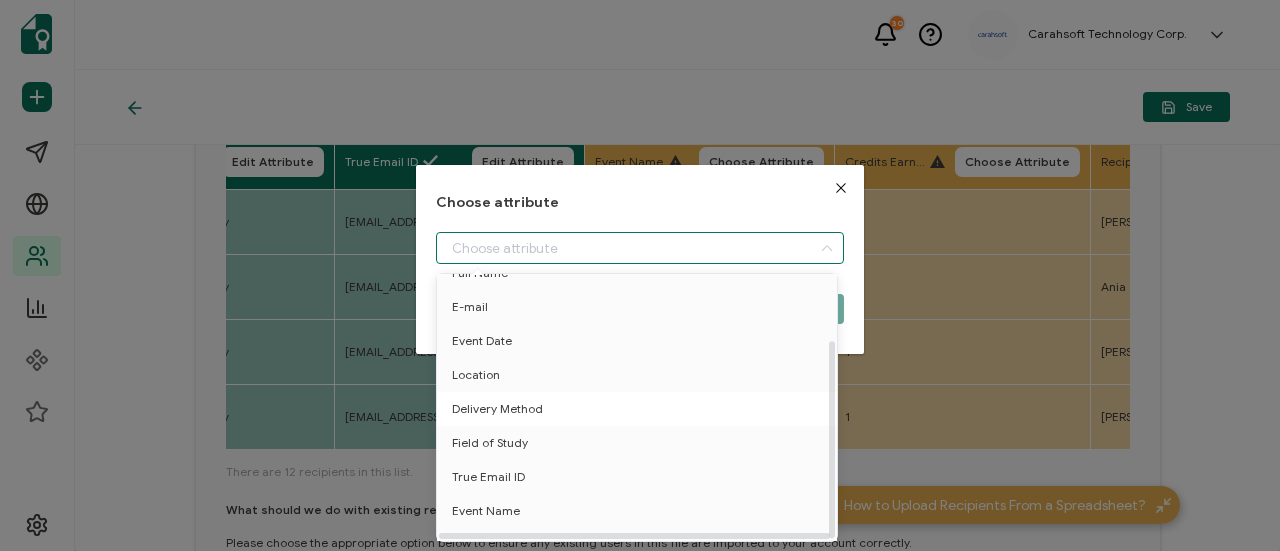 scroll, scrollTop: 88, scrollLeft: 0, axis: vertical 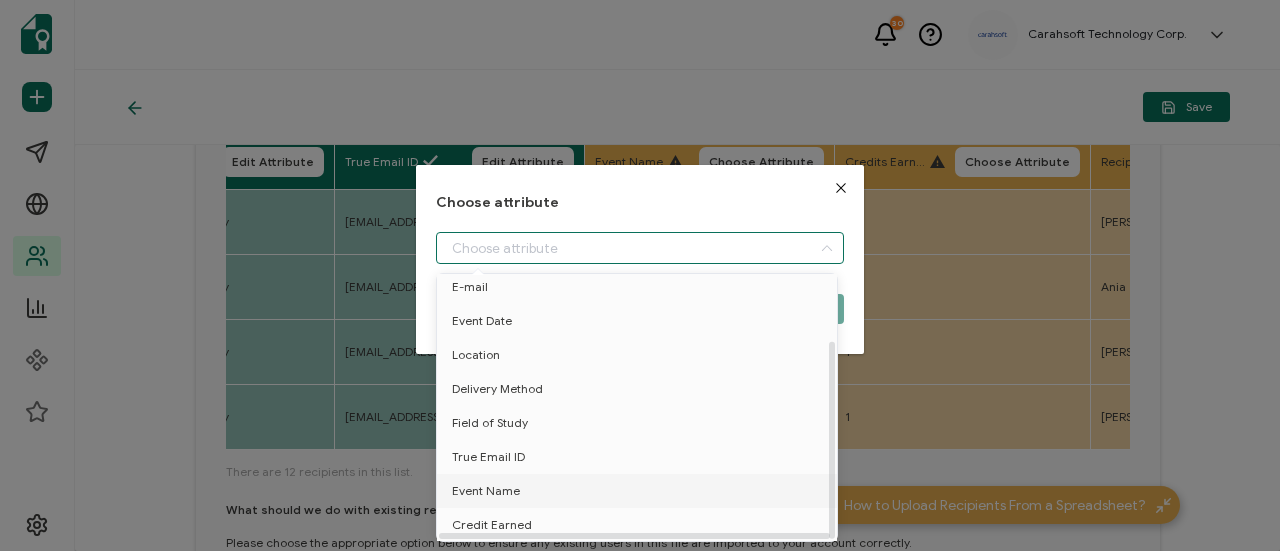 click on "Event Name" at bounding box center (640, 491) 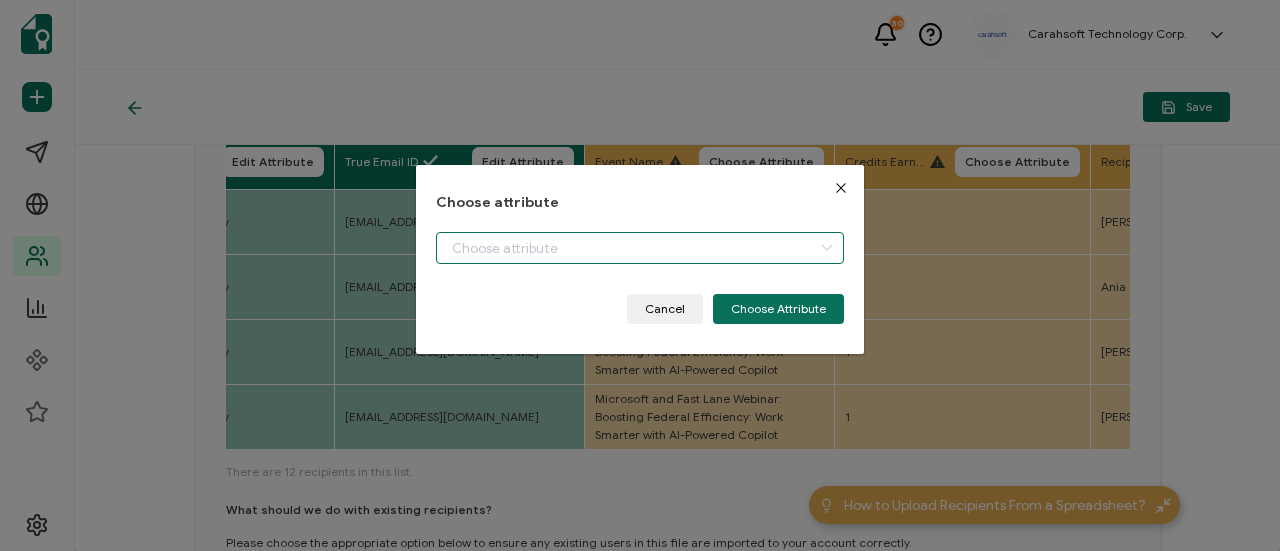 type on "Event Name" 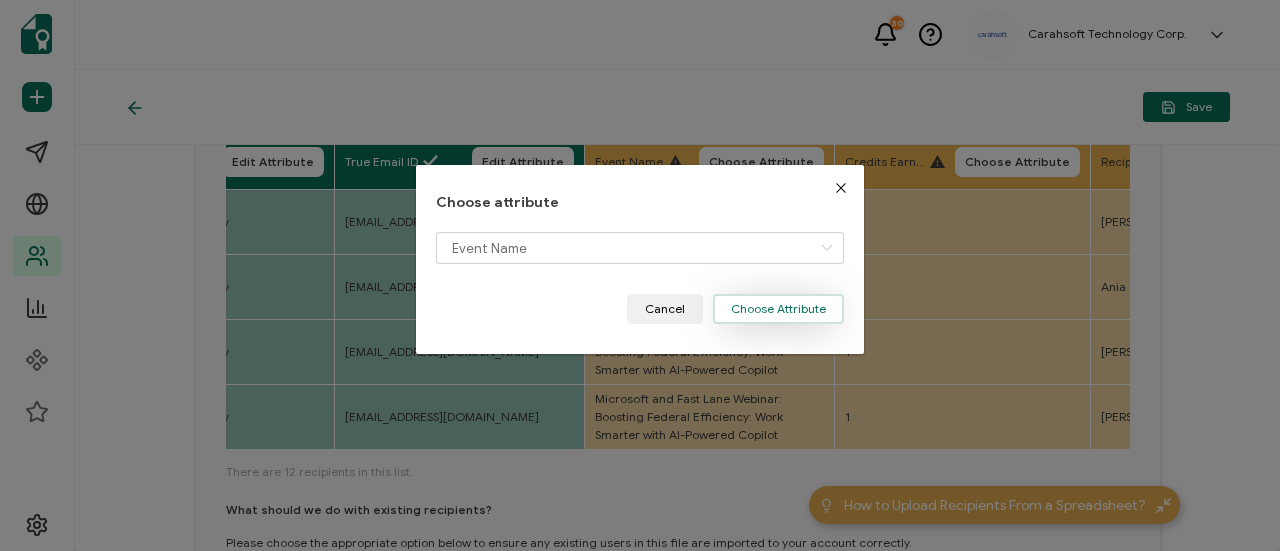 click on "Choose Attribute" at bounding box center (778, 309) 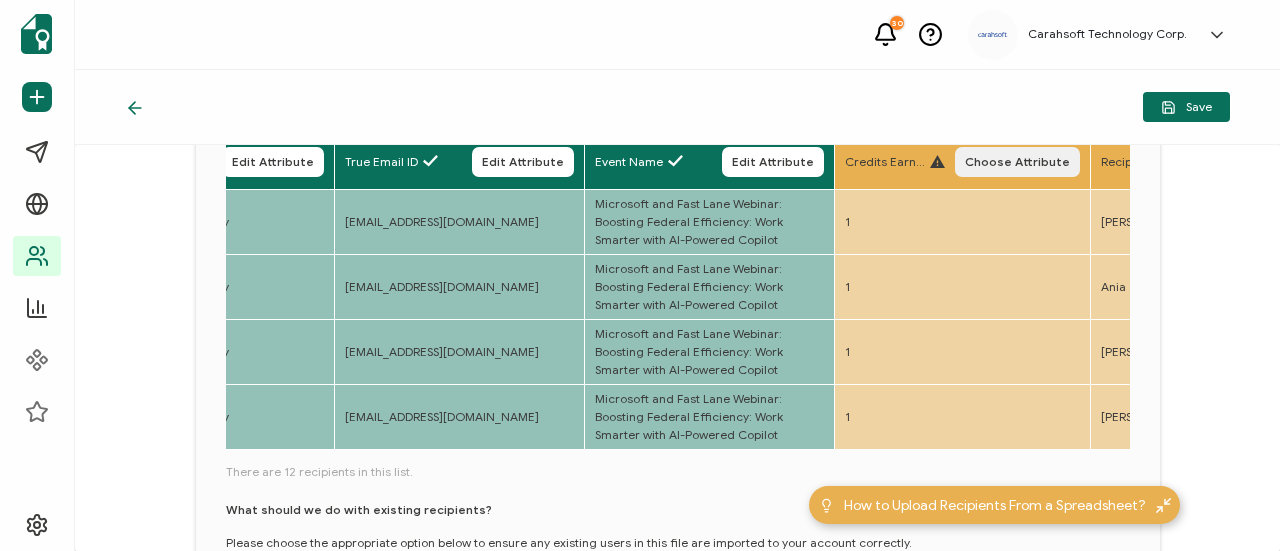 click on "Choose Attribute" at bounding box center (1017, 162) 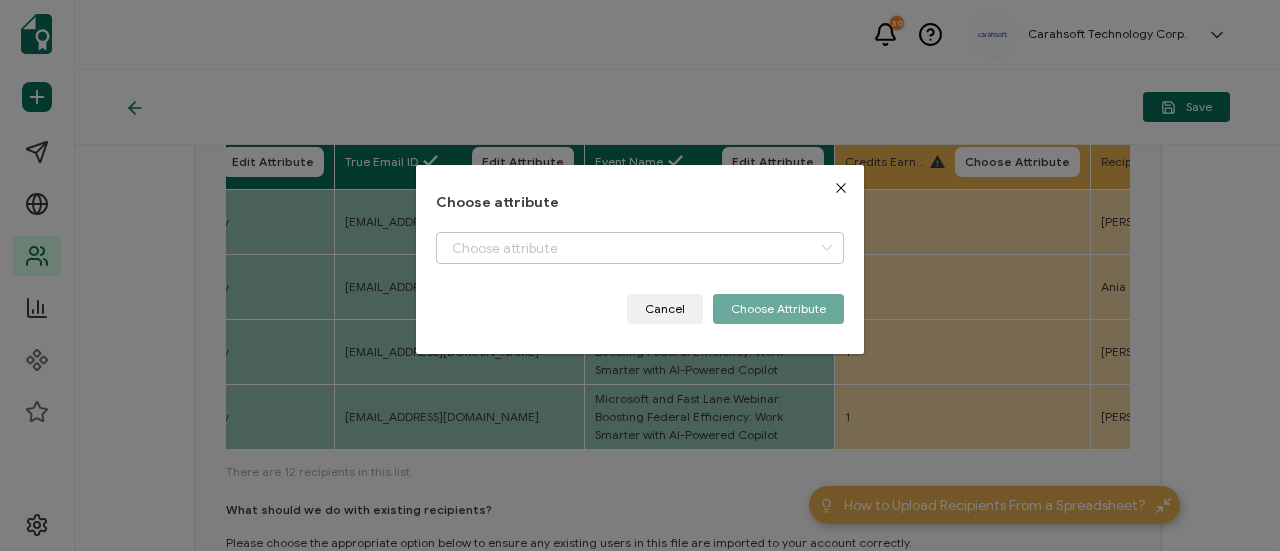 click at bounding box center [640, 263] 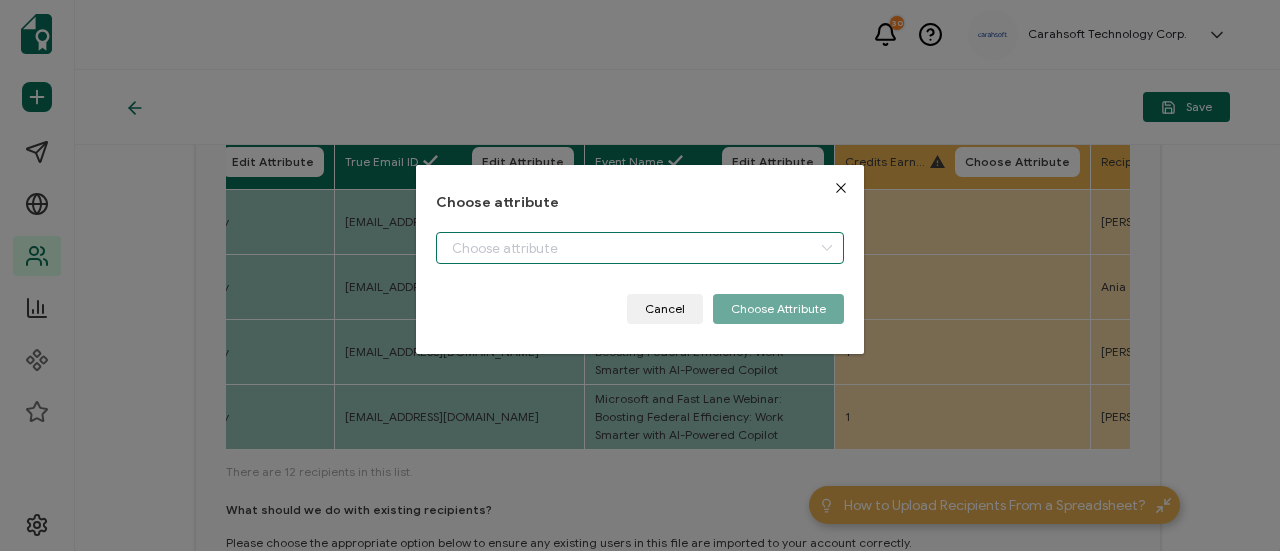 click at bounding box center (640, 248) 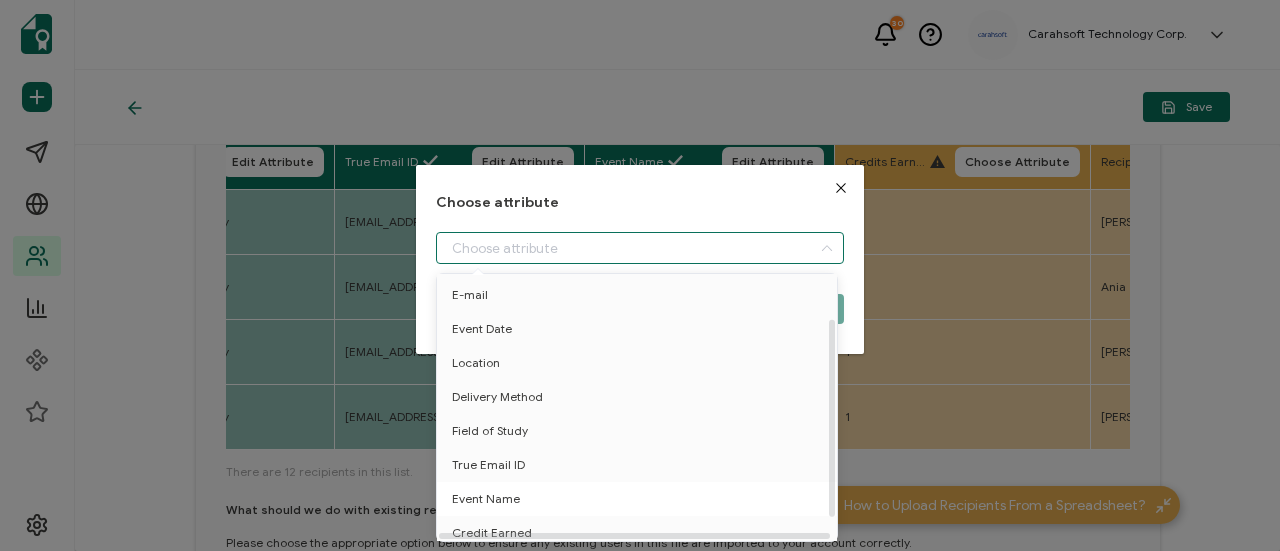 scroll, scrollTop: 88, scrollLeft: 0, axis: vertical 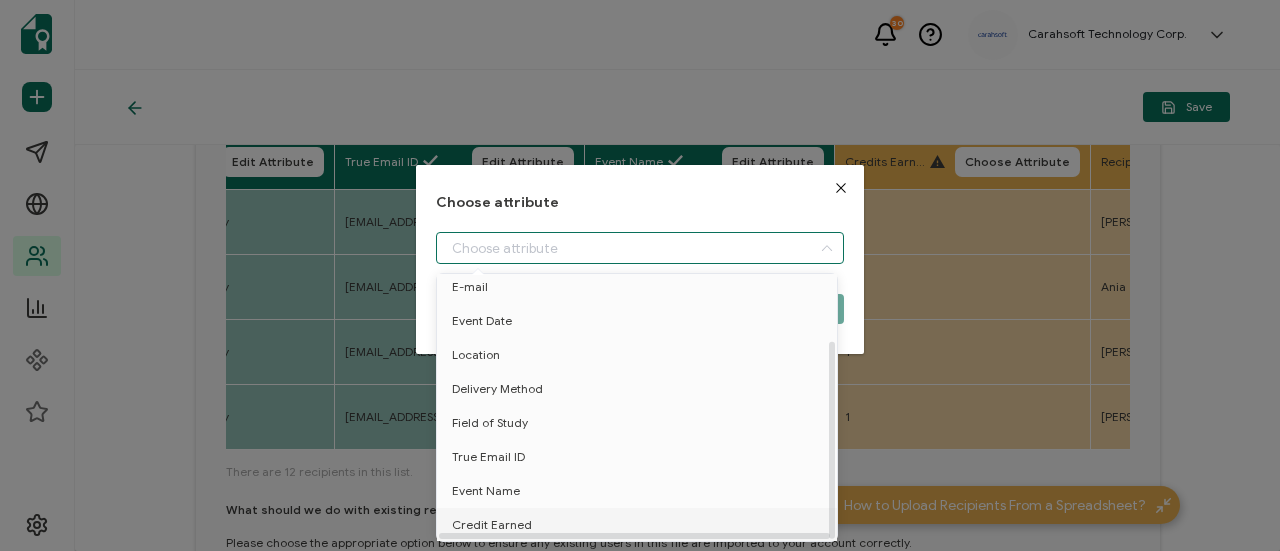 click on "Credit Earned" at bounding box center (640, 525) 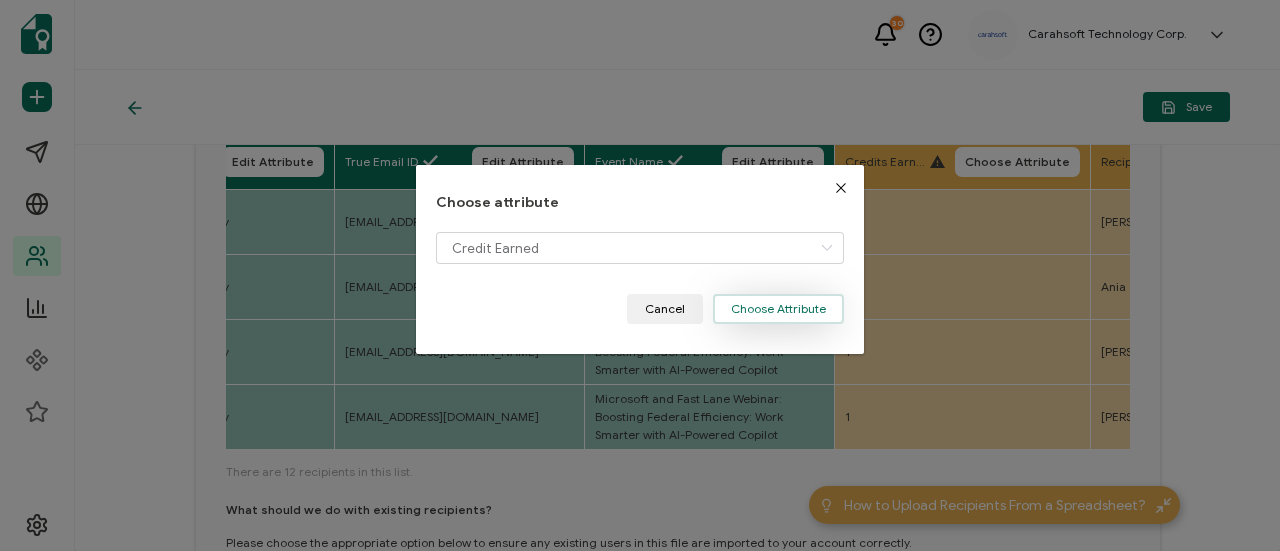 click on "Choose Attribute" at bounding box center (778, 309) 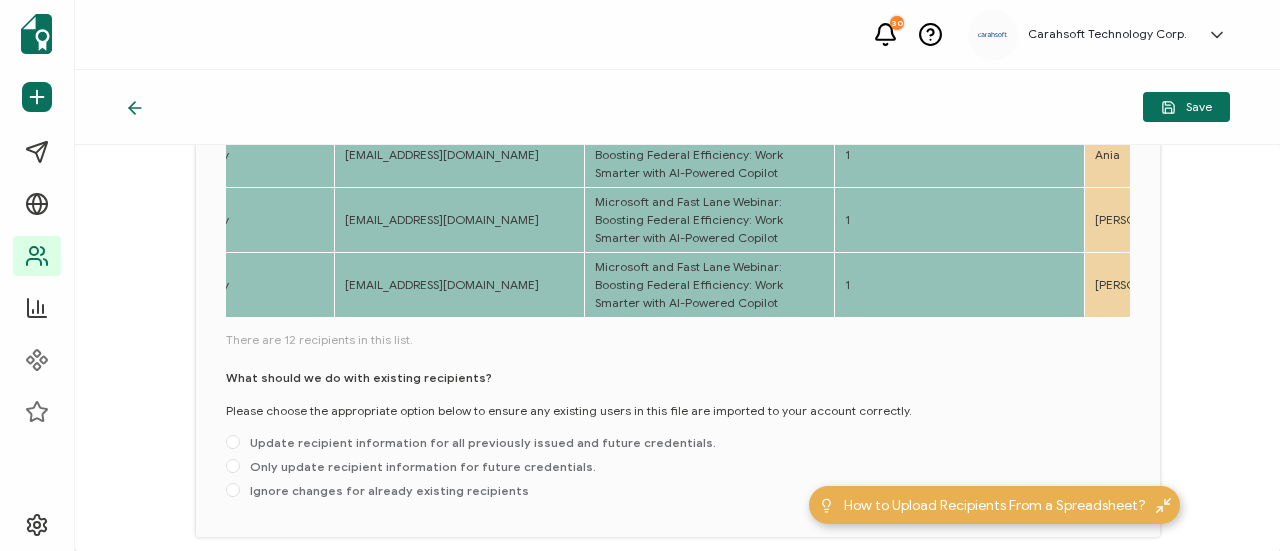 scroll, scrollTop: 453, scrollLeft: 0, axis: vertical 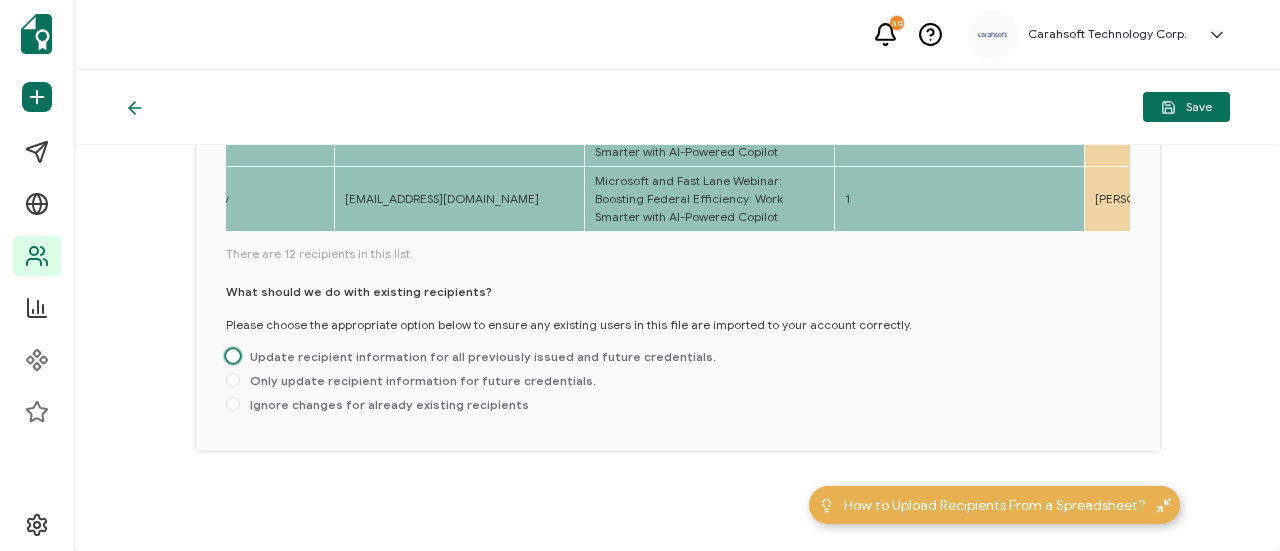 click on "Update recipient information for all previously issued and future credentials." at bounding box center (478, 356) 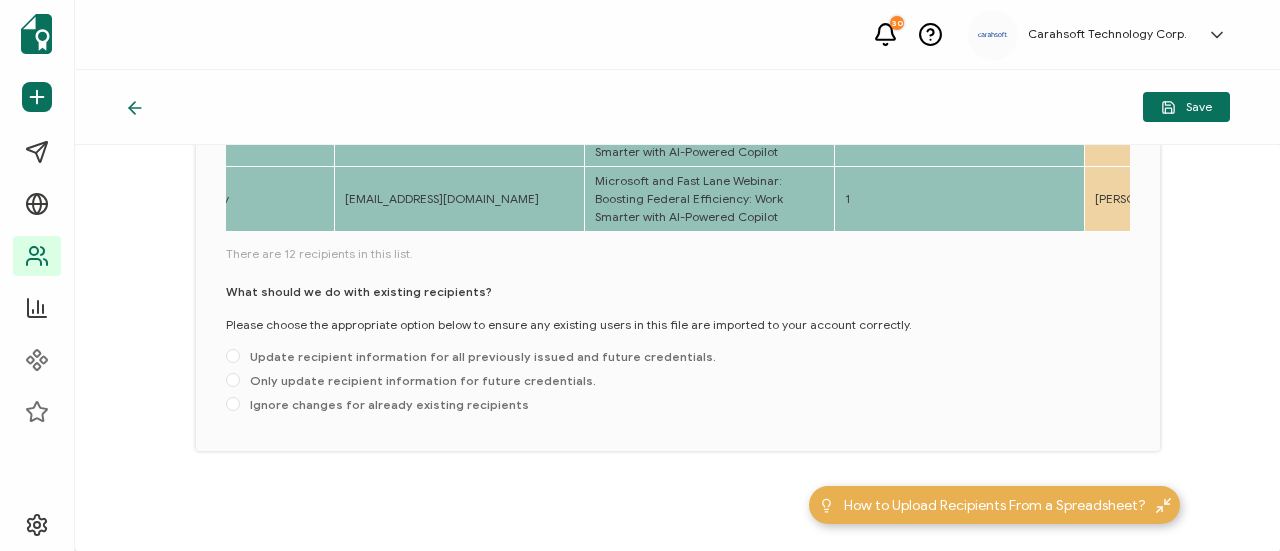 click on "Update recipient information for all previously issued and future credentials." at bounding box center (233, 357) 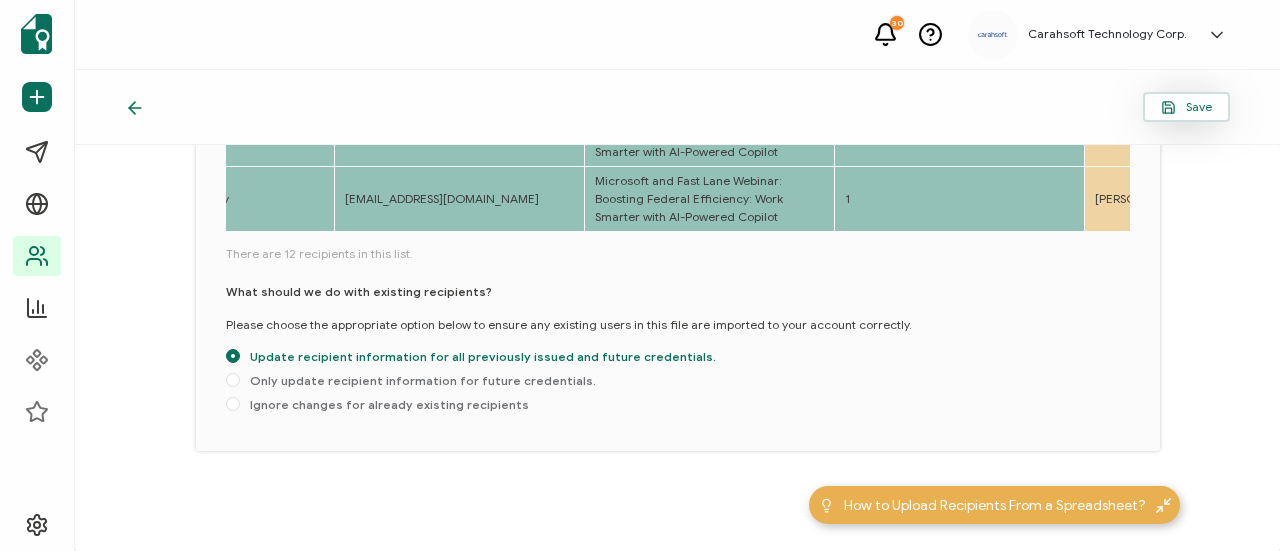 click on "Save" at bounding box center (1186, 107) 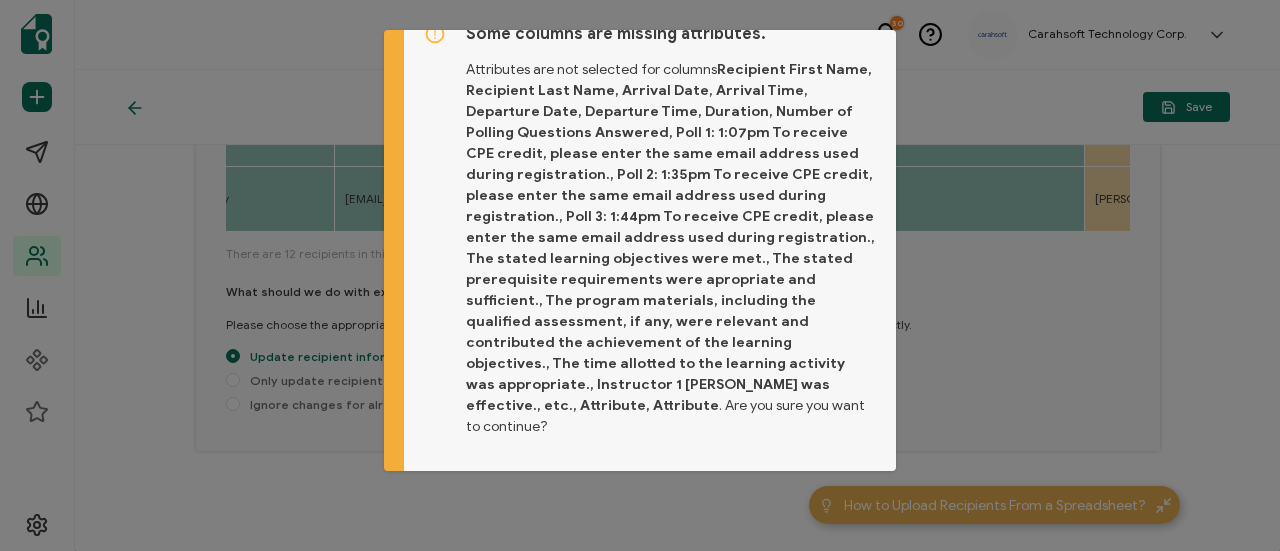 scroll, scrollTop: 40, scrollLeft: 0, axis: vertical 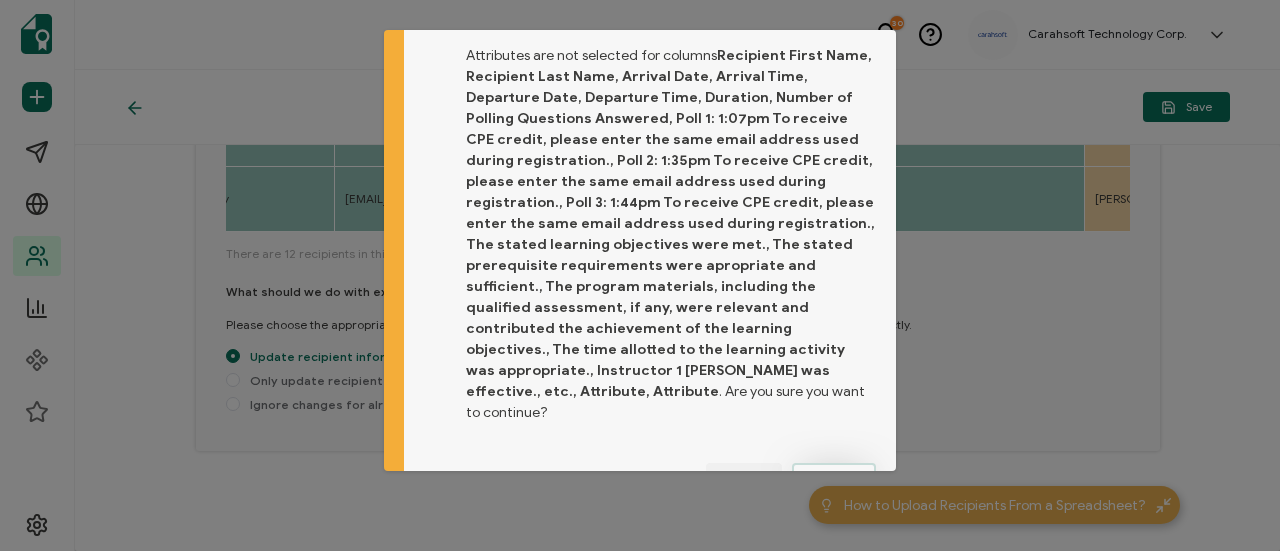 click on "Proceed" at bounding box center [834, 478] 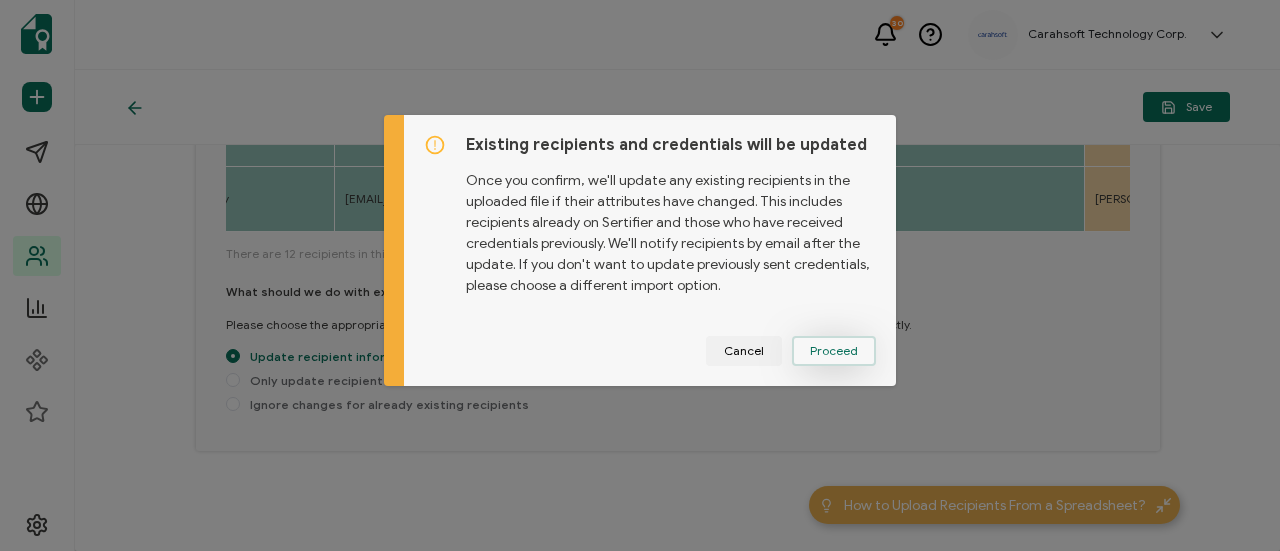 click on "Proceed" at bounding box center [0, 0] 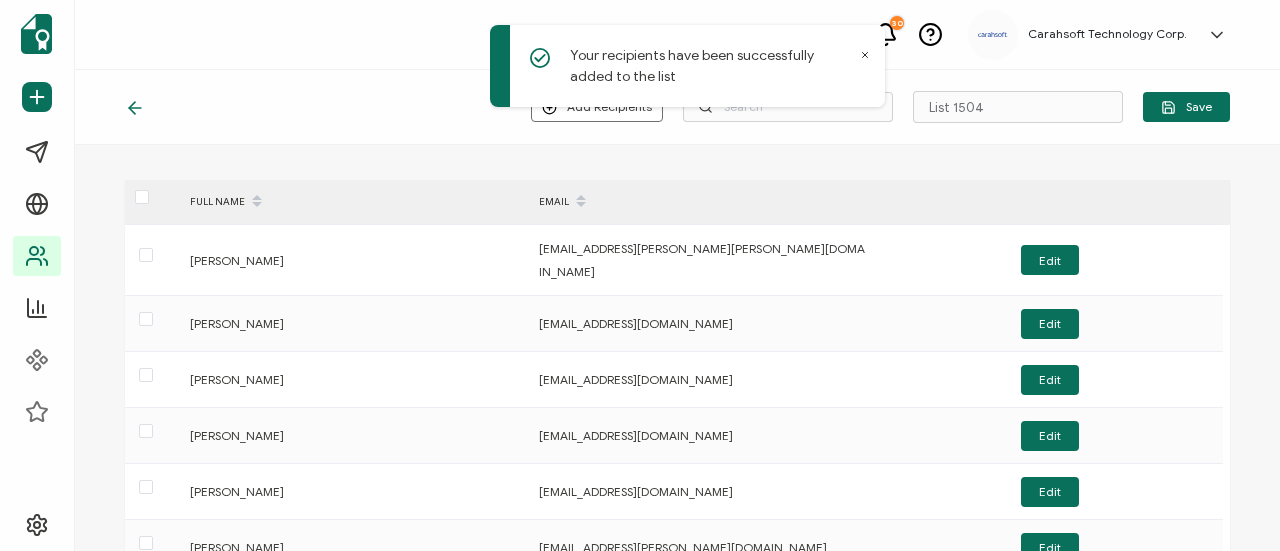 click on "Add Recipients
Upload New Recipients   Import from Recipients       List 1504
Save" at bounding box center [677, 107] 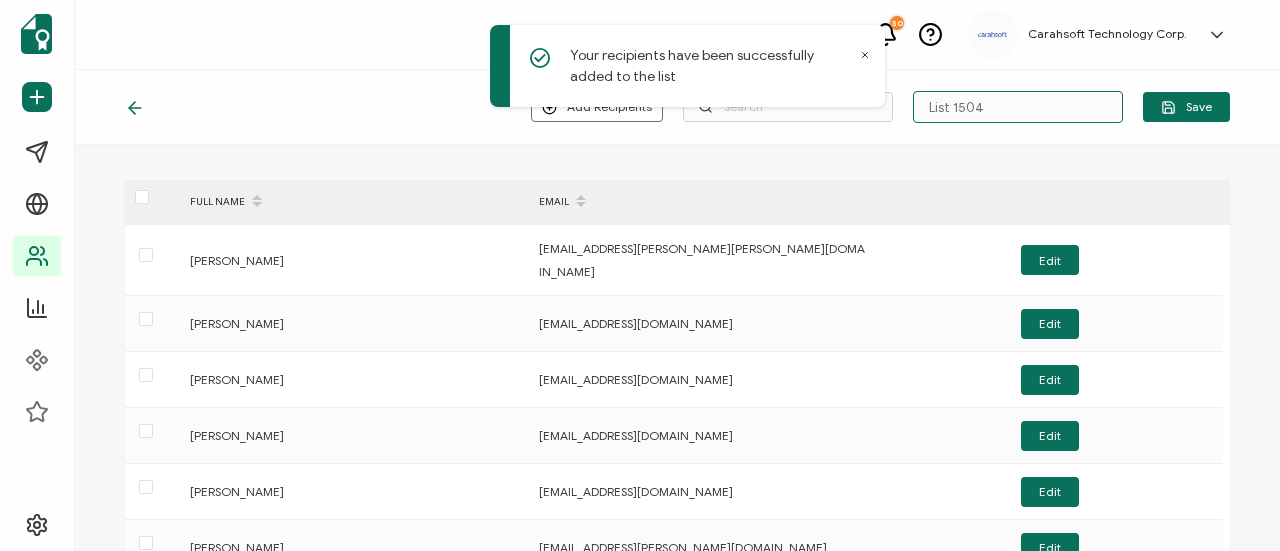 drag, startPoint x: 990, startPoint y: 111, endPoint x: 901, endPoint y: 105, distance: 89.20202 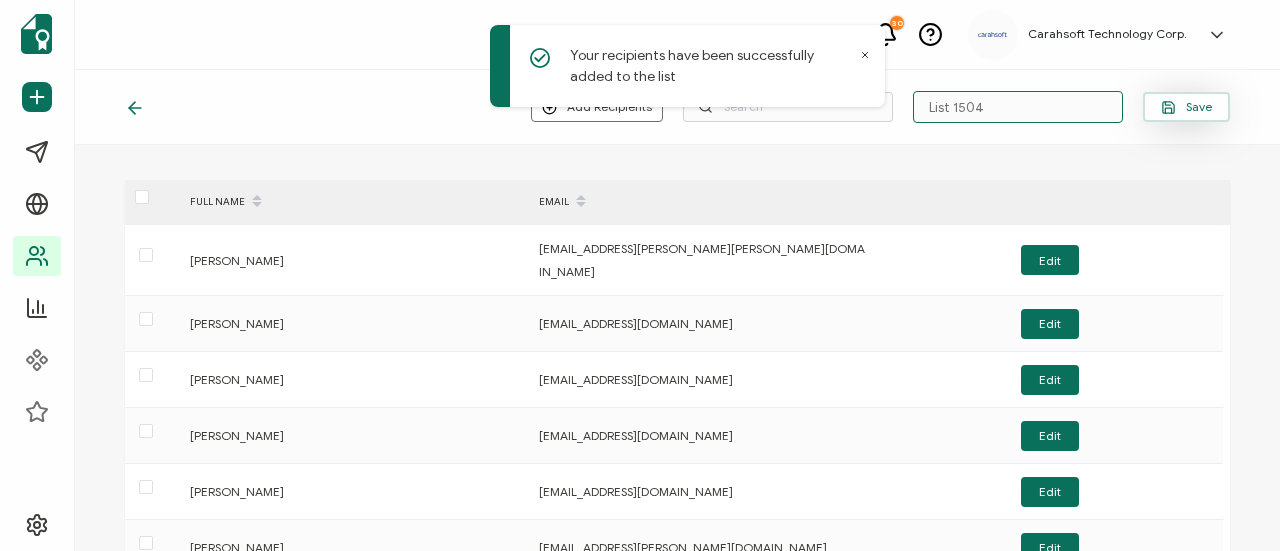 paste on "6-26-25_69986_Microsoft Webinar" 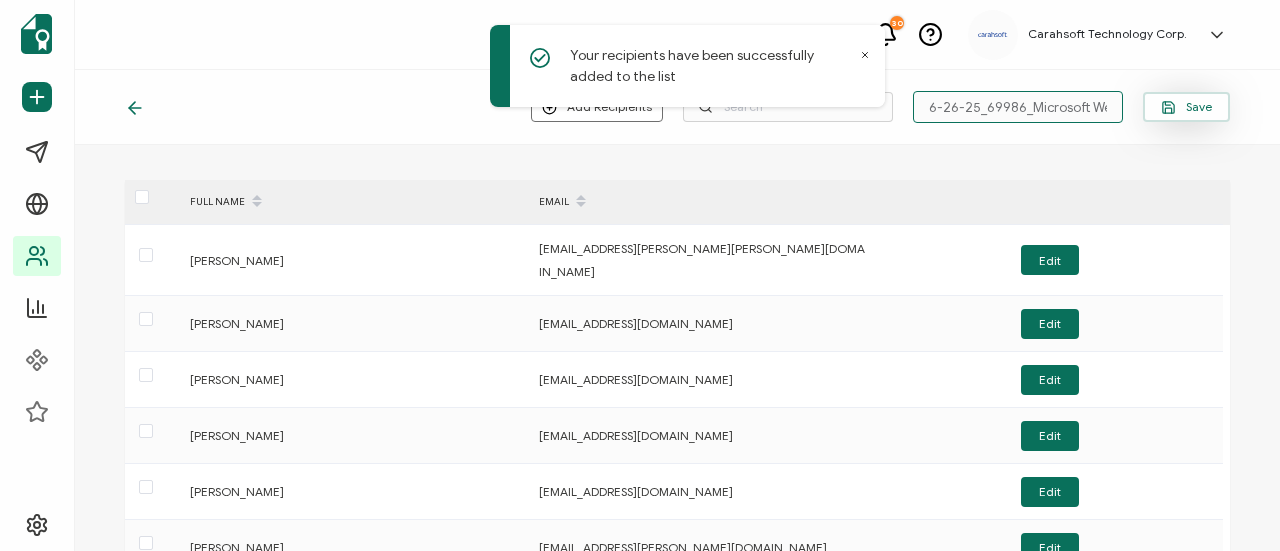 scroll, scrollTop: 0, scrollLeft: 24, axis: horizontal 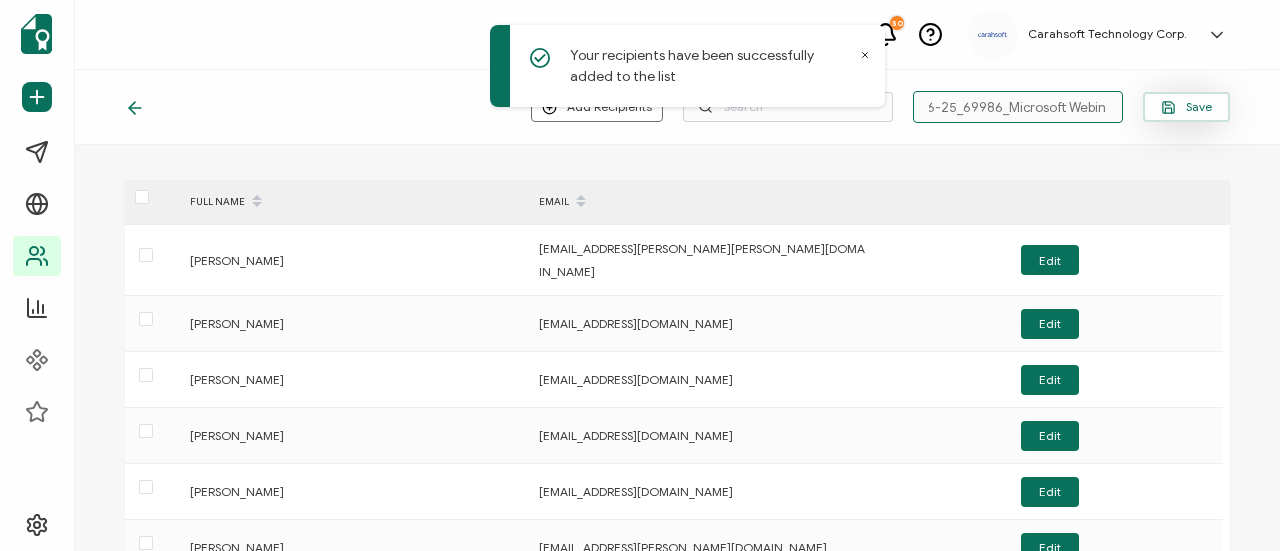 type on "6-26-25_69986_Microsoft Webinar" 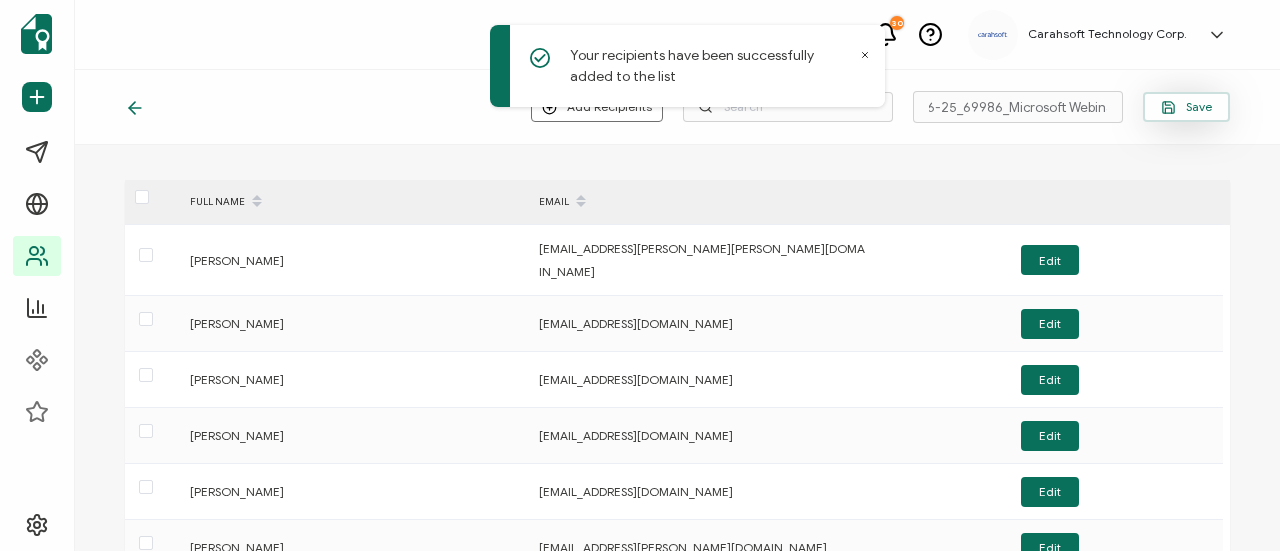 scroll, scrollTop: 0, scrollLeft: 0, axis: both 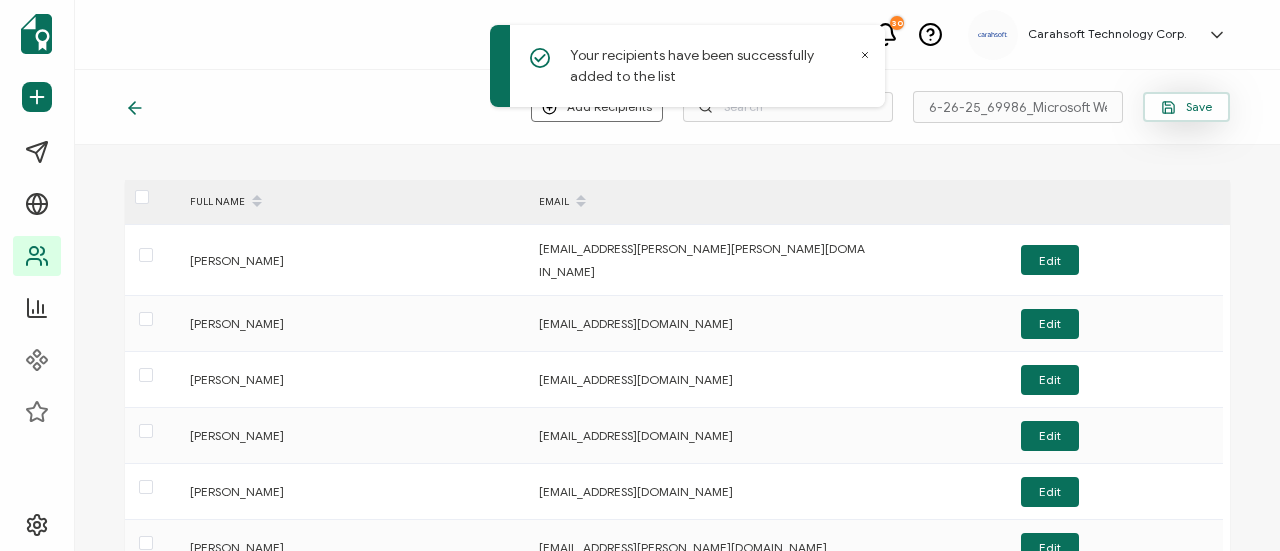 click 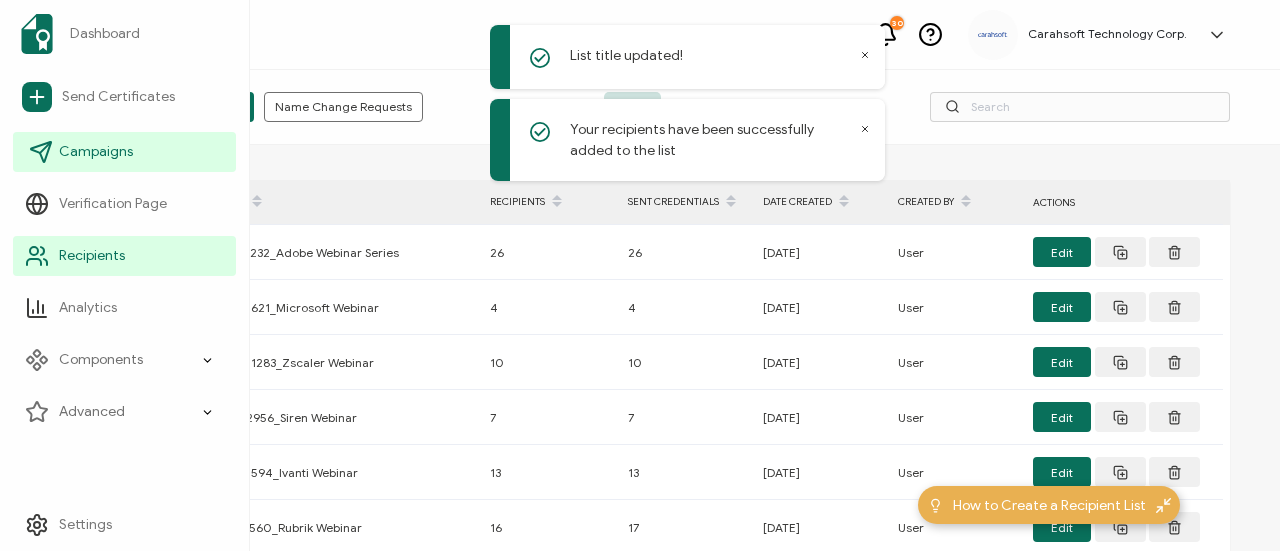 click on "Campaigns" at bounding box center [96, 152] 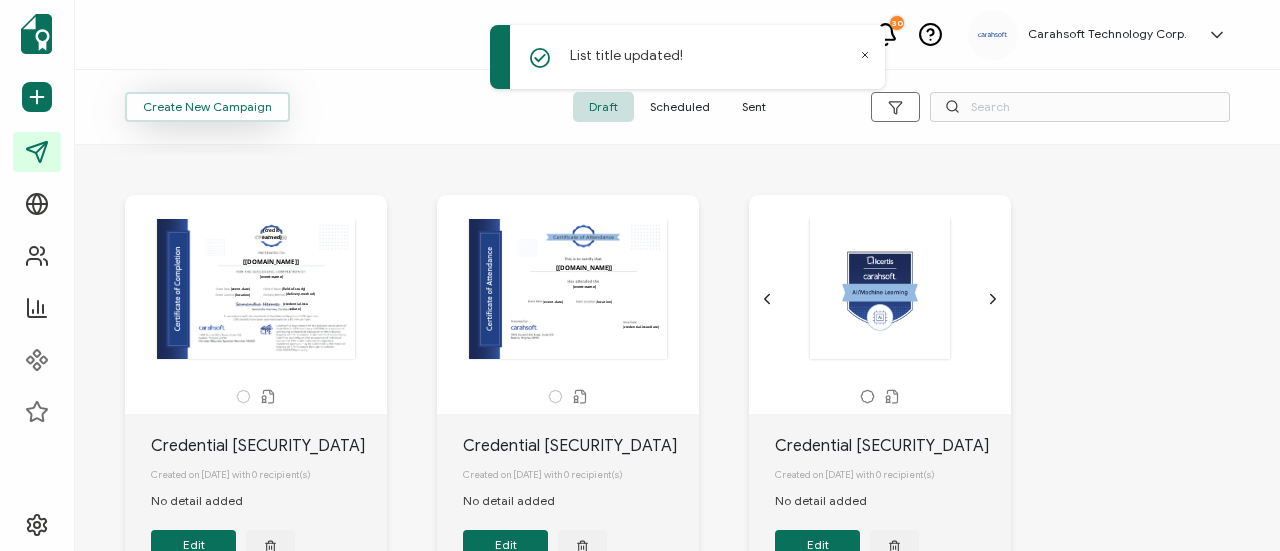 click on "Create New Campaign" at bounding box center (207, 107) 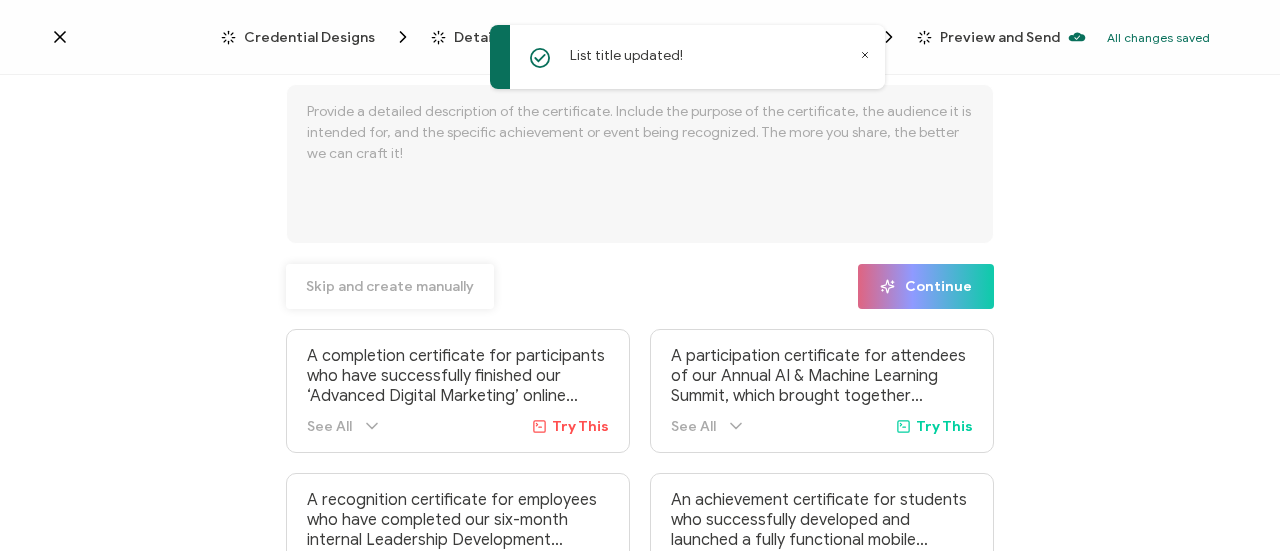 click on "Skip and create manually" at bounding box center [390, 287] 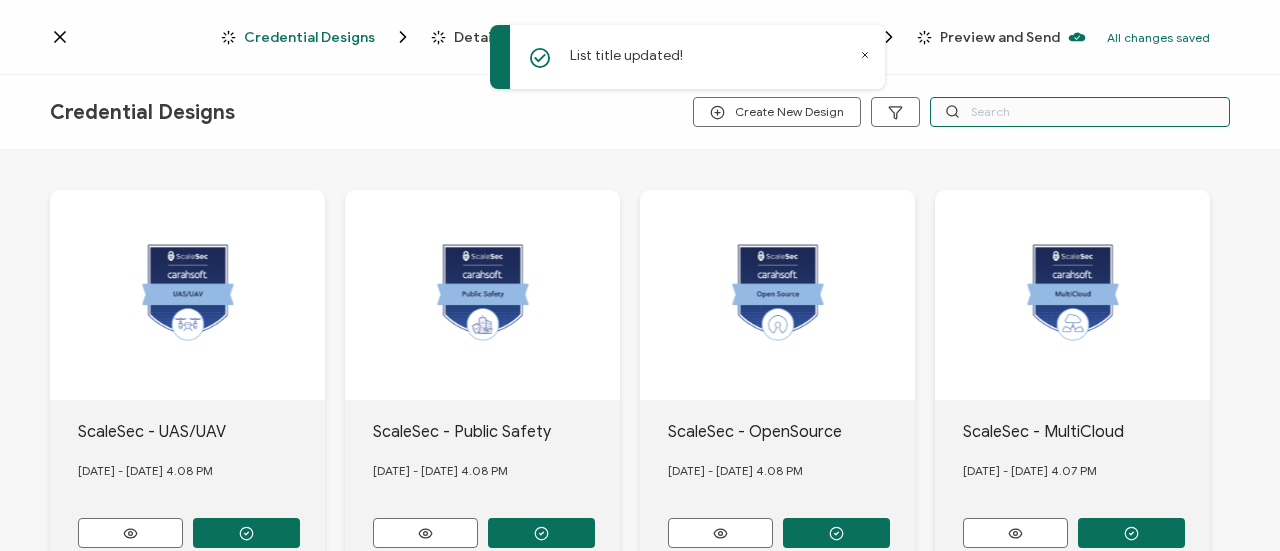 click at bounding box center (1080, 112) 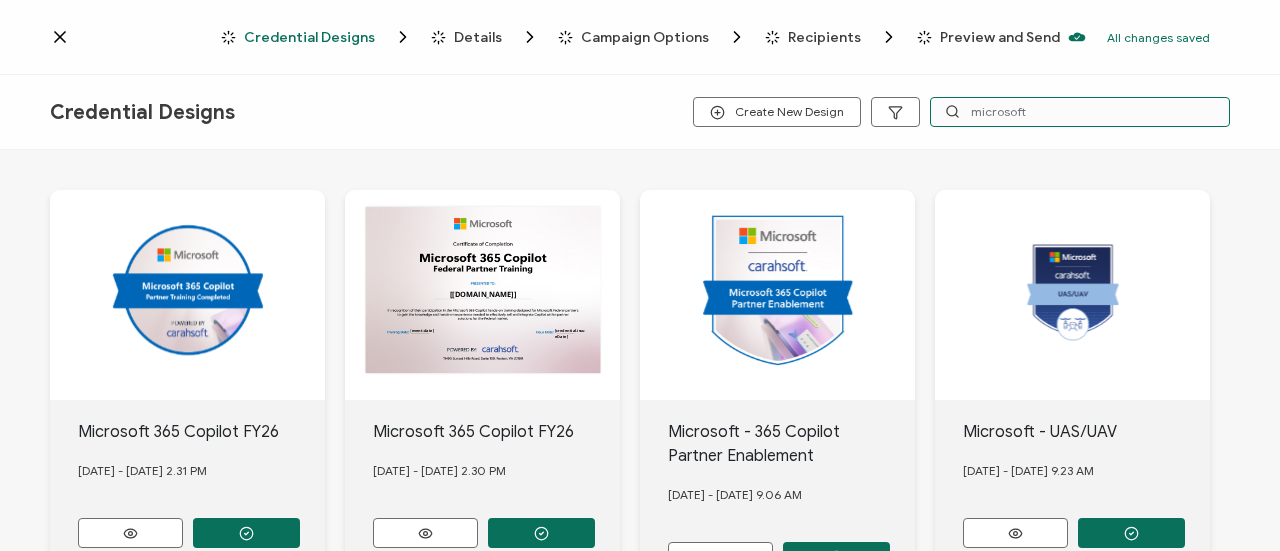 type on "microsoft" 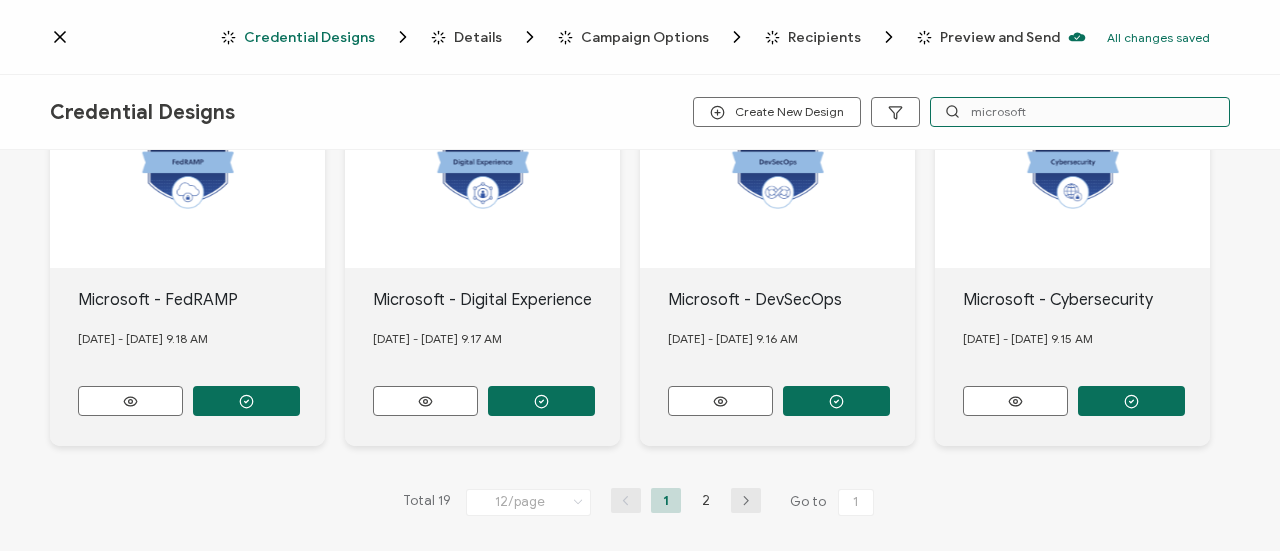 scroll, scrollTop: 972, scrollLeft: 0, axis: vertical 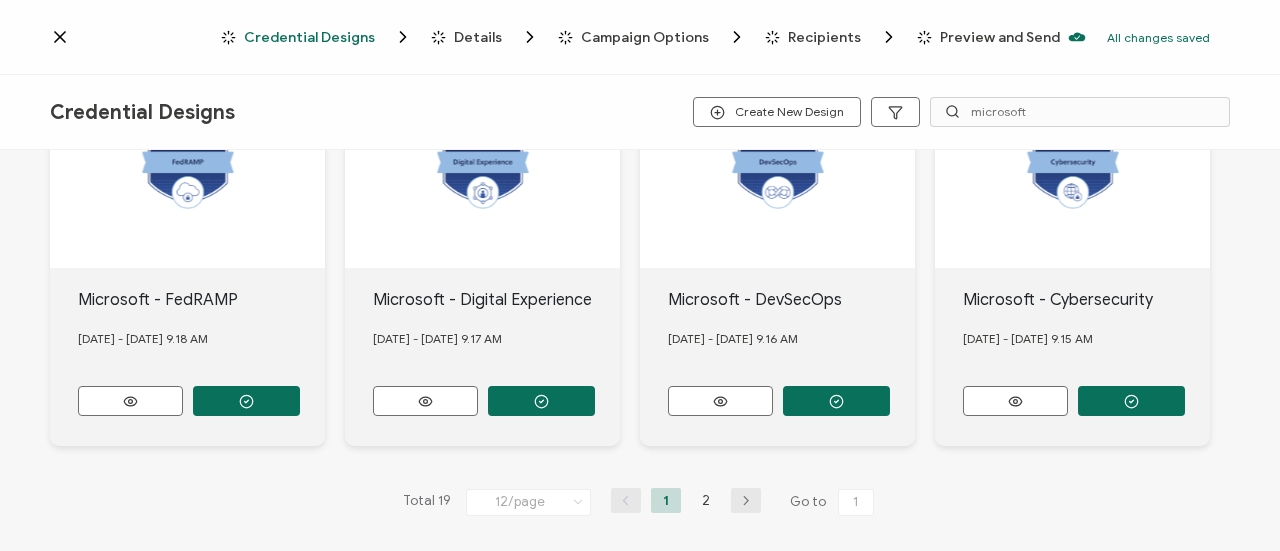 click at bounding box center [746, 501] 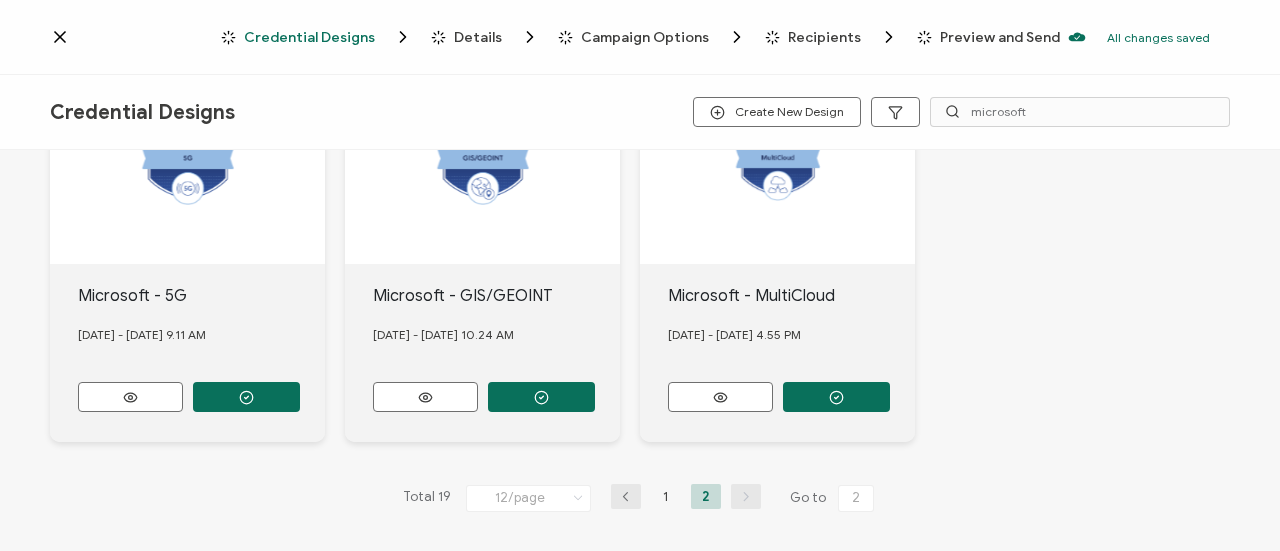 scroll, scrollTop: 144, scrollLeft: 0, axis: vertical 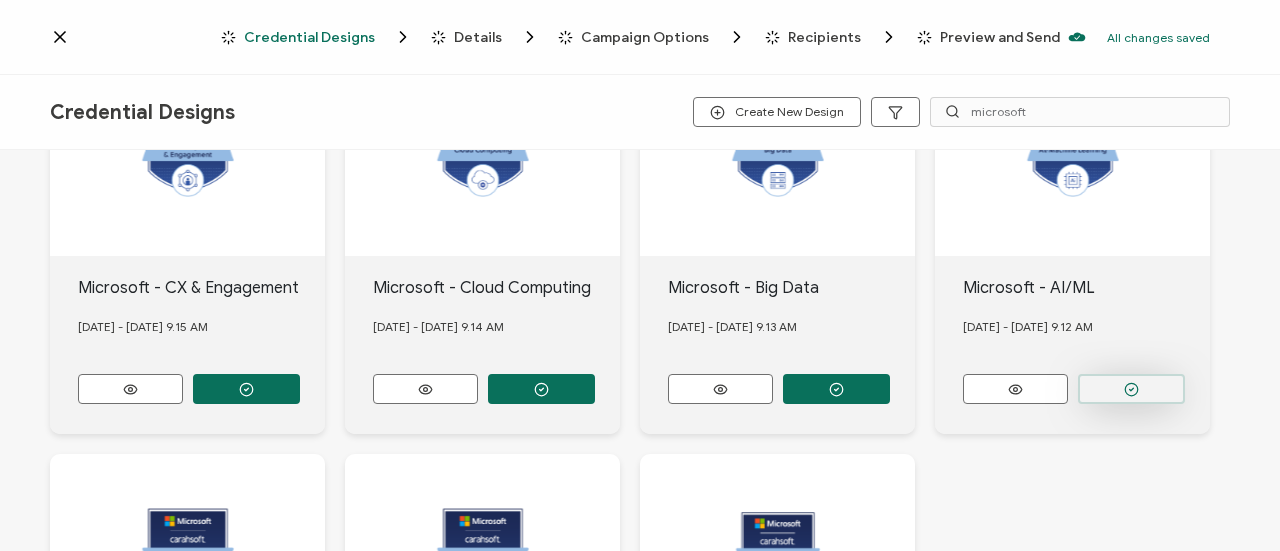 click 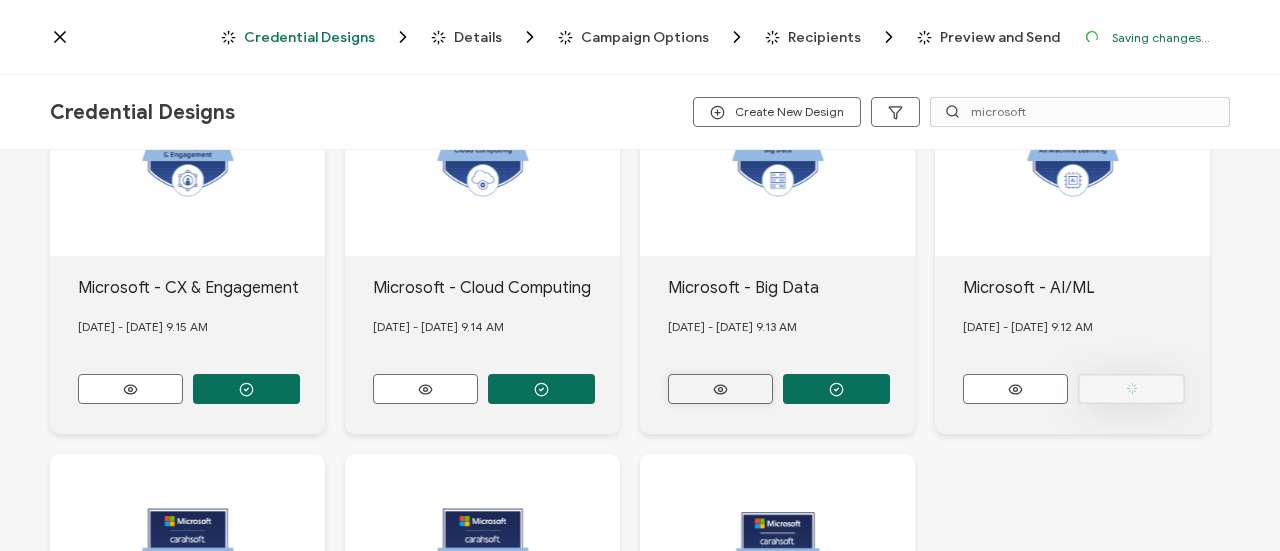 scroll, scrollTop: 260, scrollLeft: 0, axis: vertical 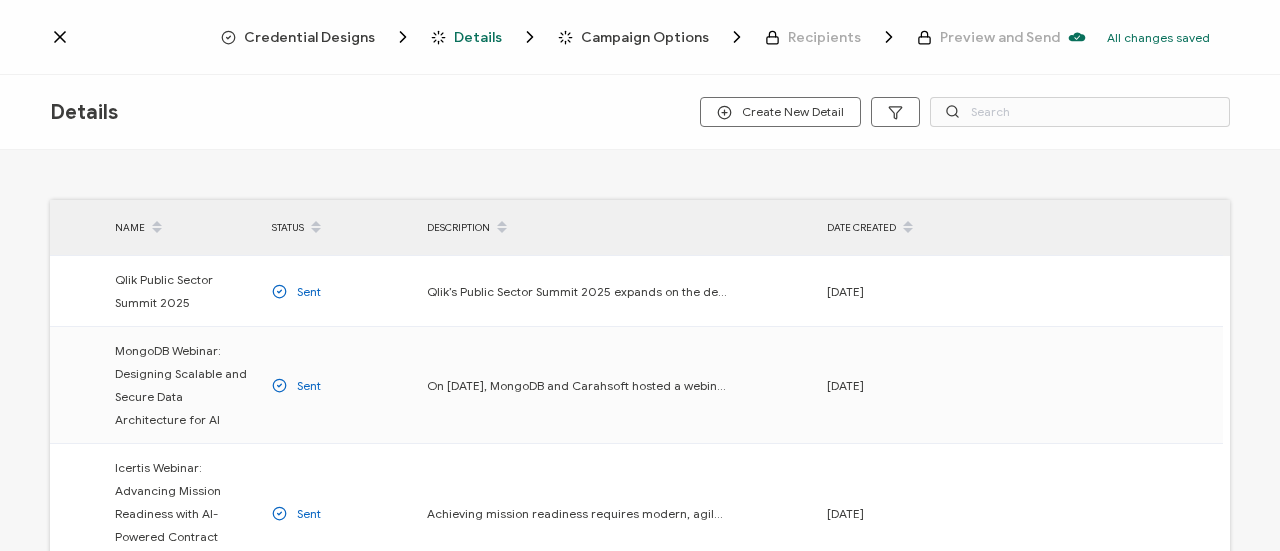 click on "Credential Designs" at bounding box center (309, 37) 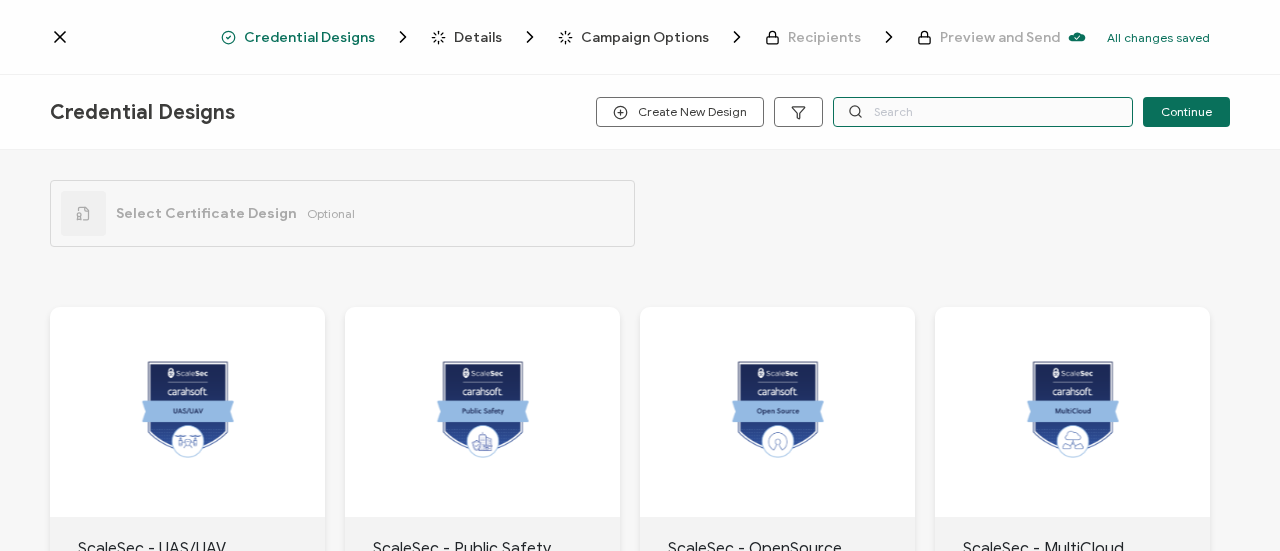 click at bounding box center (983, 112) 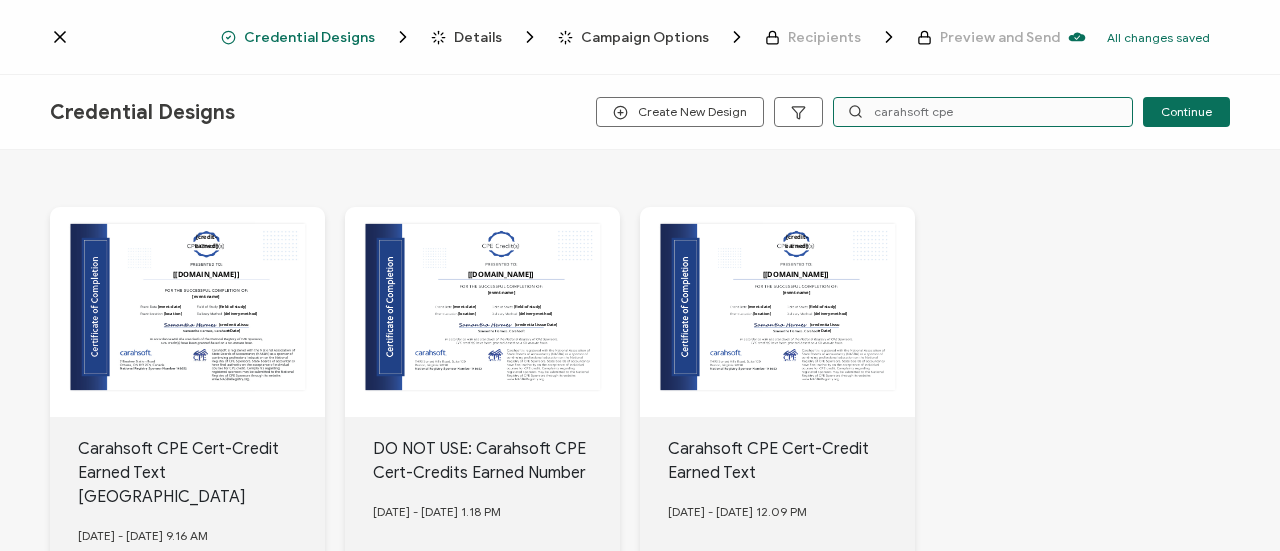 scroll, scrollTop: 280, scrollLeft: 0, axis: vertical 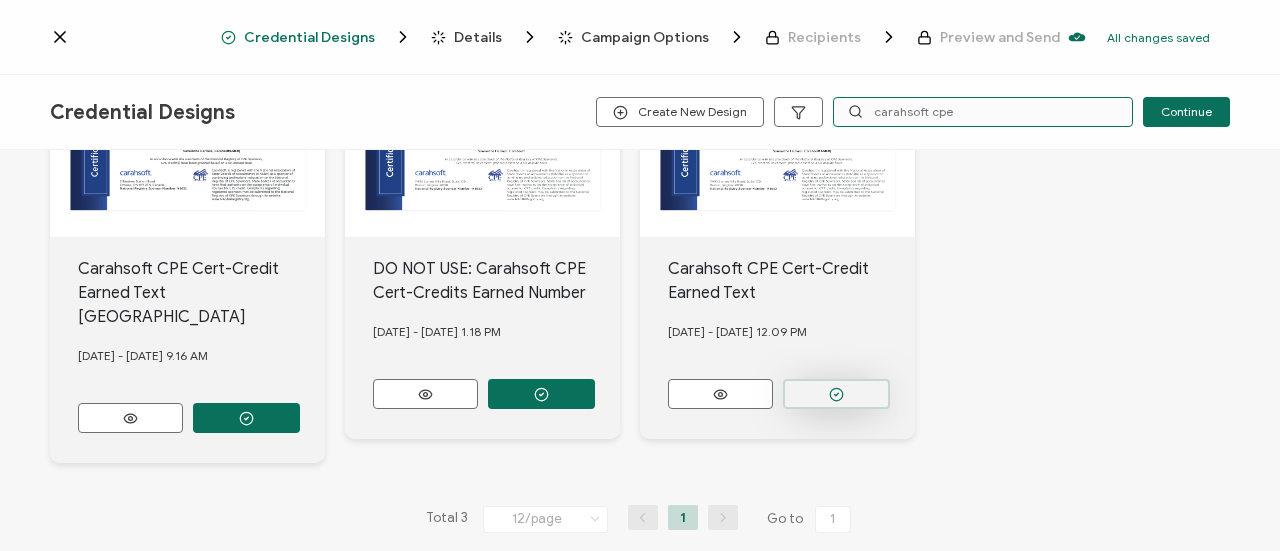 type on "carahsoft cpe" 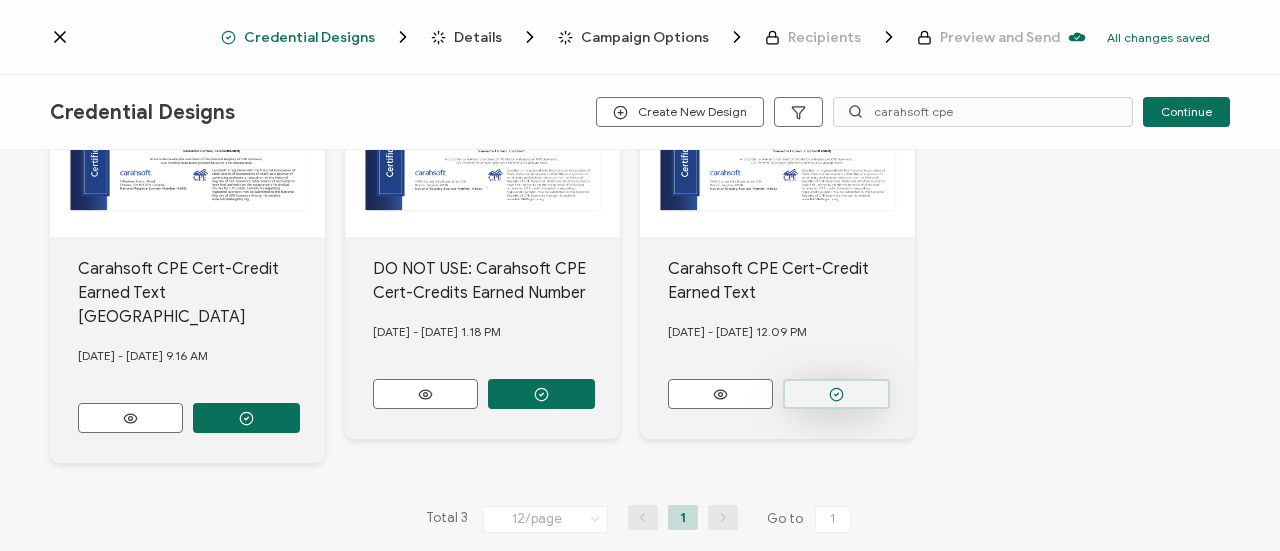 click at bounding box center (246, 418) 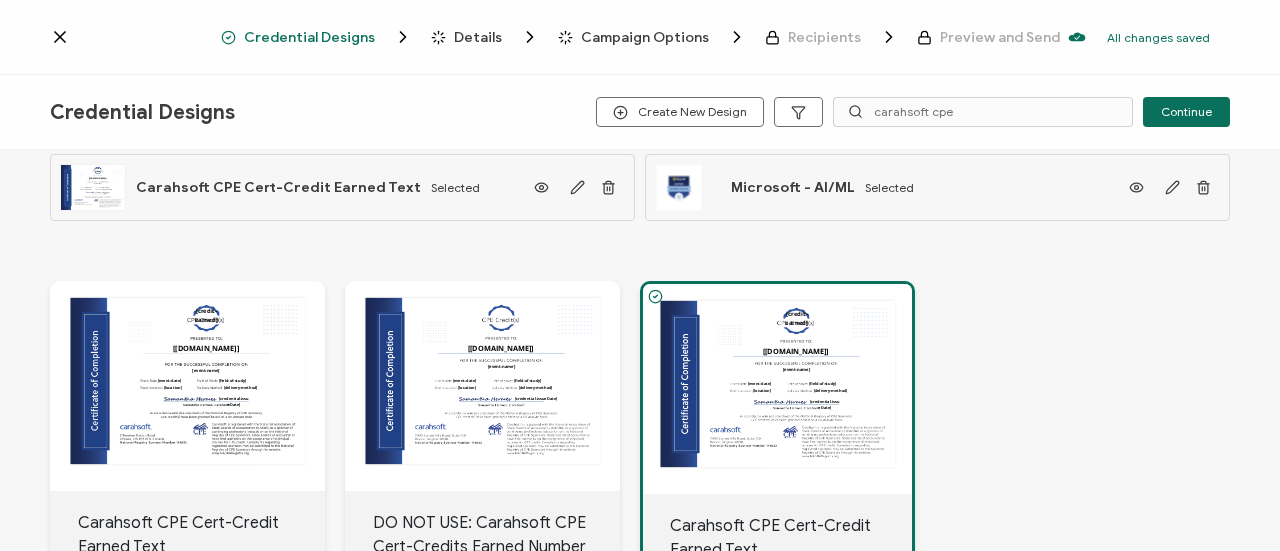 scroll, scrollTop: 0, scrollLeft: 0, axis: both 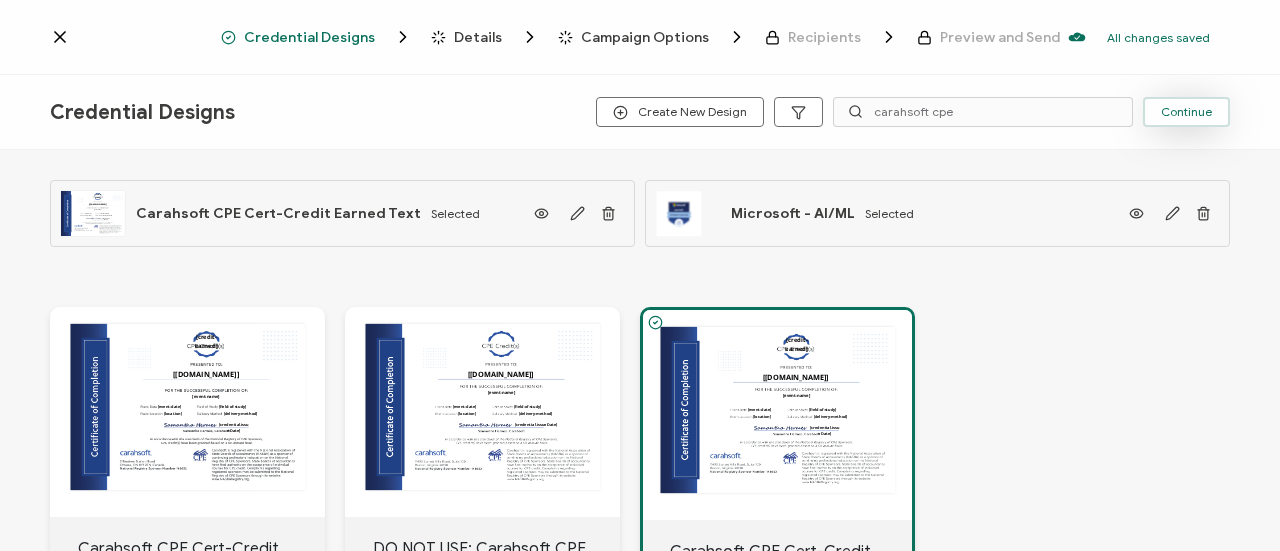 click on "Continue" at bounding box center (1186, 112) 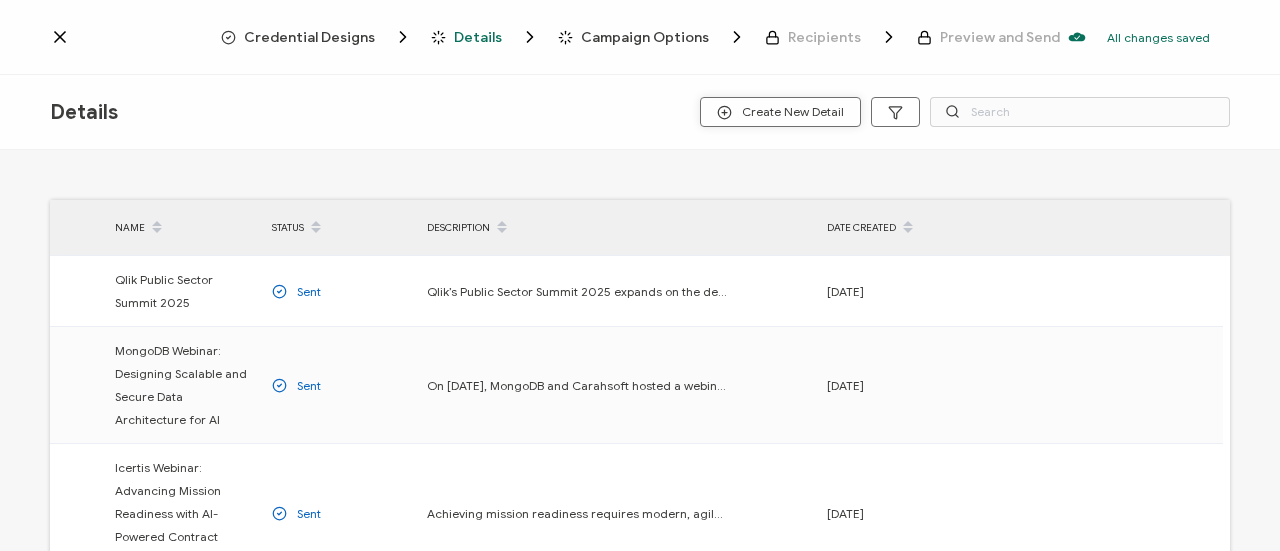 click on "Create New Detail" at bounding box center [780, 112] 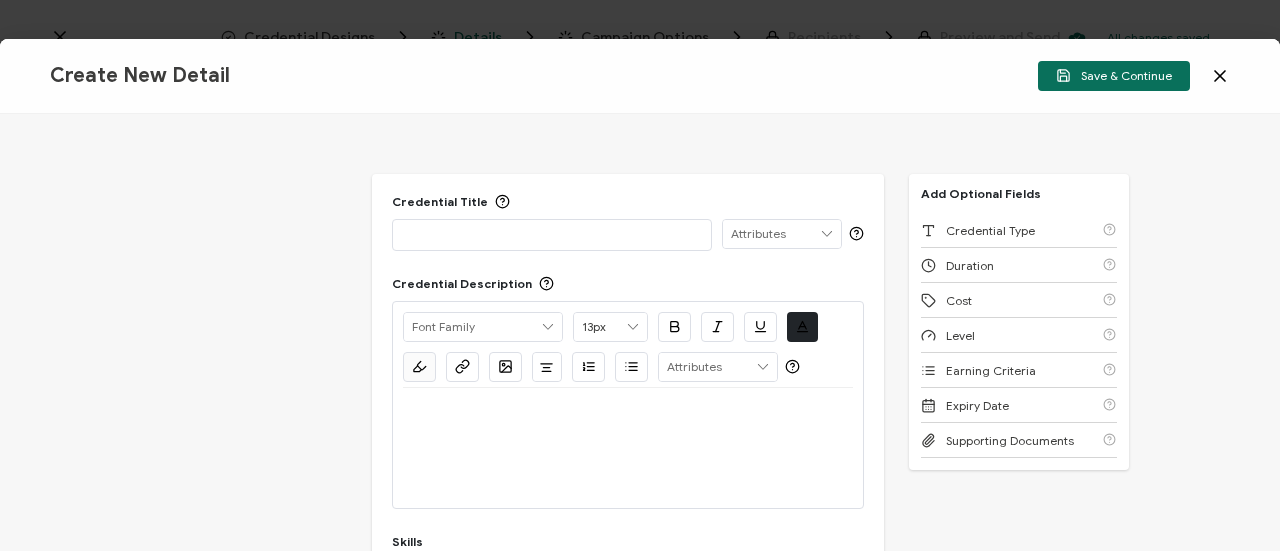 click at bounding box center [552, 235] 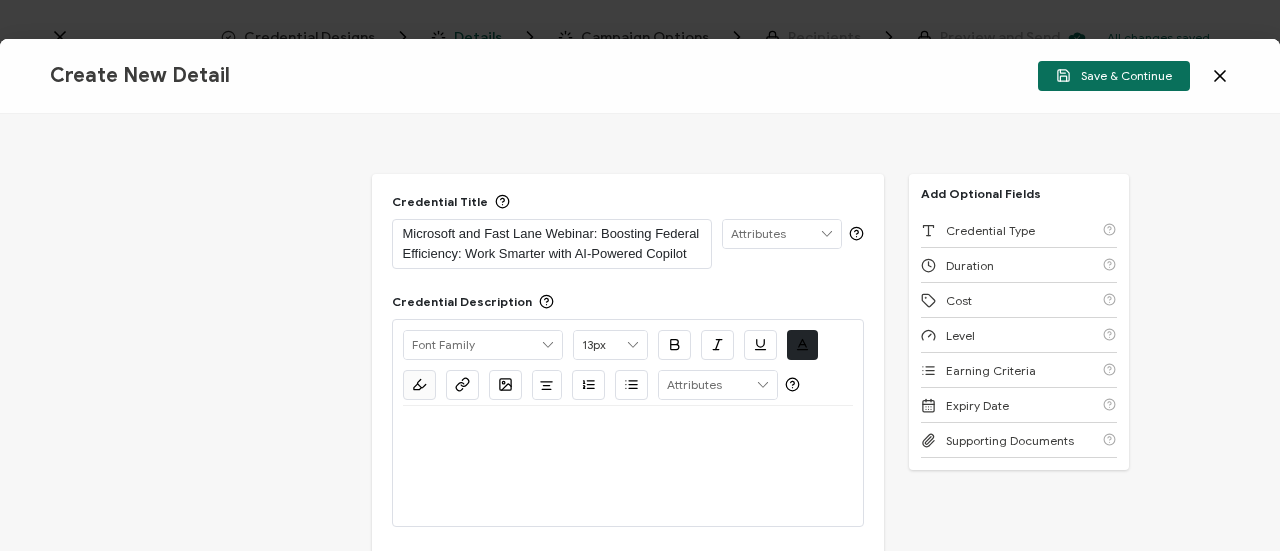 click at bounding box center [628, 466] 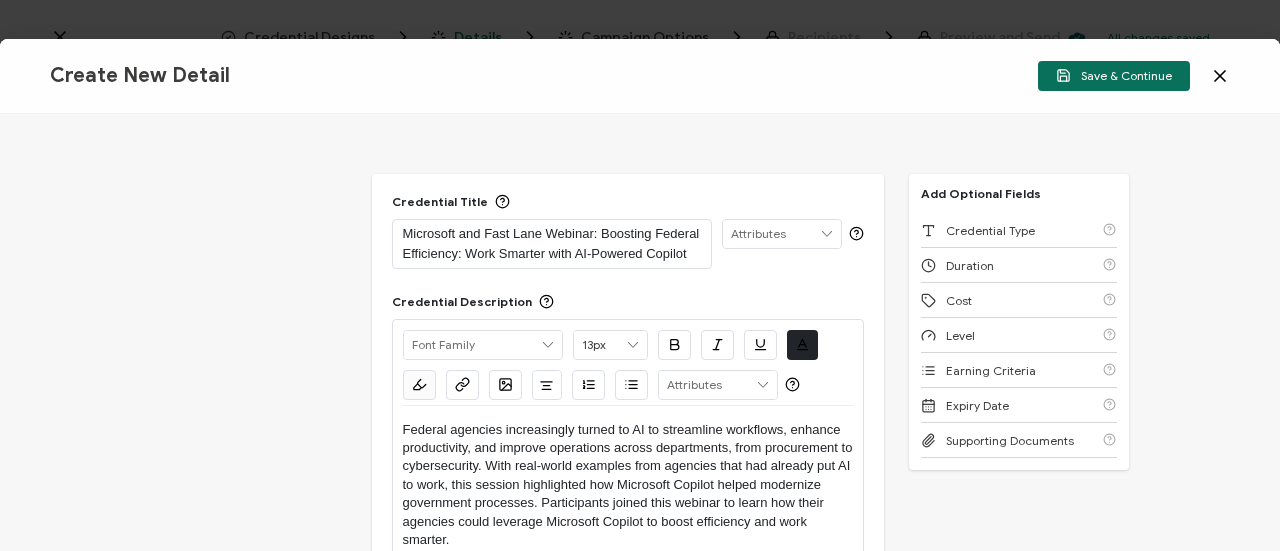 scroll, scrollTop: 0, scrollLeft: 0, axis: both 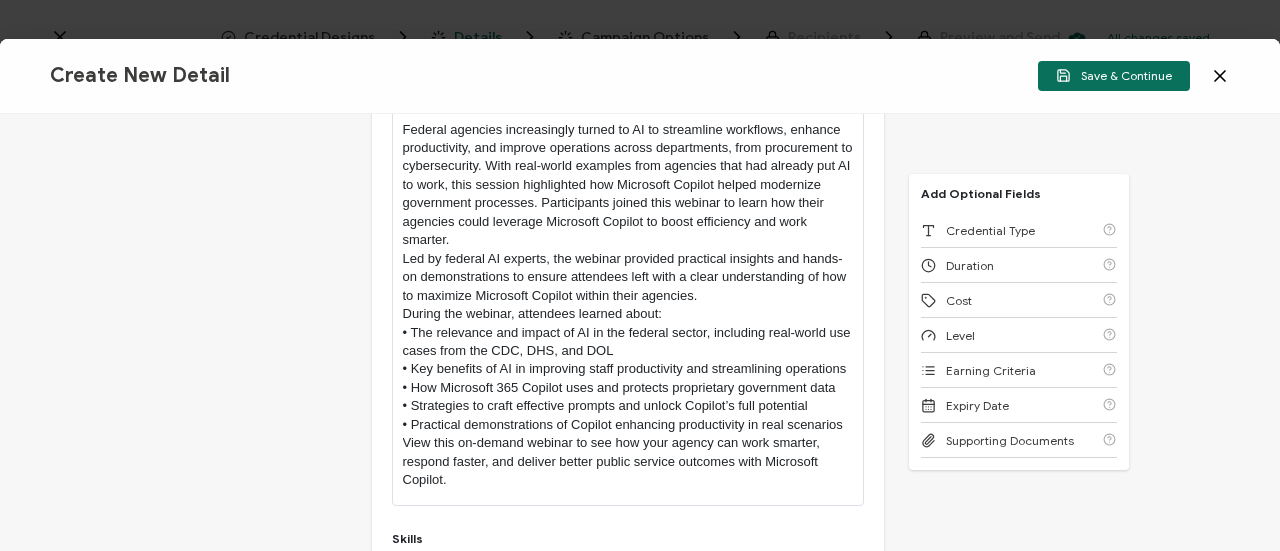 click on "Federal agencies increasingly turned to AI to streamline workflows, enhance productivity, and improve operations across departments, from procurement to cybersecurity. With real-world examples from agencies that had already put AI to work, this session highlighted how Microsoft Copilot helped modernize government processes. Participants joined this webinar to learn how their agencies could leverage Microsoft Copilot to boost efficiency and work smarter." at bounding box center (628, 185) 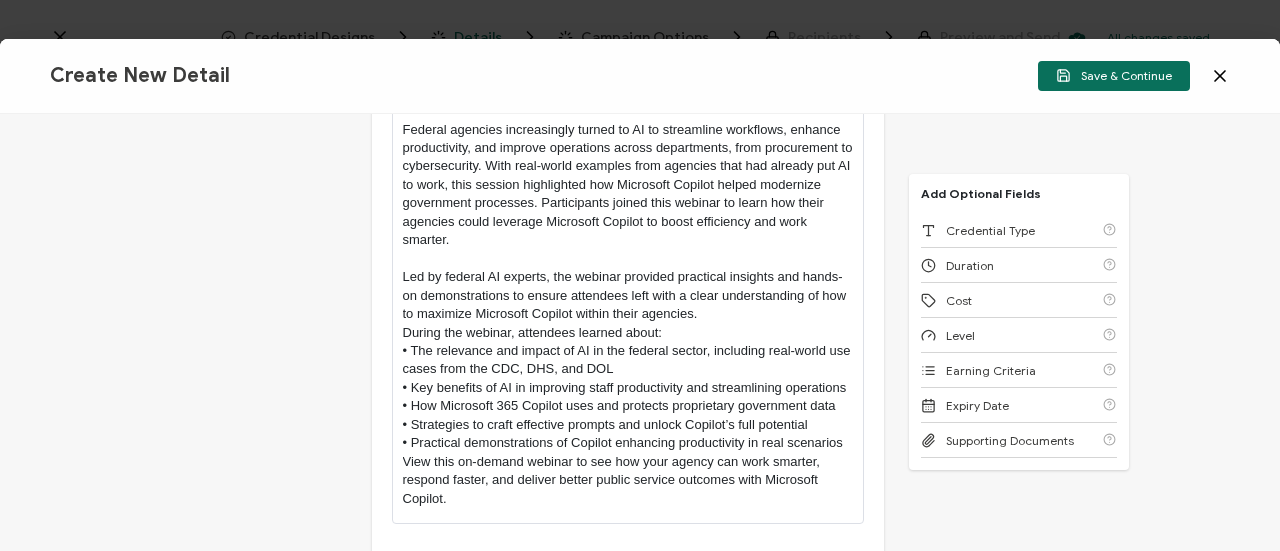 click on "During the webinar, attendees learned about:" at bounding box center [628, 333] 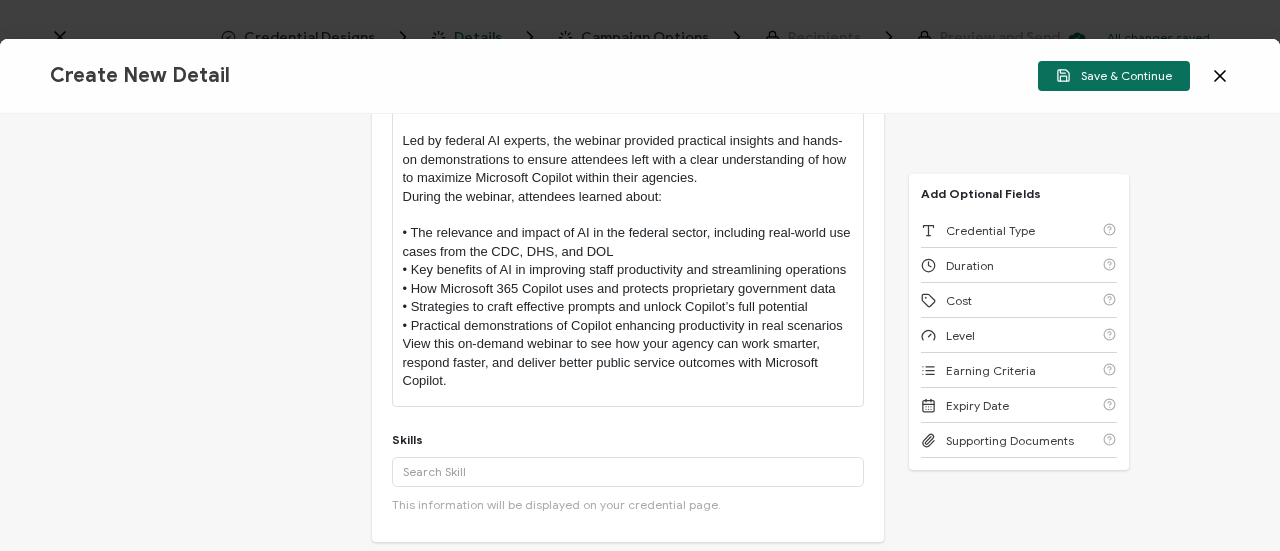 scroll, scrollTop: 600, scrollLeft: 0, axis: vertical 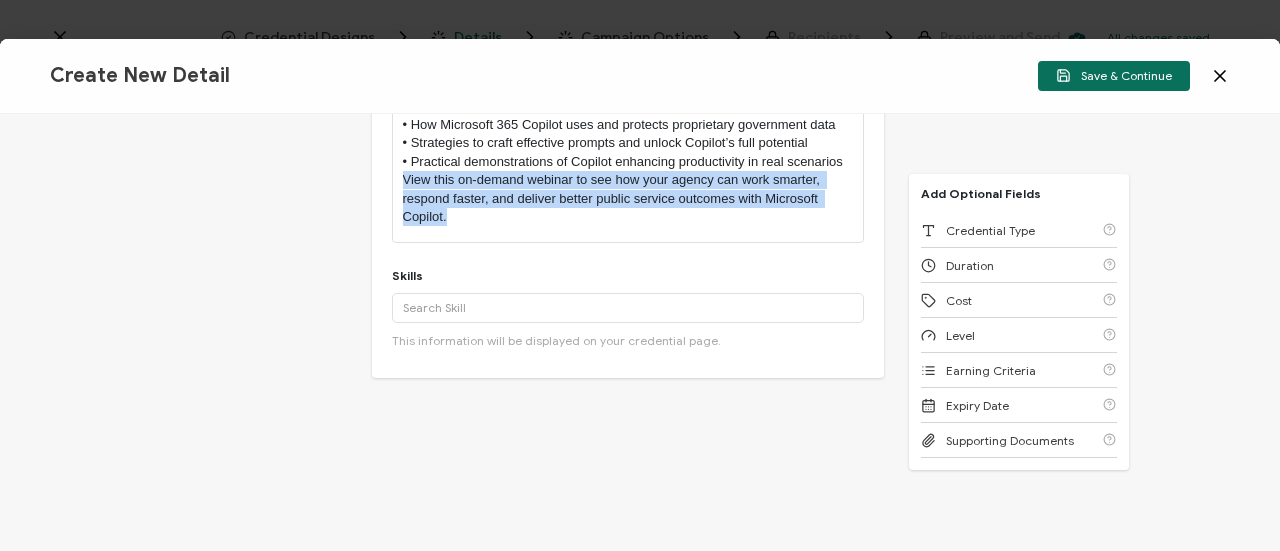 drag, startPoint x: 484, startPoint y: 236, endPoint x: 378, endPoint y: 199, distance: 112.27199 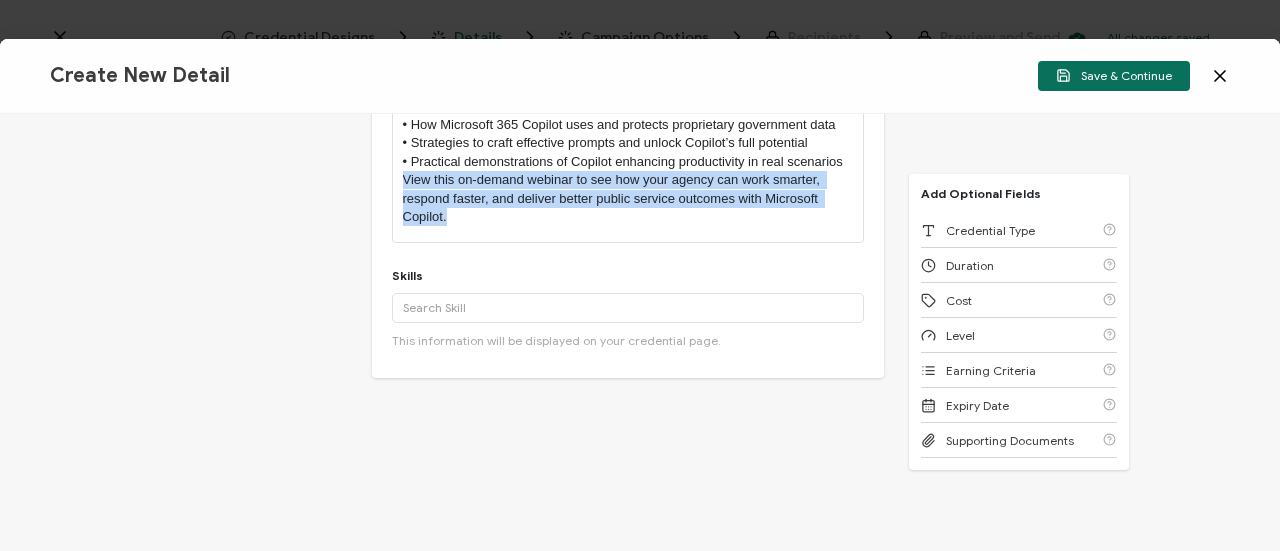 click on "Credential Title
Microsoft and Fast Lane Webinar: Boosting Federal Efficiency: Work Smarter with AI-Powered Copilot   ISSUER
Issuer Name
Credential Description
Alright Sans [PERSON_NAME] Archivo Black Arial Arimo Blinker Caveat Charm Charmonman Cinzel EB Garamond [PERSON_NAME] Sans [PERSON_NAME] Great Vibes Grenze [PERSON_NAME] Grotesk Inconsolata Josefin Sans Kolektif House Kufam Lato Libre Caslon Text [PERSON_NAME] Lugrasimo Markazi Text Merienda [PERSON_NAME] [PERSON_NAME] [PERSON_NAME] Sans [PERSON_NAME] Serif Nunito Open Sans Open Sans Condensed Orbitron [PERSON_NAME] Display Poppins PT Sans PT Sans Narrow PT Serif Quicksand Raleway Red Hat Display Roboto Roboto Condensed Roboto Slab Rubik Slabo 27px Source Sans Pro Spartan Tajawal Titillium Web Ubuntu UnifrakturCook UnifrakturMaguntia Work Sans   13px 11px 12px 13px 14px 15px 16px 17px 18px 19px 20px 21px 22px 23px 24px 25px" at bounding box center (628, -24) 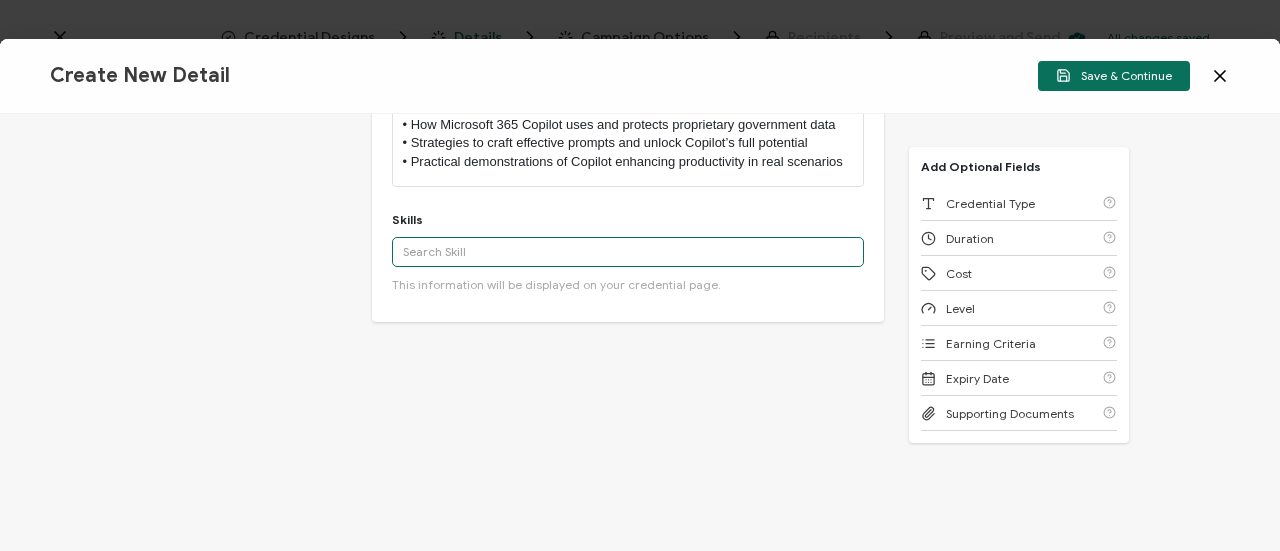 click at bounding box center [628, 252] 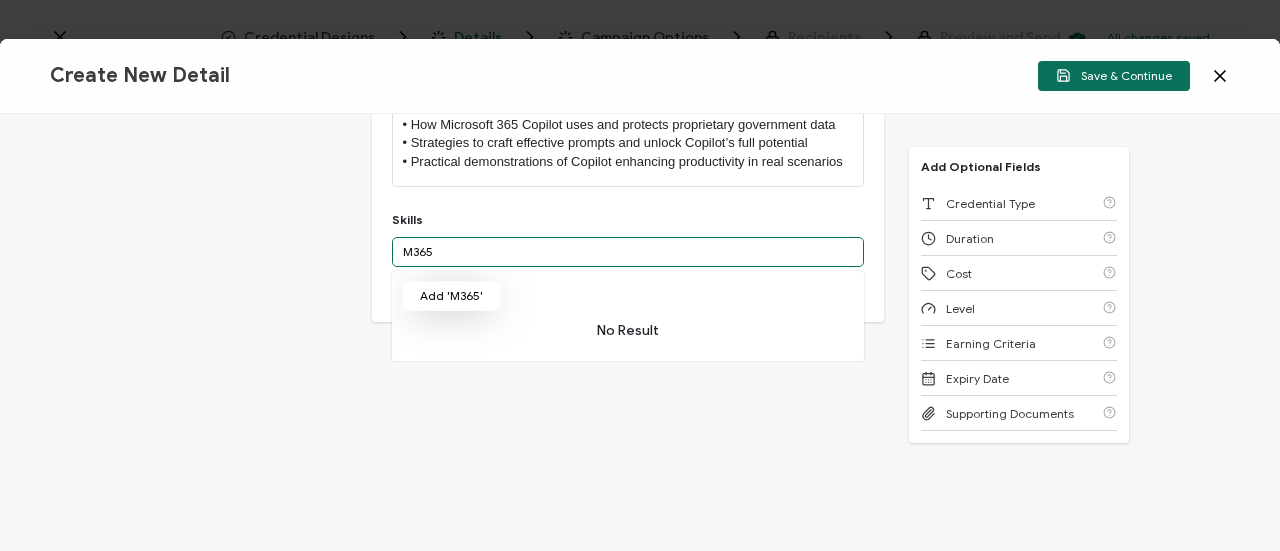 type on "M365" 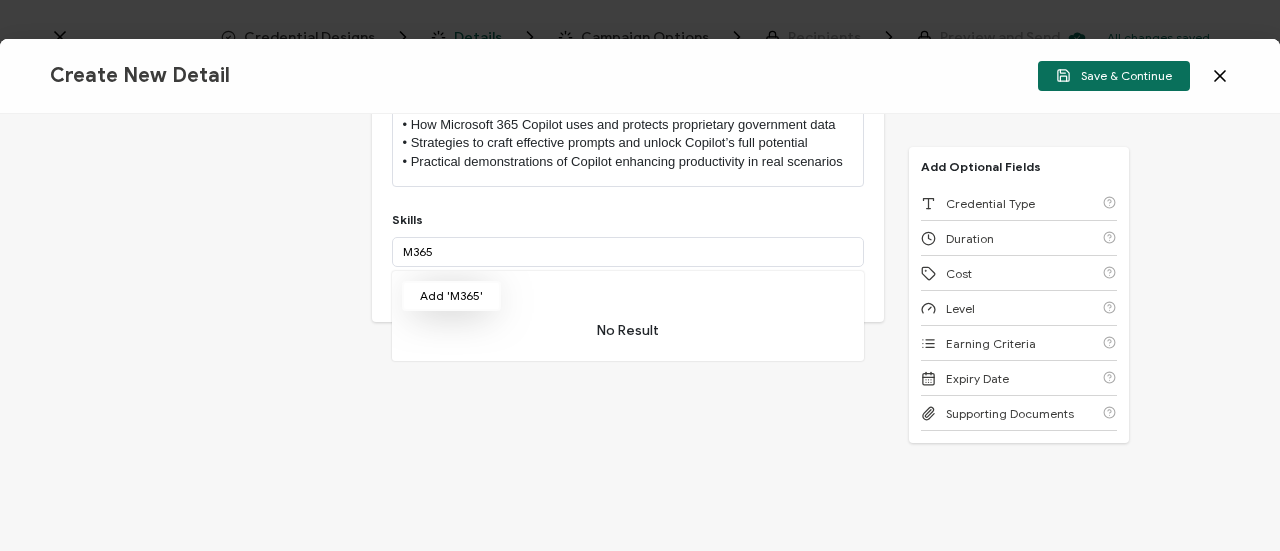 click on "Add 'M365'" at bounding box center [451, 296] 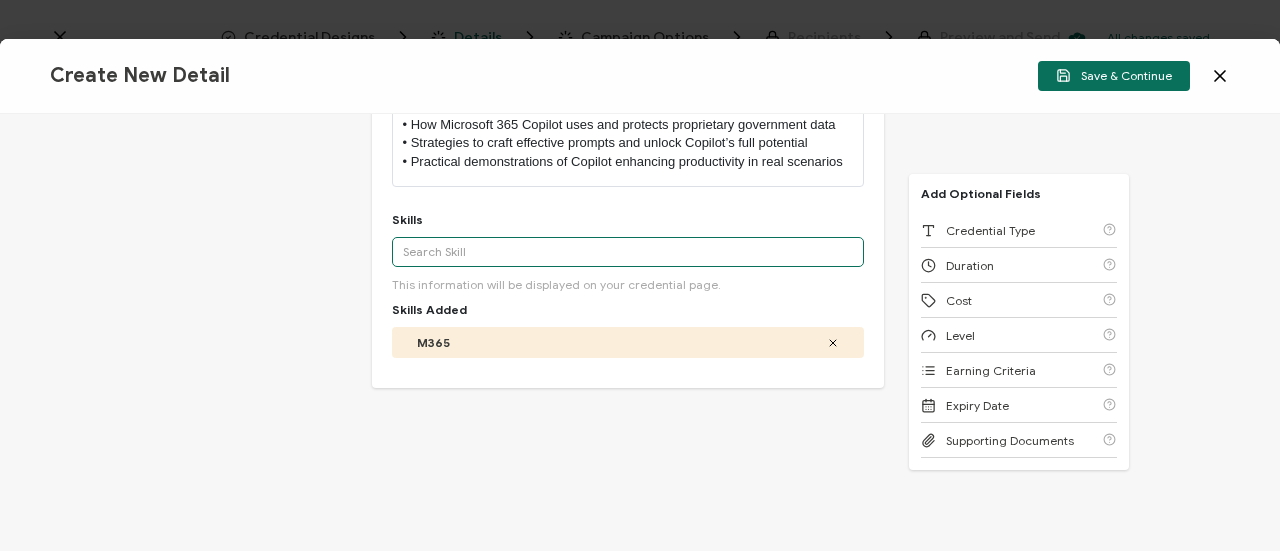 click at bounding box center [628, 252] 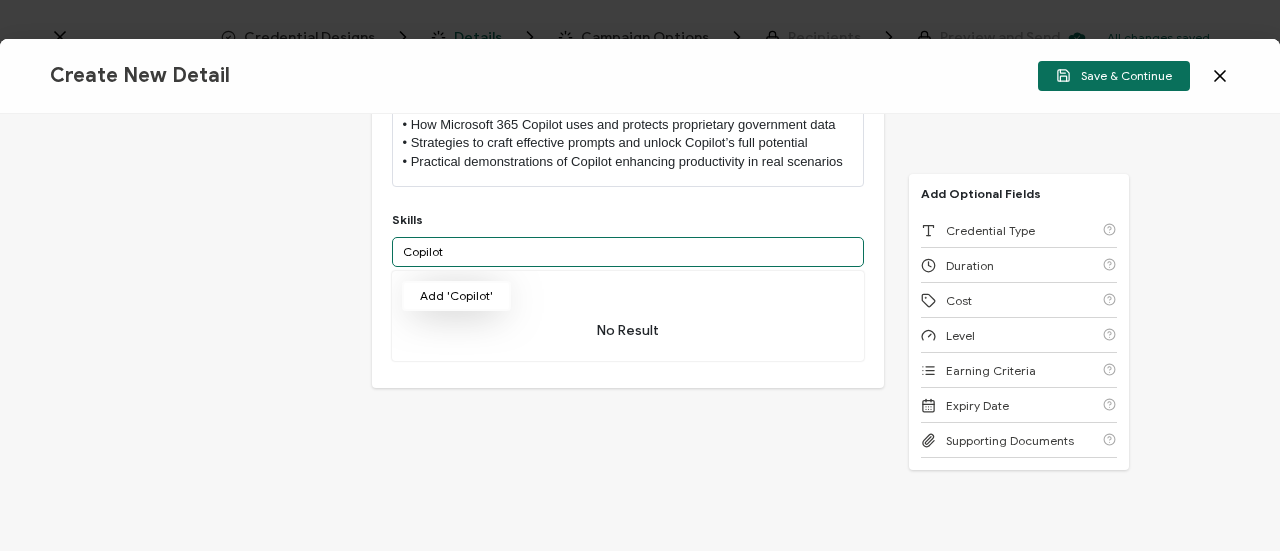 type on "Copilot" 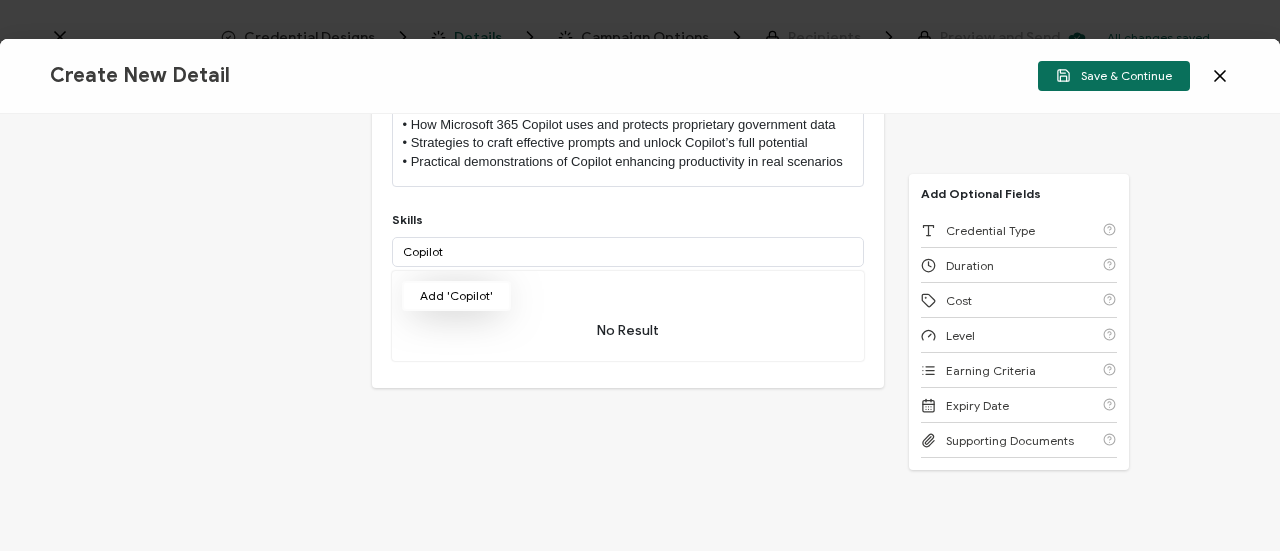 click on "Add 'Copilot'" at bounding box center (456, 296) 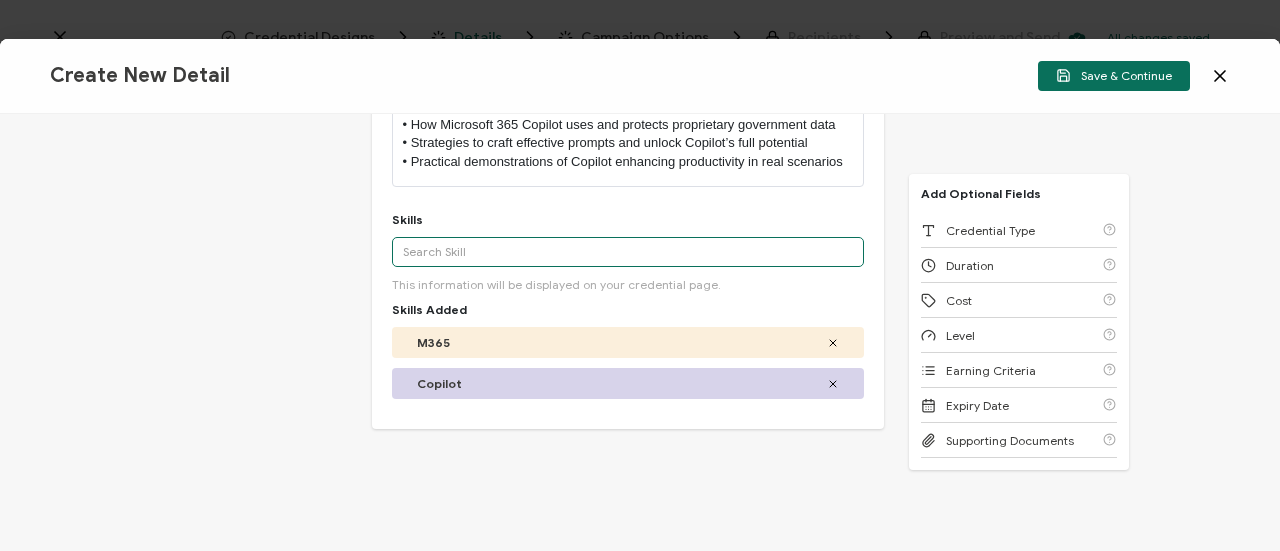 click at bounding box center [628, 252] 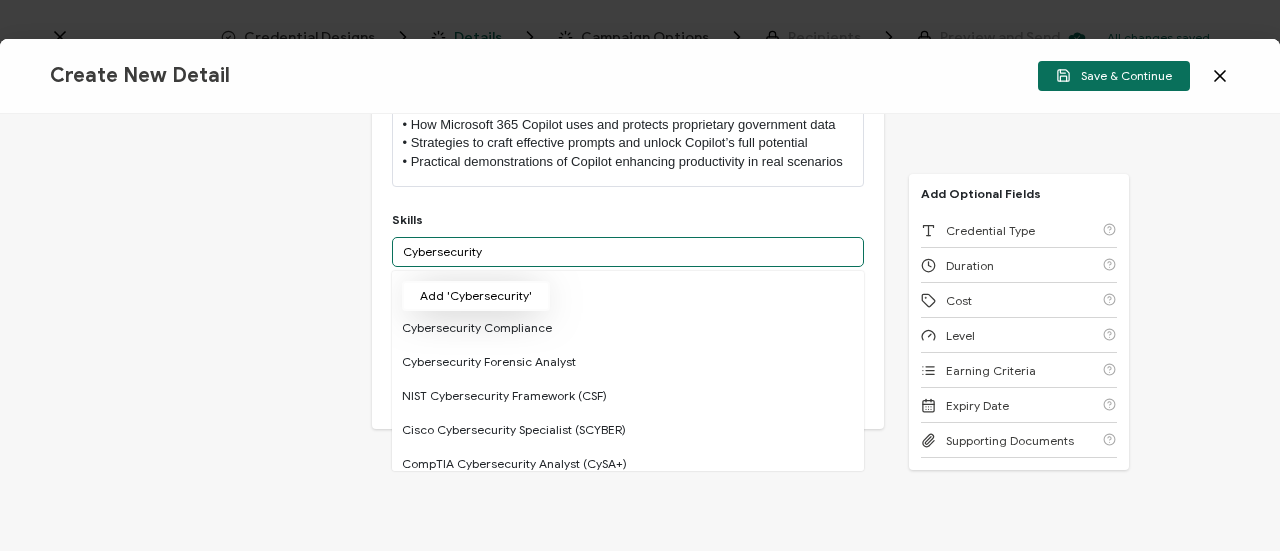 type on "Cybersecurity" 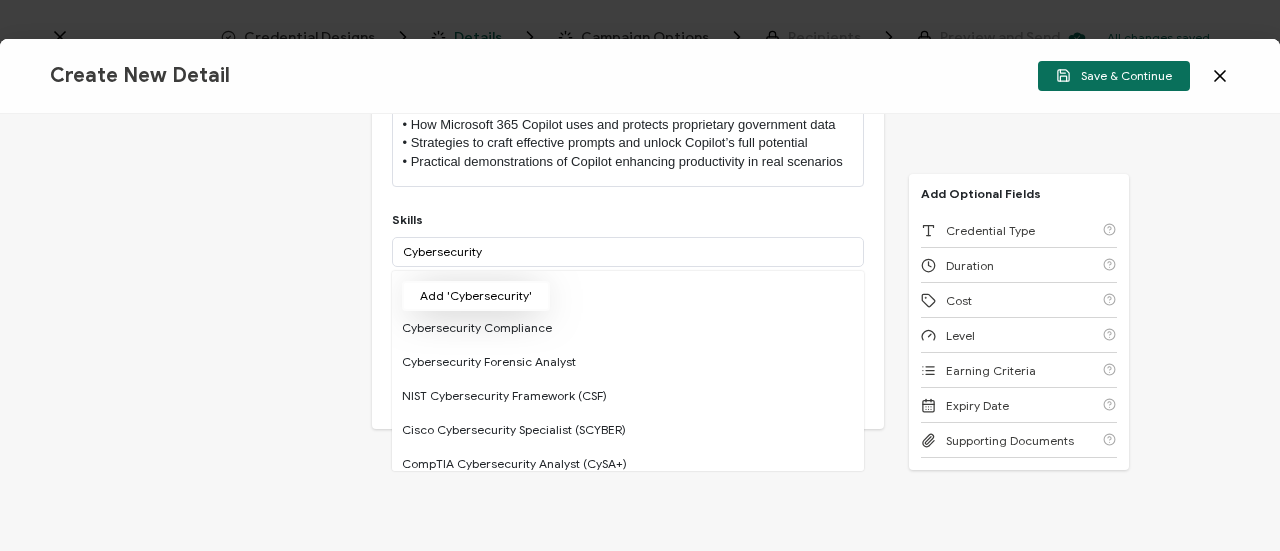 click on "Add 'Cybersecurity'" at bounding box center [476, 296] 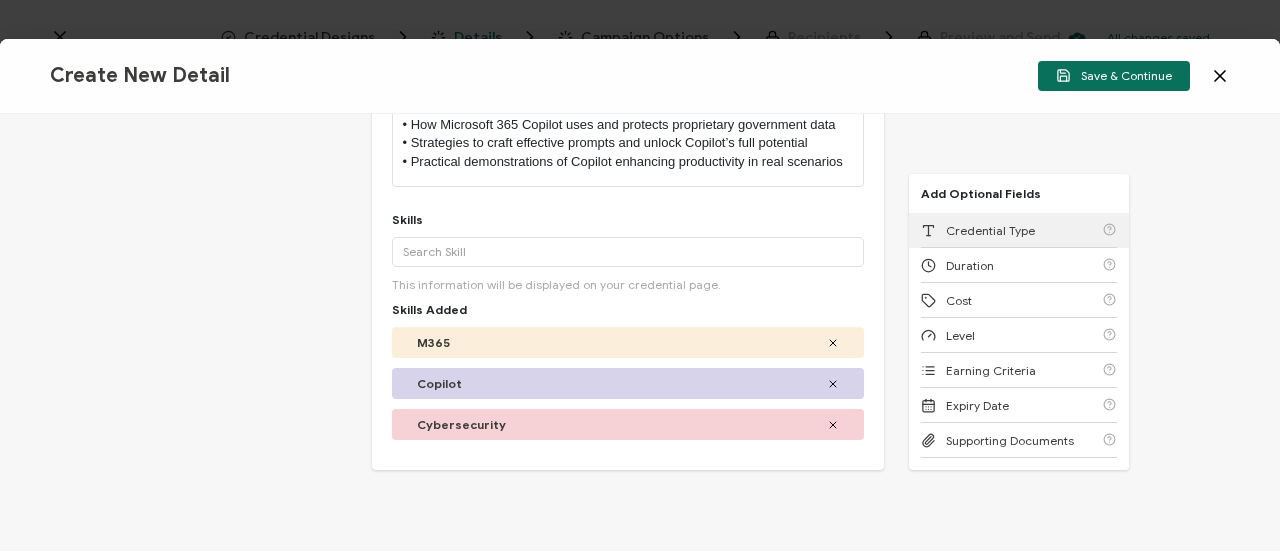 click on "Credential Type" at bounding box center (990, 230) 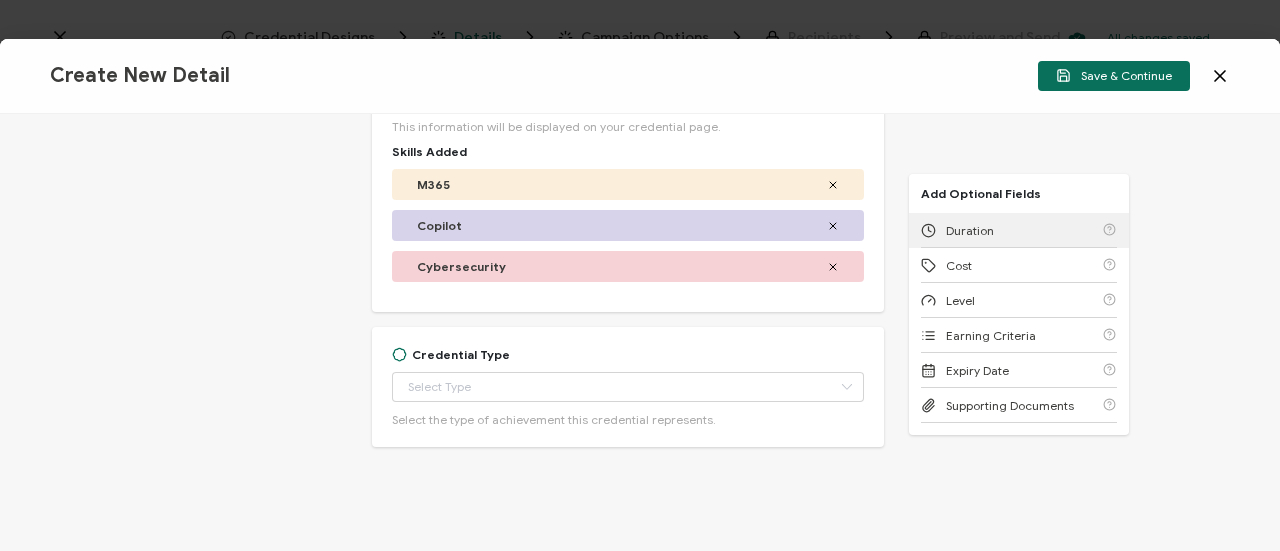 scroll, scrollTop: 792, scrollLeft: 0, axis: vertical 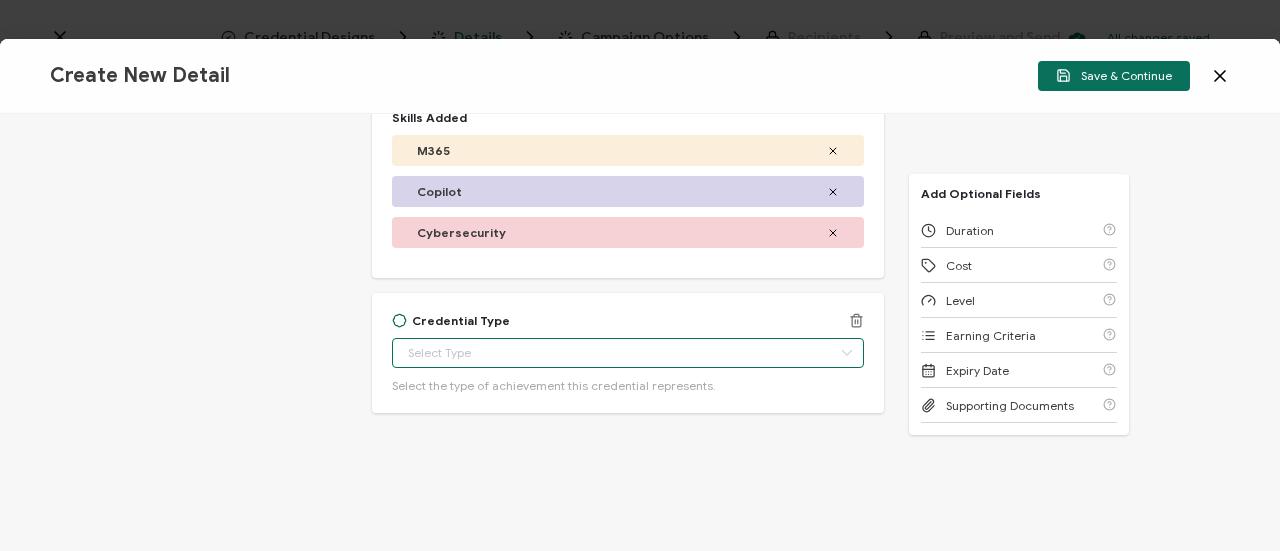 click at bounding box center [628, 353] 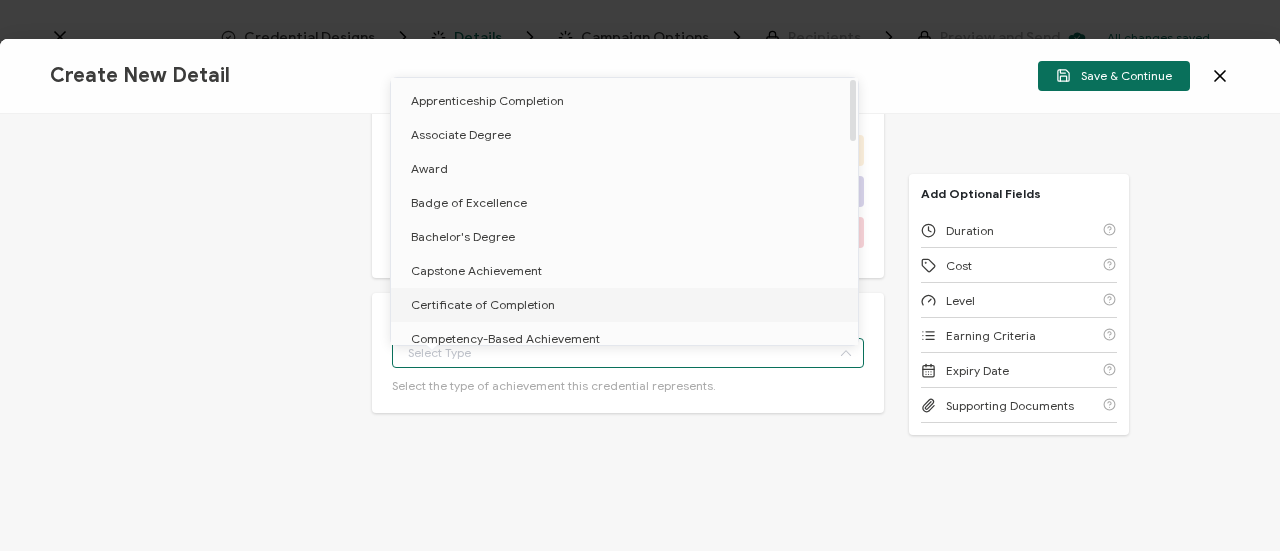 click on "Certificate of Completion" at bounding box center (628, 305) 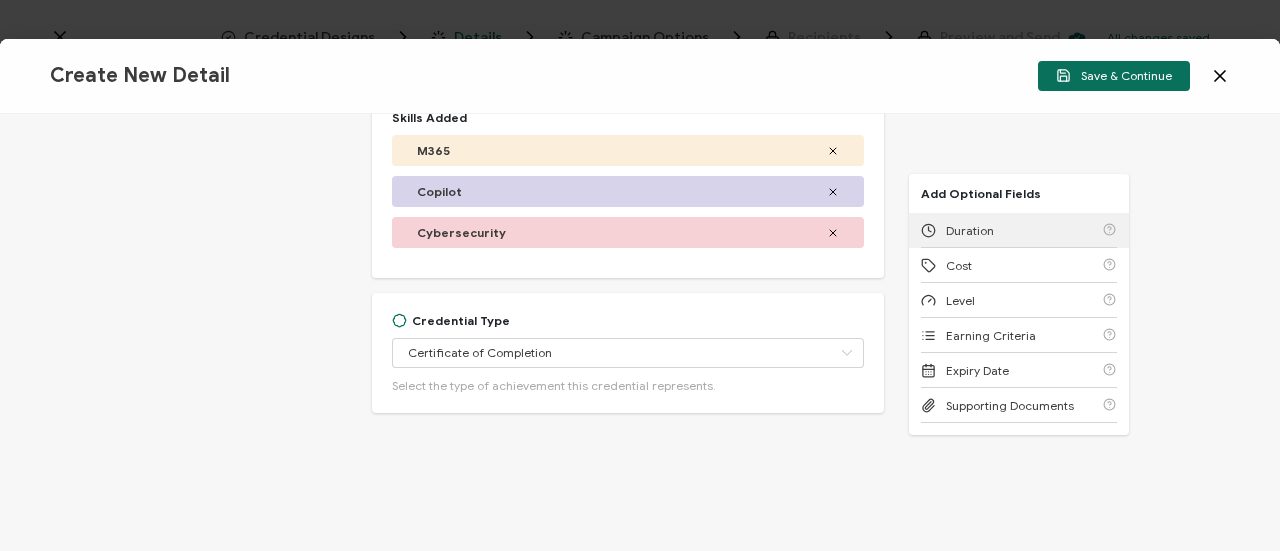 click on "Duration" at bounding box center [970, 230] 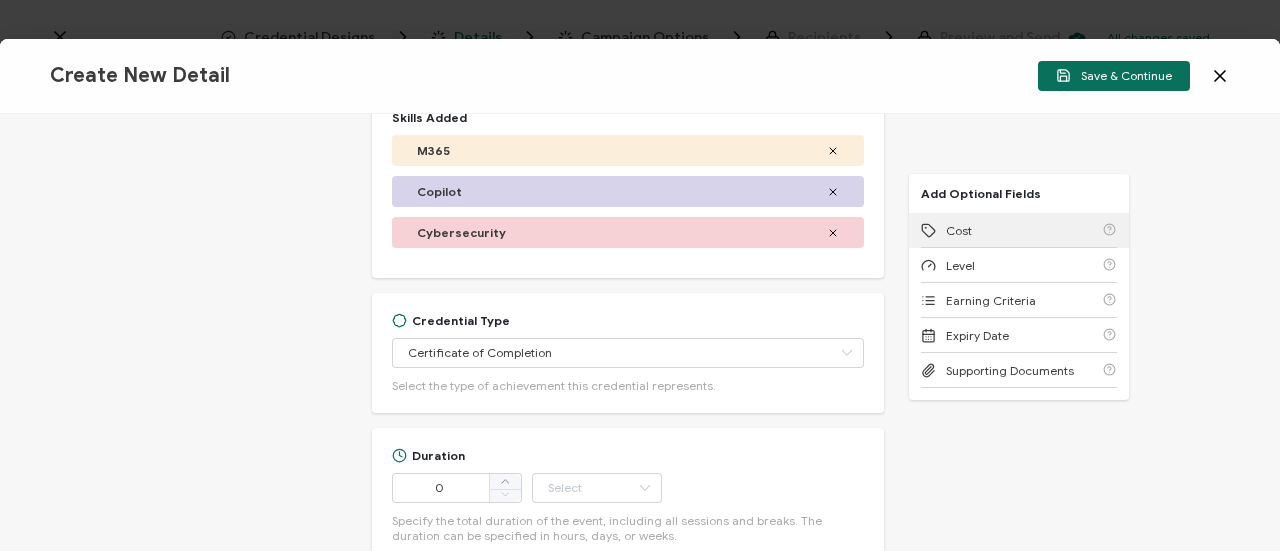 scroll, scrollTop: 942, scrollLeft: 0, axis: vertical 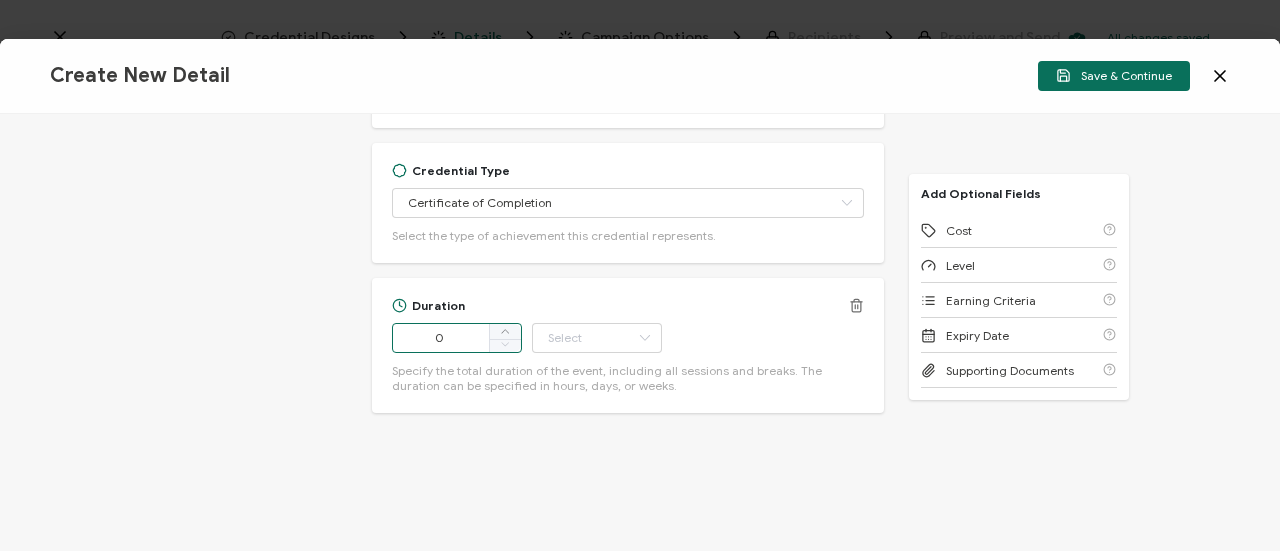 click on "0" at bounding box center (457, 338) 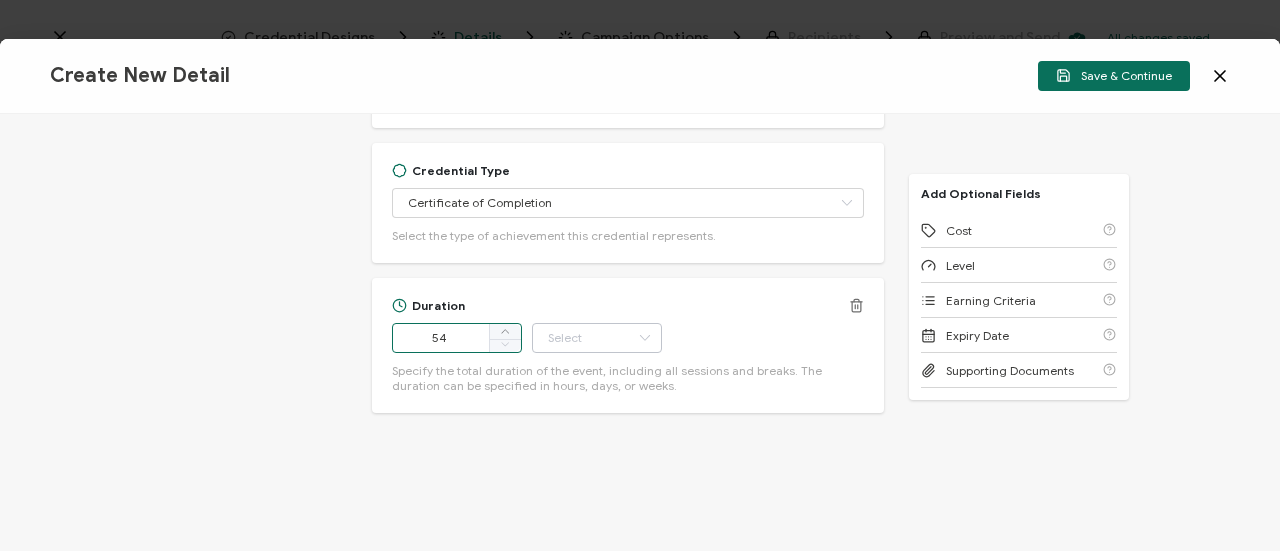 type on "54" 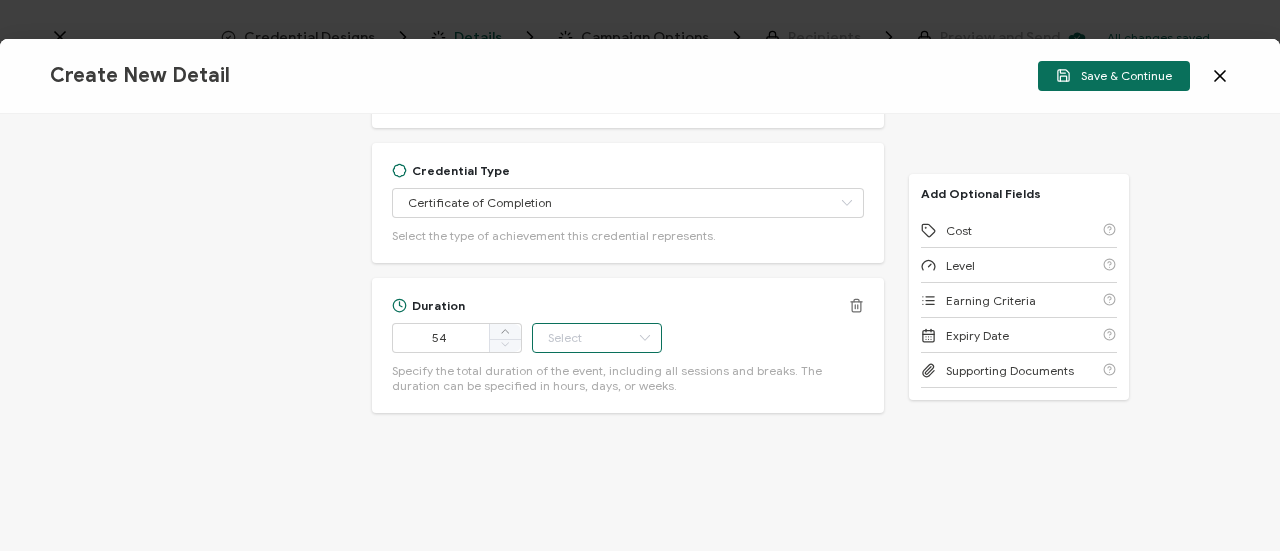 click at bounding box center (597, 338) 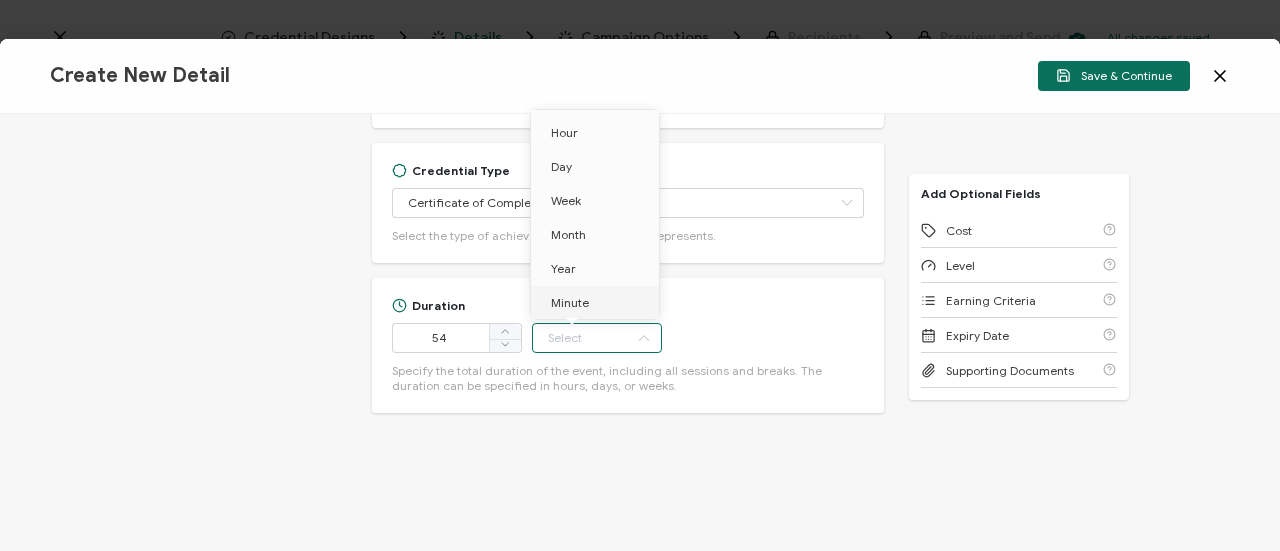click on "Minute" at bounding box center [598, 303] 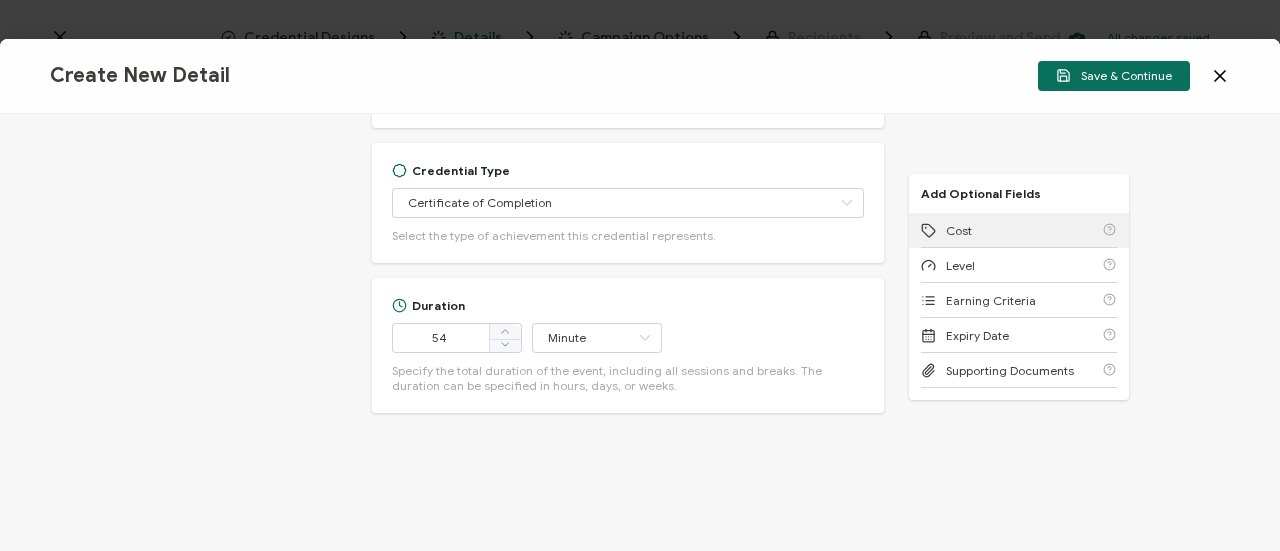 click on "Cost" at bounding box center (1019, 230) 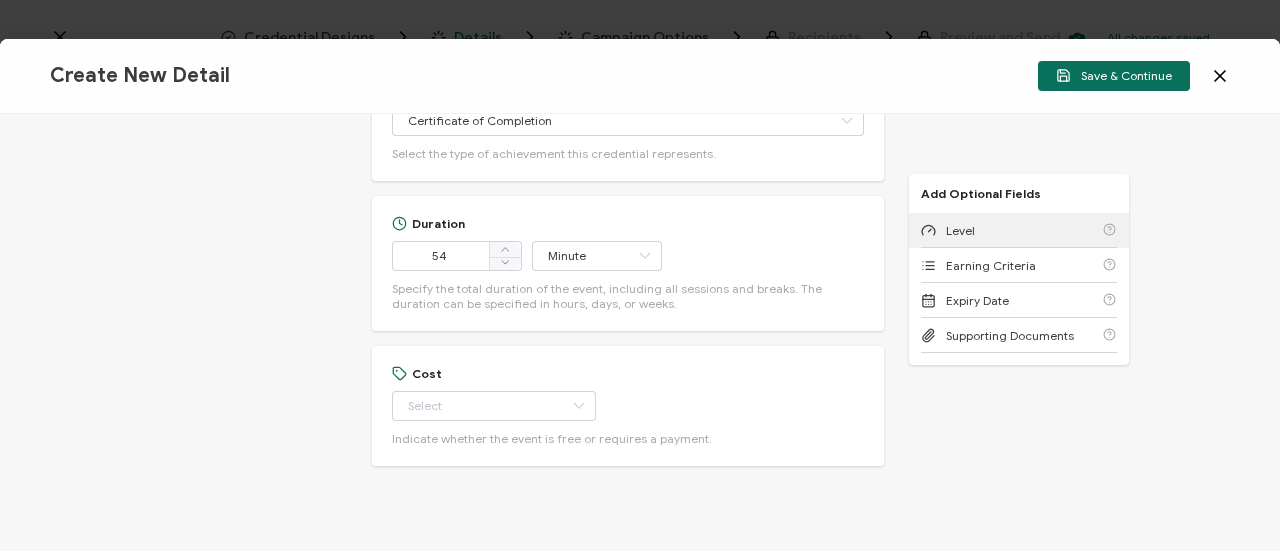 scroll, scrollTop: 1078, scrollLeft: 0, axis: vertical 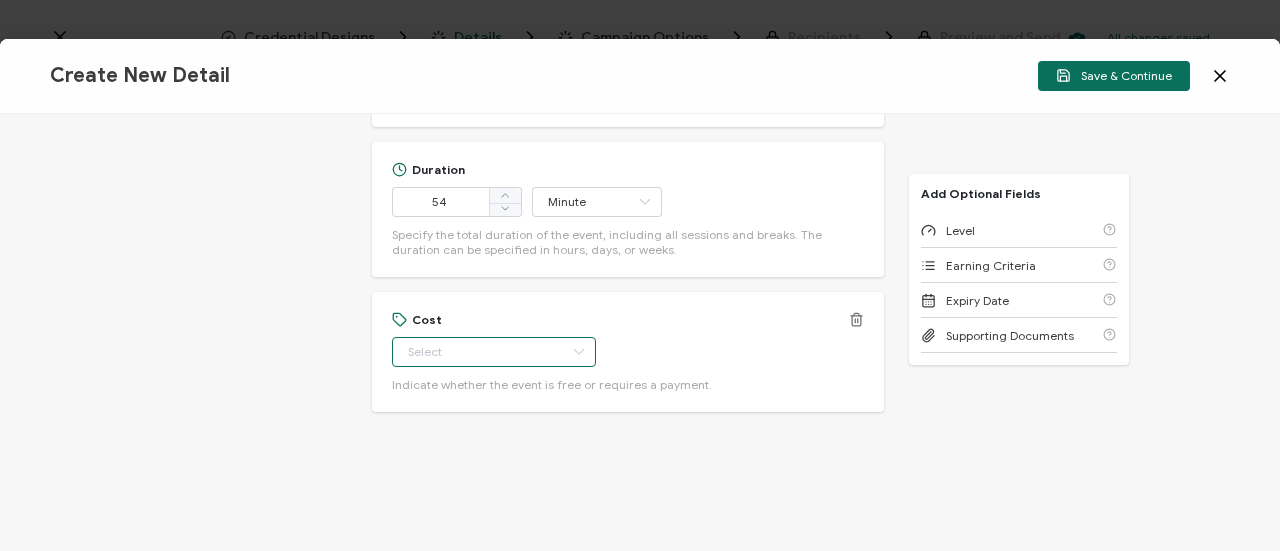 click at bounding box center (494, 352) 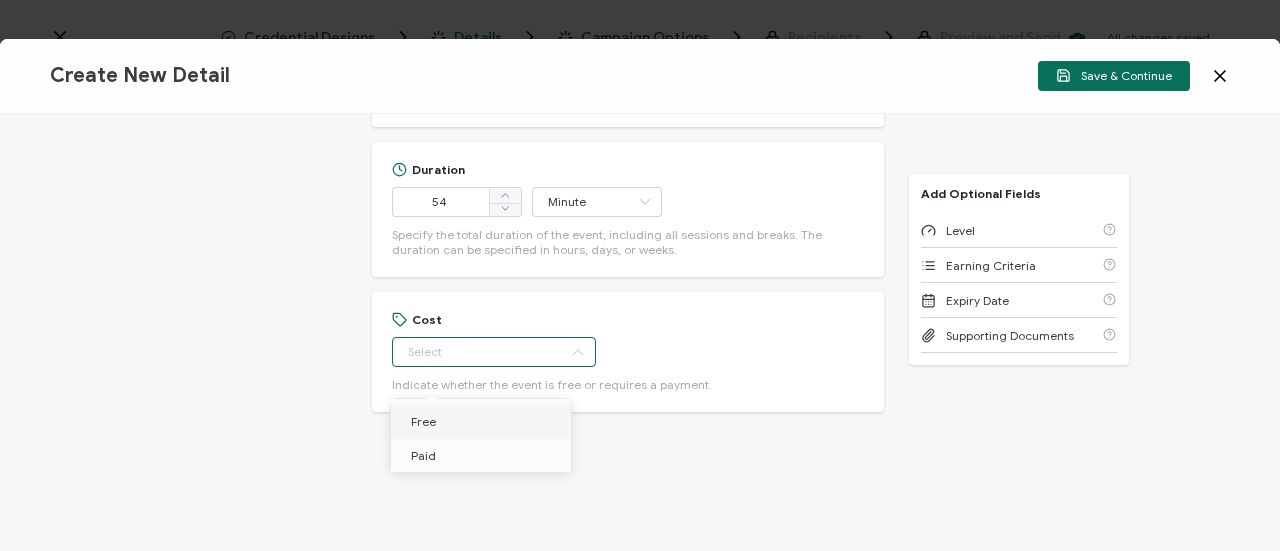 click on "Free" at bounding box center [484, 422] 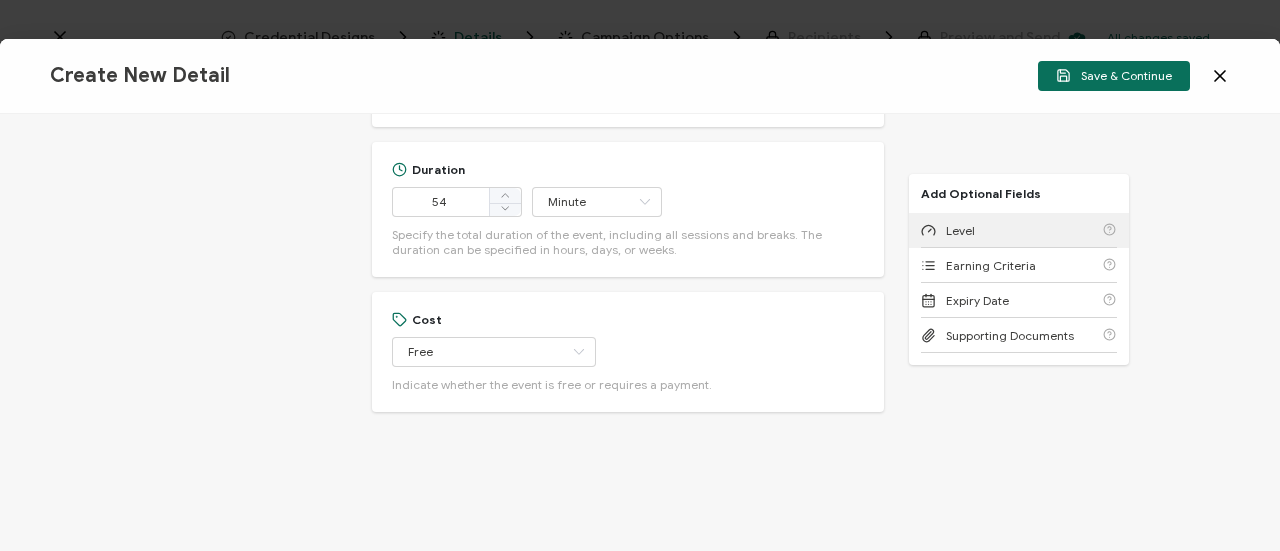 click on "Level" at bounding box center [960, 230] 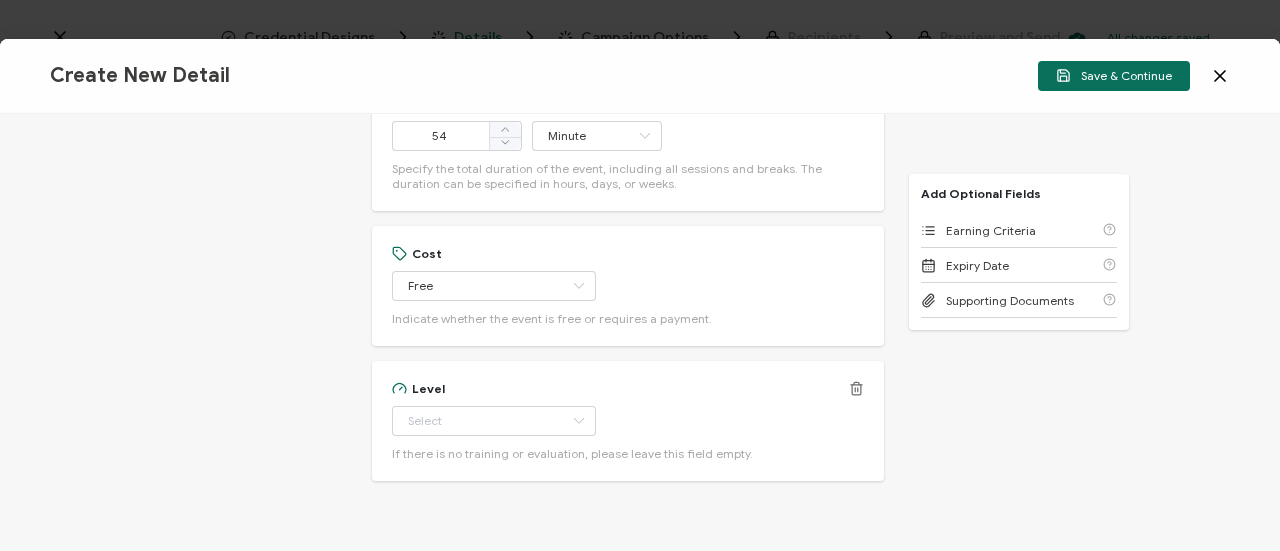 scroll, scrollTop: 1212, scrollLeft: 0, axis: vertical 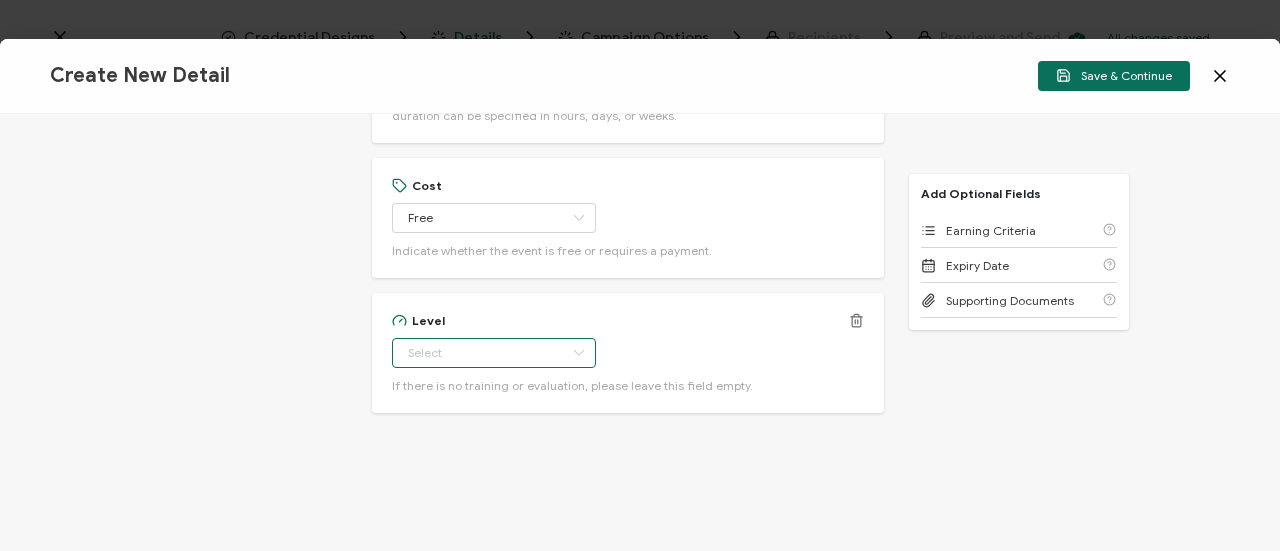 click at bounding box center [494, 353] 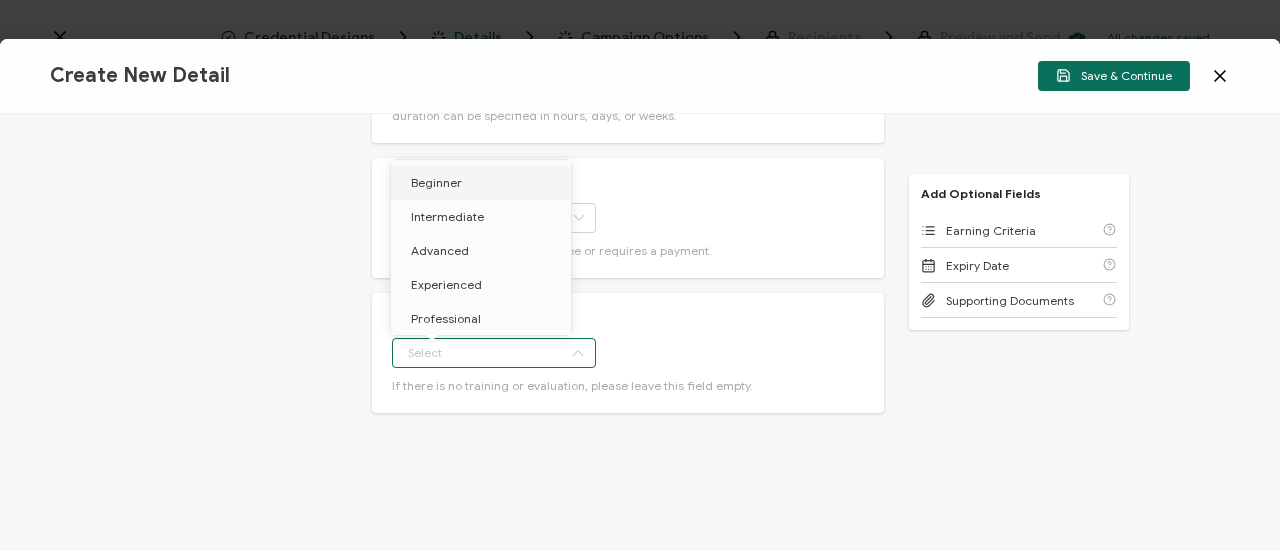 click on "Beginner" at bounding box center (484, 183) 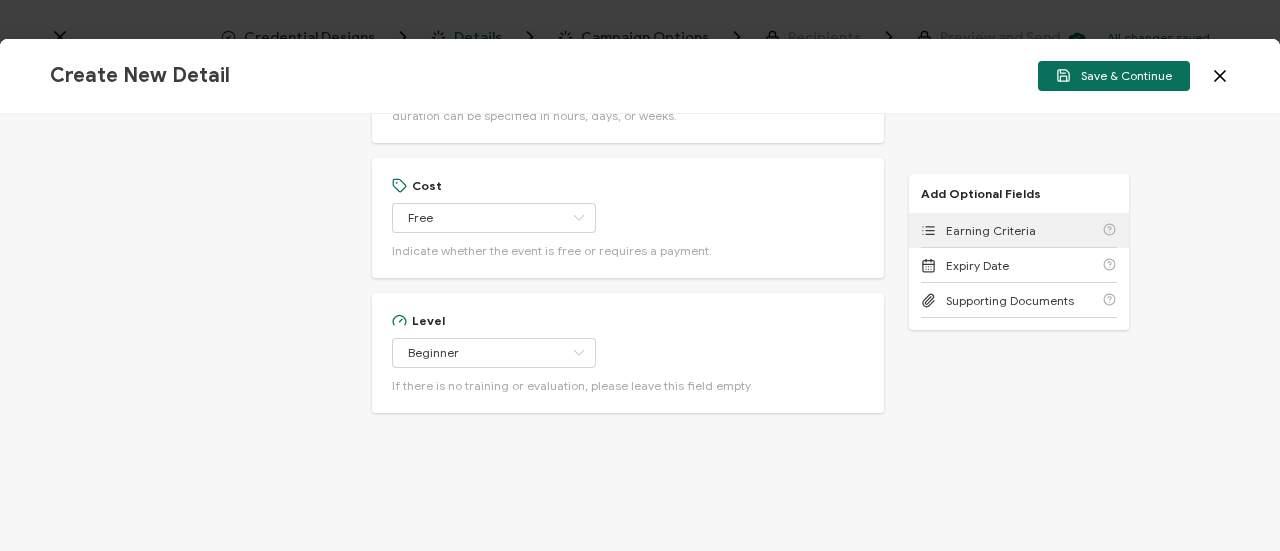 click on "Earning Criteria" at bounding box center (991, 230) 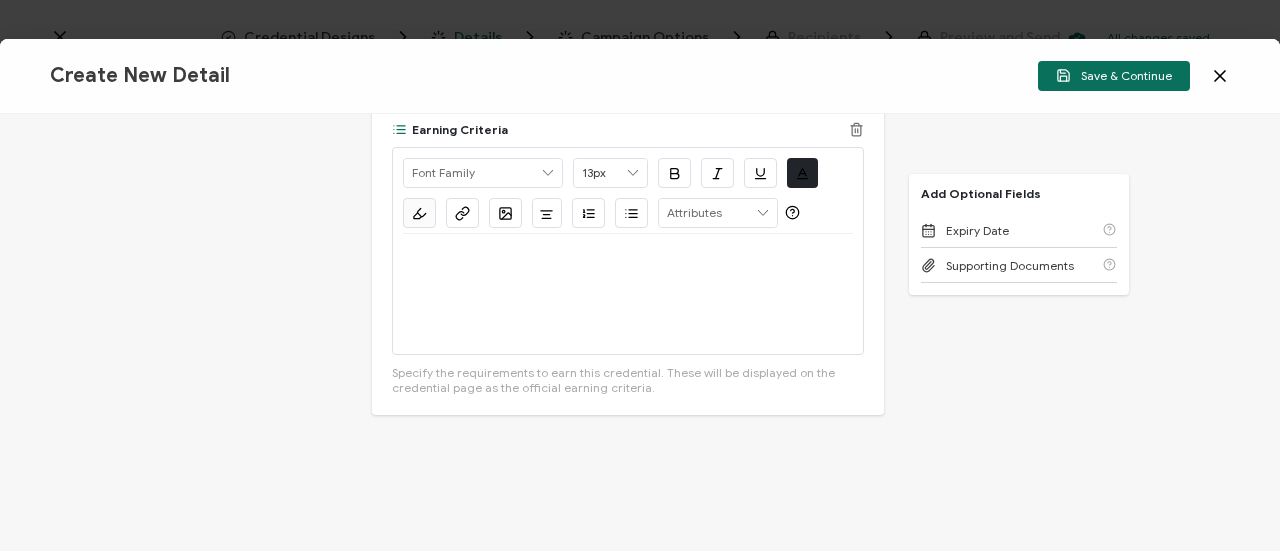 scroll, scrollTop: 1540, scrollLeft: 0, axis: vertical 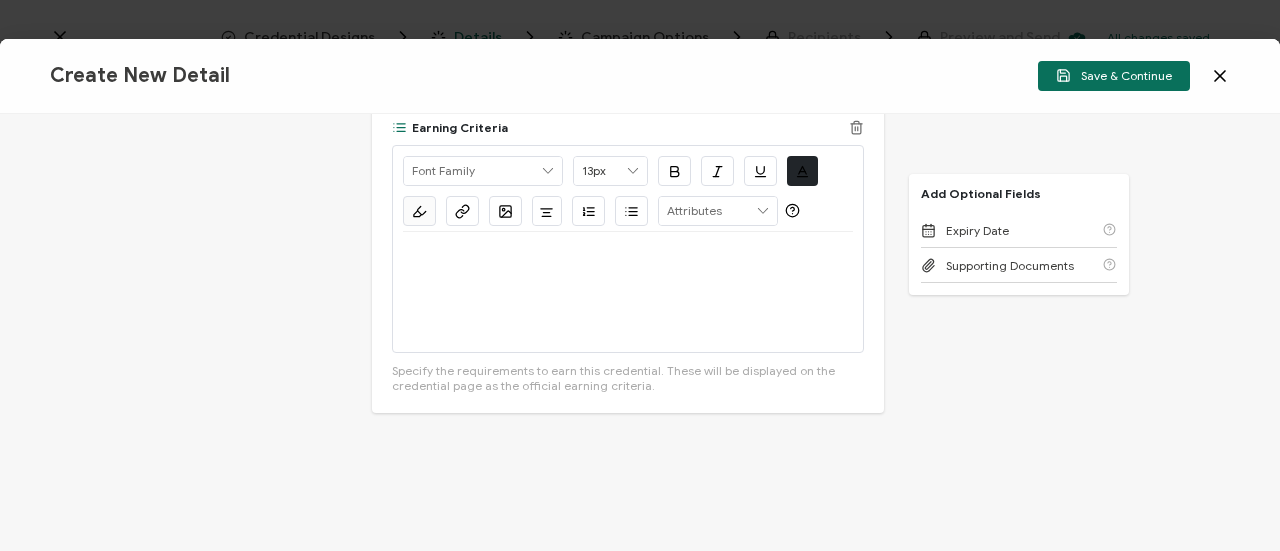 click at bounding box center [628, 292] 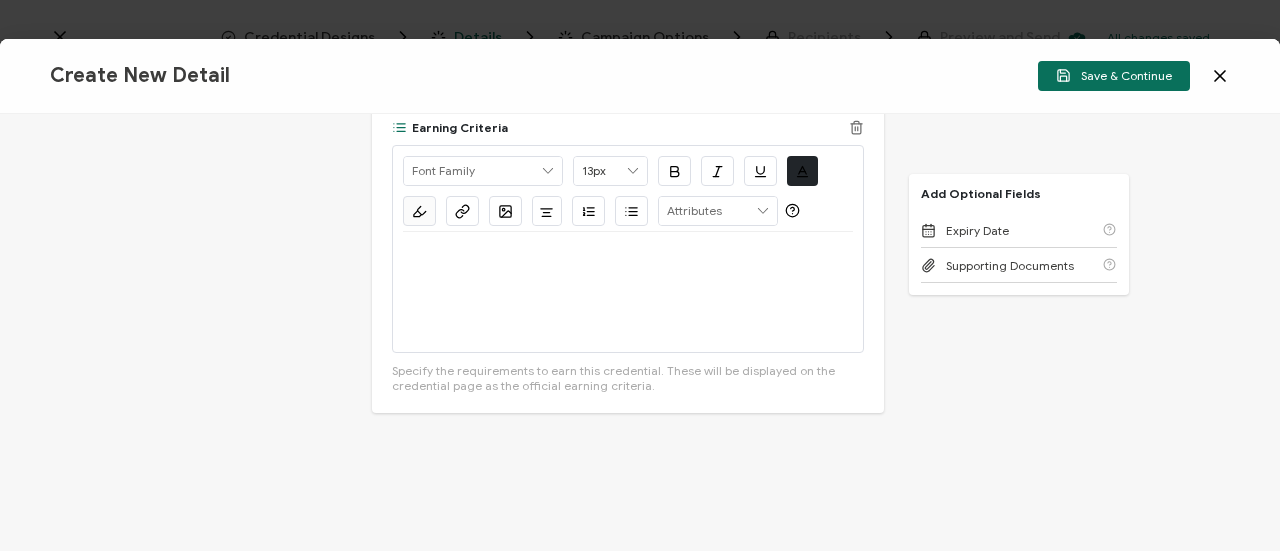 type 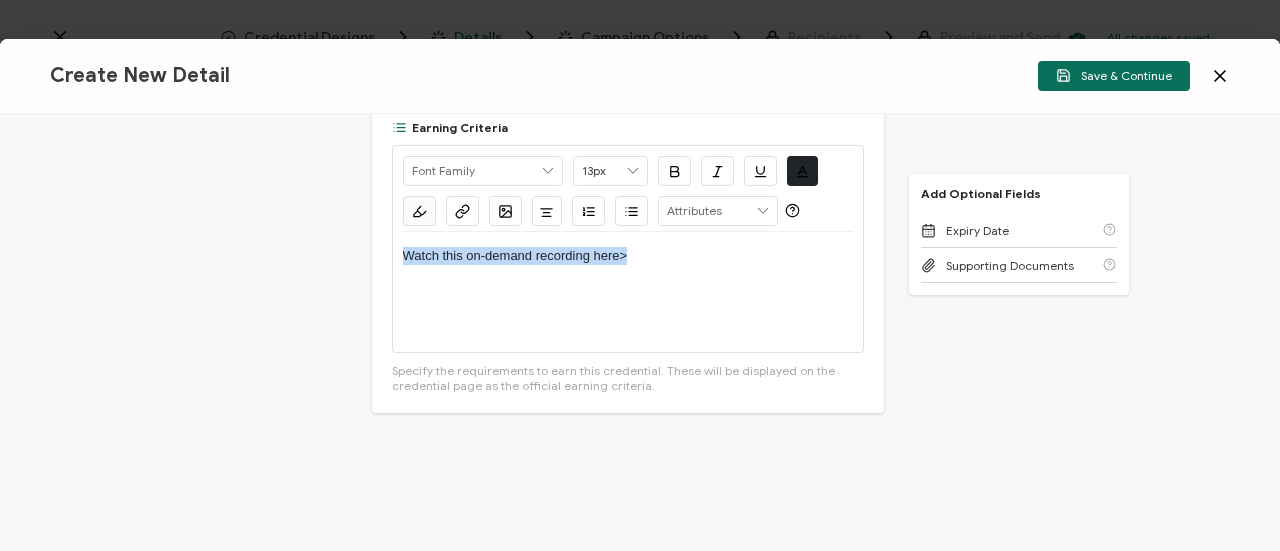 drag, startPoint x: 644, startPoint y: 273, endPoint x: 349, endPoint y: 267, distance: 295.061 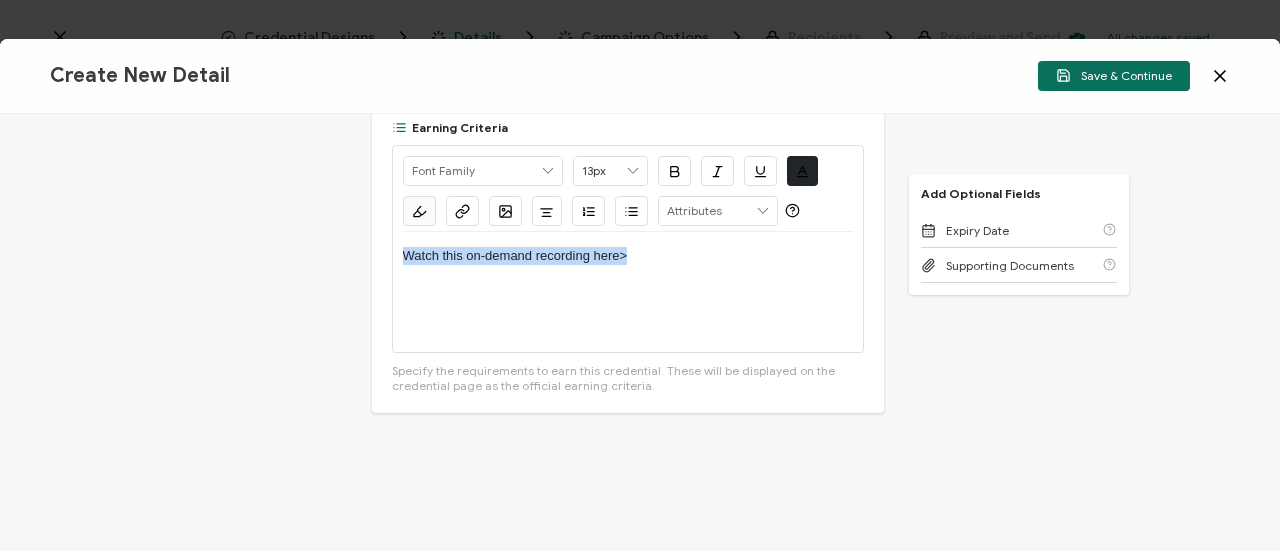 click on "Credential Title
Microsoft and Fast Lane Webinar: Boosting Federal Efficiency: Work Smarter with AI-Powered Copilot   ISSUER
Issuer Name
Credential Description
Alright Sans [PERSON_NAME] Archivo Black Arial Arimo Blinker Caveat Charm Charmonman Cinzel EB Garamond [PERSON_NAME] Sans [PERSON_NAME] Great Vibes Grenze [PERSON_NAME] Grotesk Inconsolata Josefin Sans Kolektif House Kufam Lato Libre Caslon Text [PERSON_NAME] Lugrasimo Markazi Text Merienda [PERSON_NAME] [PERSON_NAME] [PERSON_NAME] Sans [PERSON_NAME] Serif Nunito Open Sans Open Sans Condensed Orbitron [PERSON_NAME] Display Poppins PT Sans PT Sans Narrow PT Serif Quicksand Raleway Red Hat Display Roboto Roboto Condensed Roboto Slab Rubik Slabo 27px Source Sans Pro Spartan Tajawal Titillium Web Ubuntu UnifrakturCook UnifrakturMaguntia Work Sans   13px 11px 12px 13px 14px 15px 16px 17px 18px 19px 20px 21px 22px 23px 24px 25px" at bounding box center [640, 332] 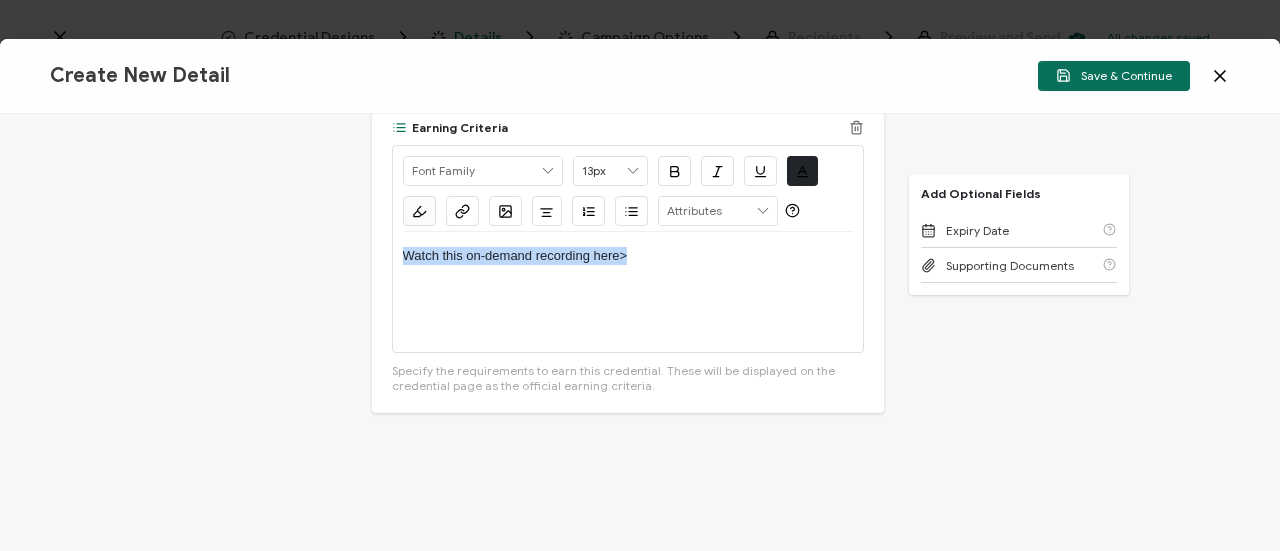 click 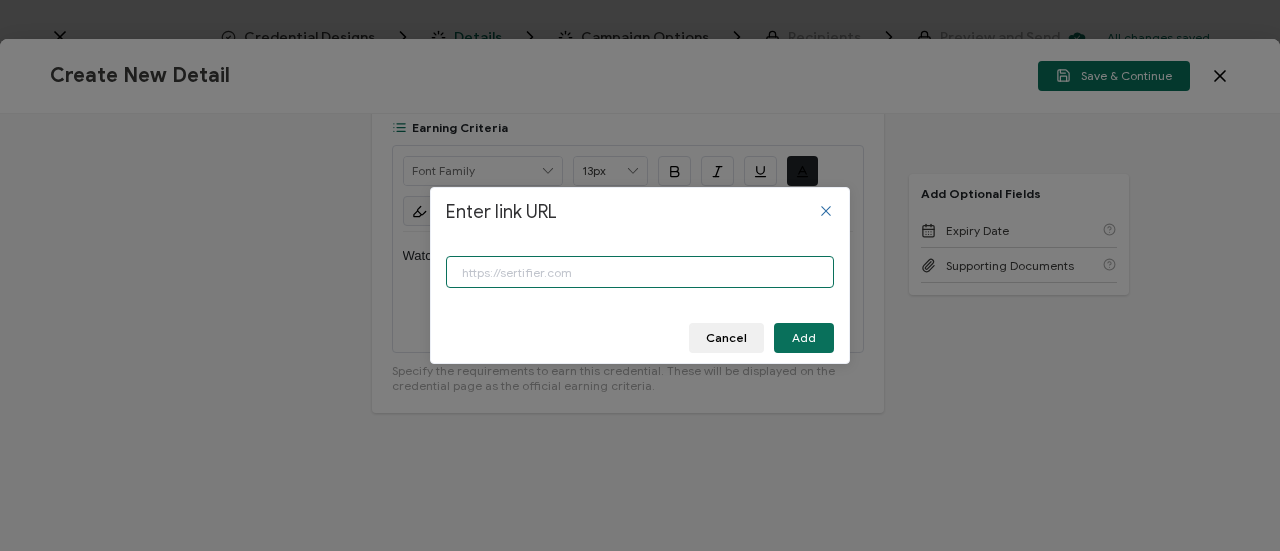 click at bounding box center [640, 272] 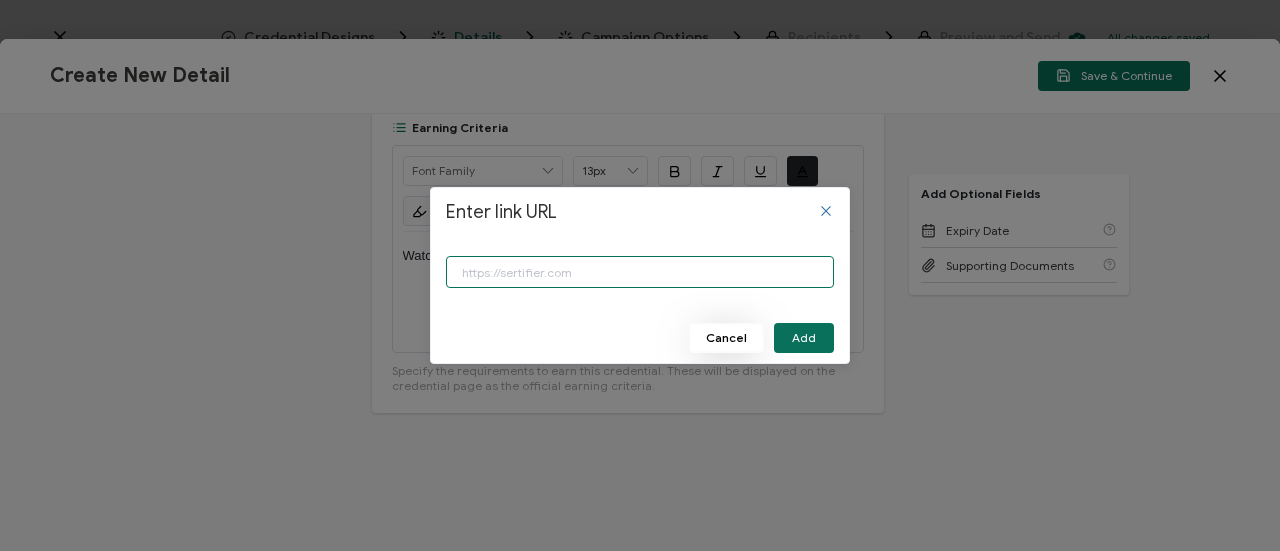 paste on "[URL][DOMAIN_NAME]" 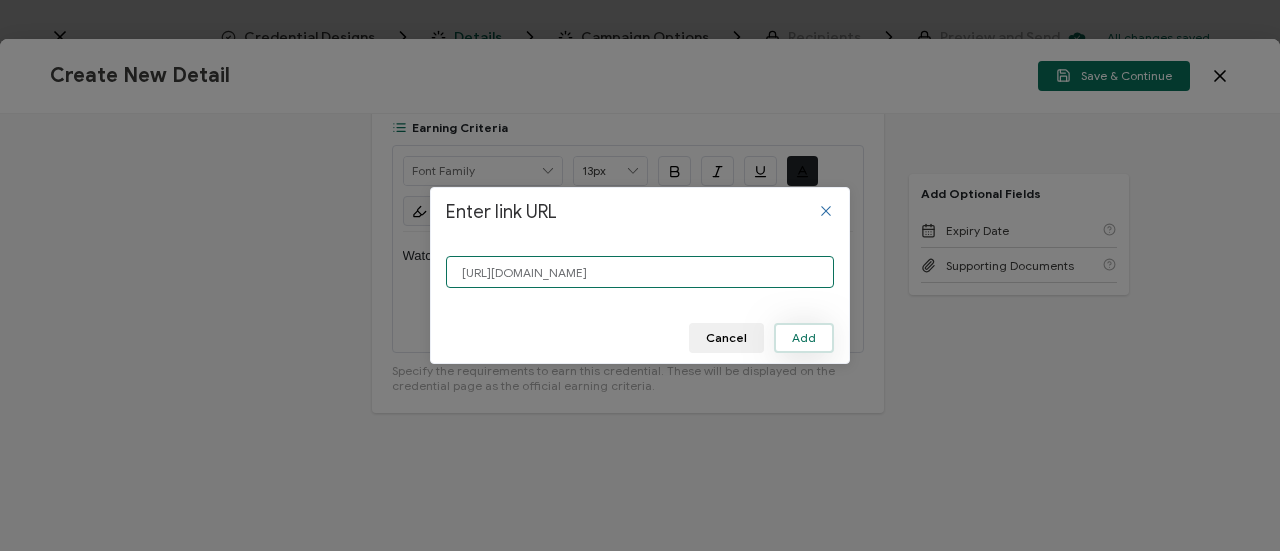 type on "[URL][DOMAIN_NAME]" 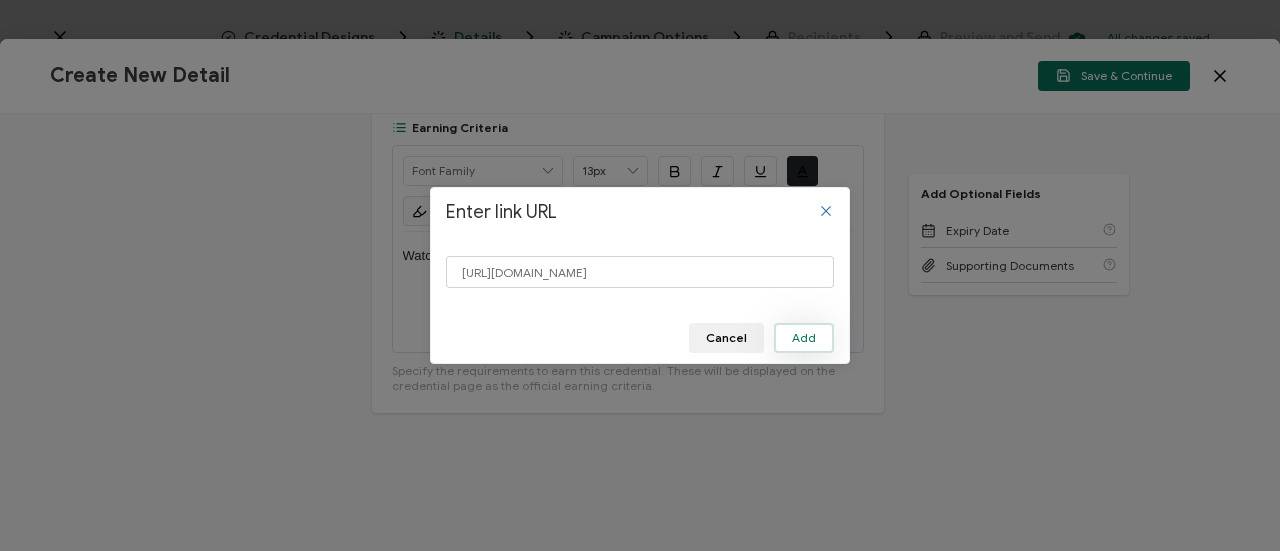 click on "Add" at bounding box center (804, 338) 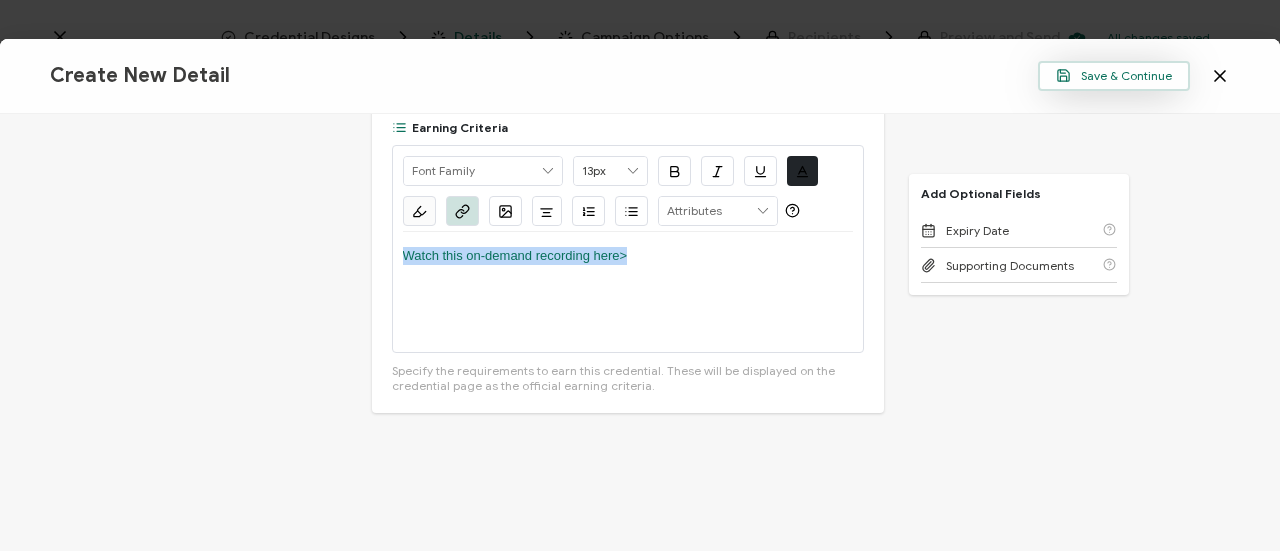 click on "Save & Continue" at bounding box center [1114, 75] 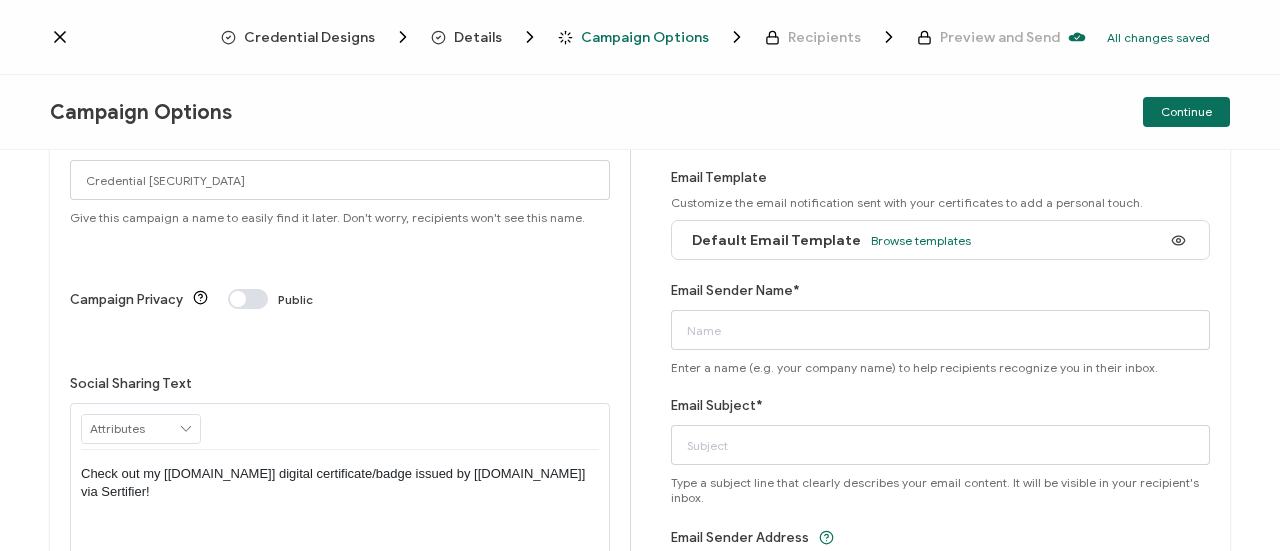 scroll, scrollTop: 100, scrollLeft: 0, axis: vertical 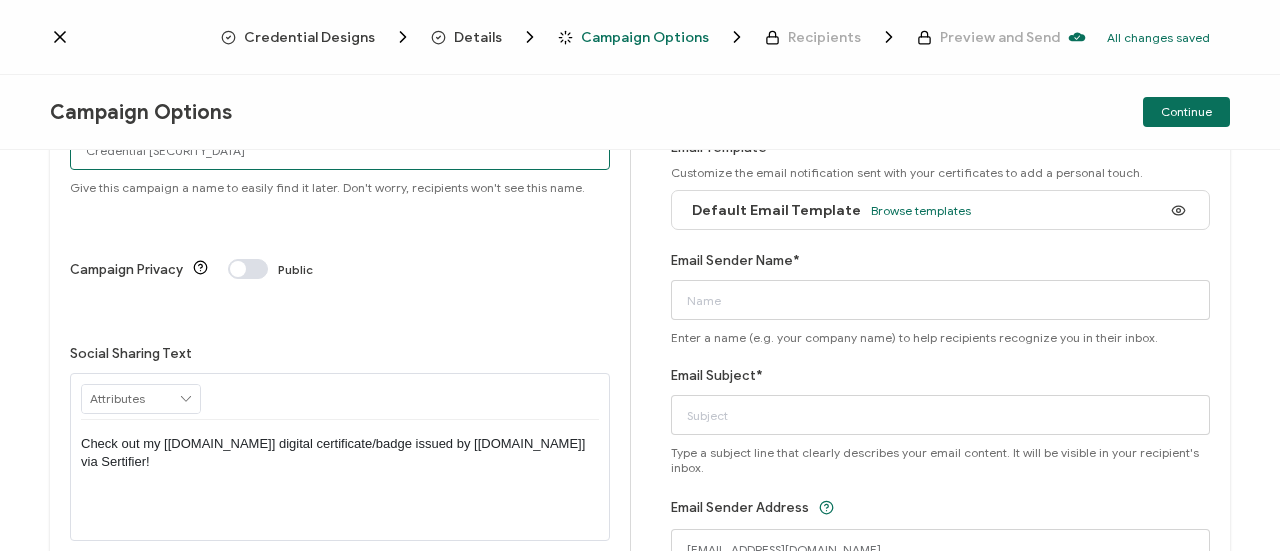click on "Credential [SECURITY_DATA]" at bounding box center (340, 150) 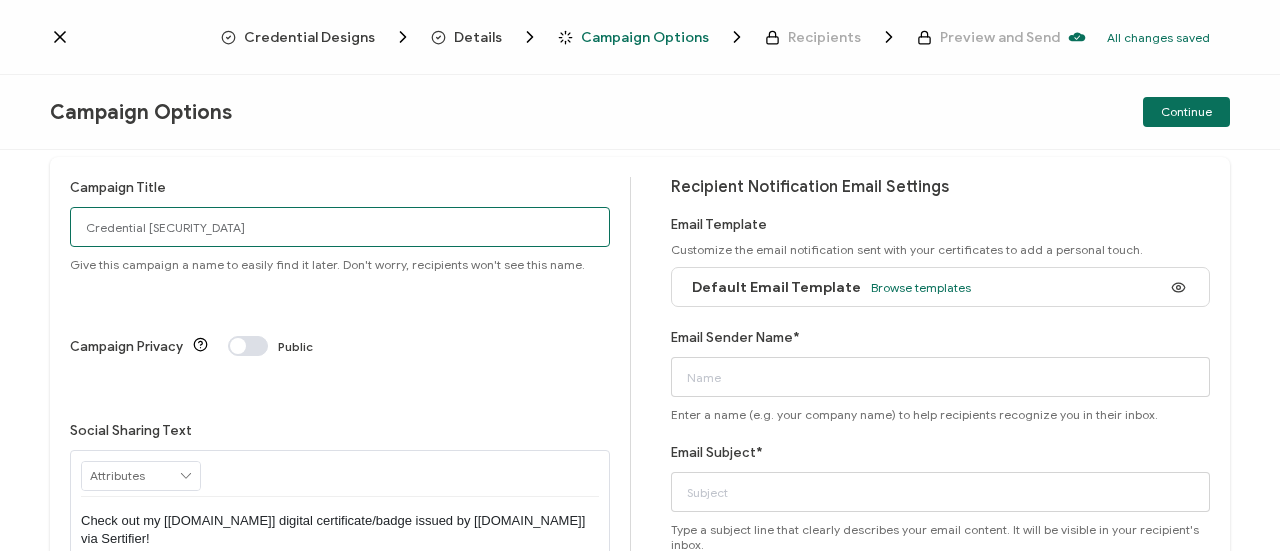 scroll, scrollTop: 0, scrollLeft: 0, axis: both 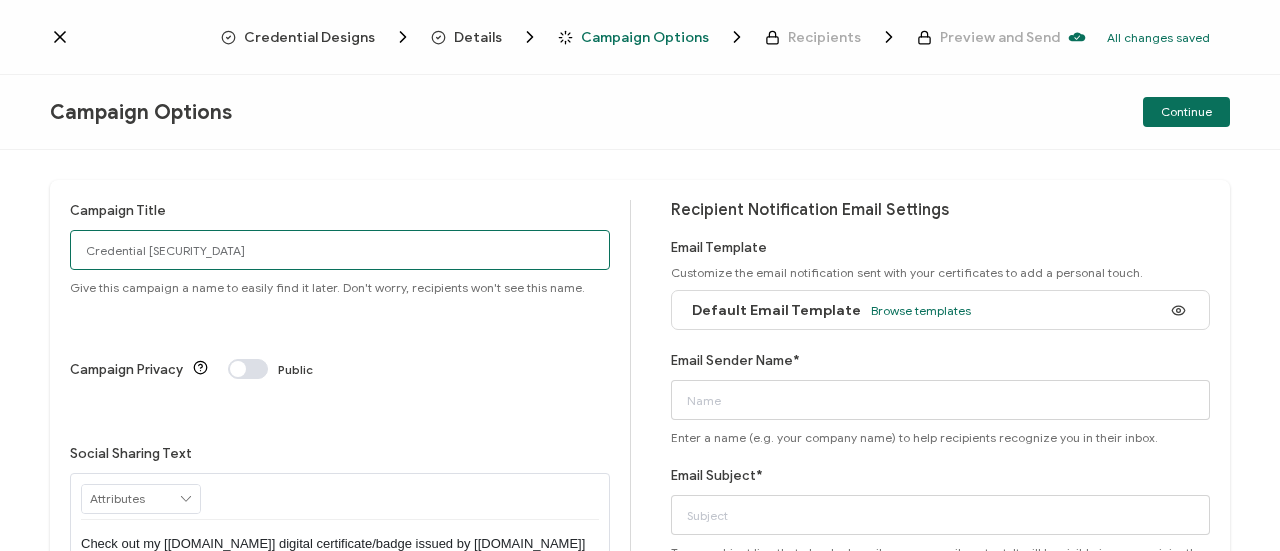 drag, startPoint x: 200, startPoint y: 159, endPoint x: 30, endPoint y: 159, distance: 170 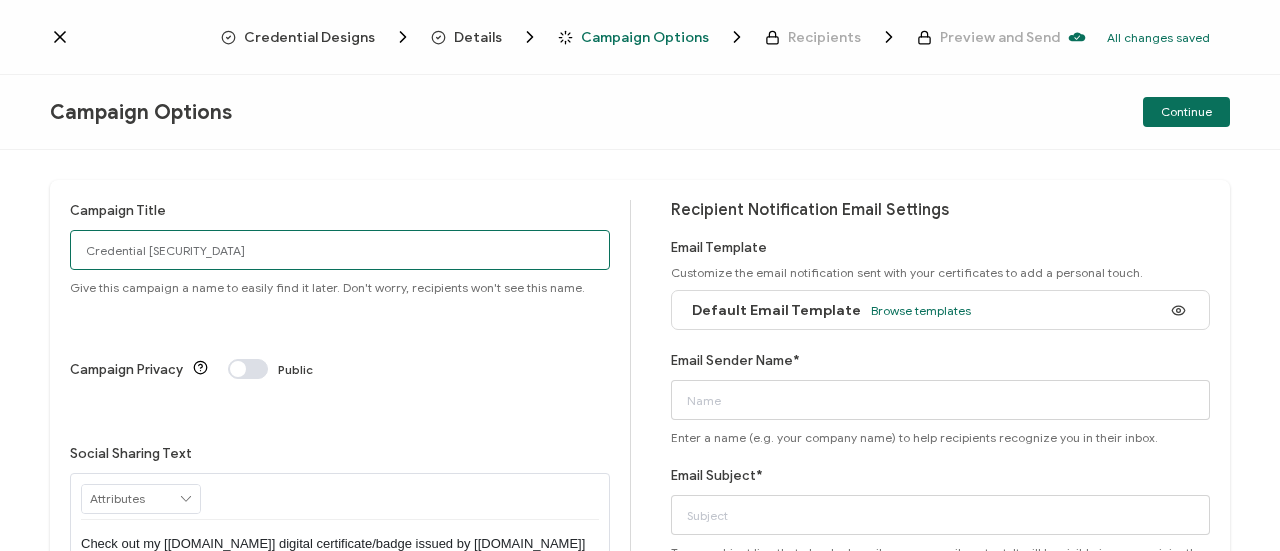 click on "Campaign Title
Credential [SECURITY_DATA]     Give this campaign a name to easily find it later. Don't worry, recipients won't see this name.
Campaign Privacy
Public
Social Sharing Text
RECIPIENT
Recipient Name
Recipient E-Mail
CREDENTIAL
Credential ID
Issue Date
Credential Name
Credential Desciption
Expire Date
ISSUER
Issuer Name
CUSTOM
Event Date" at bounding box center (640, 350) 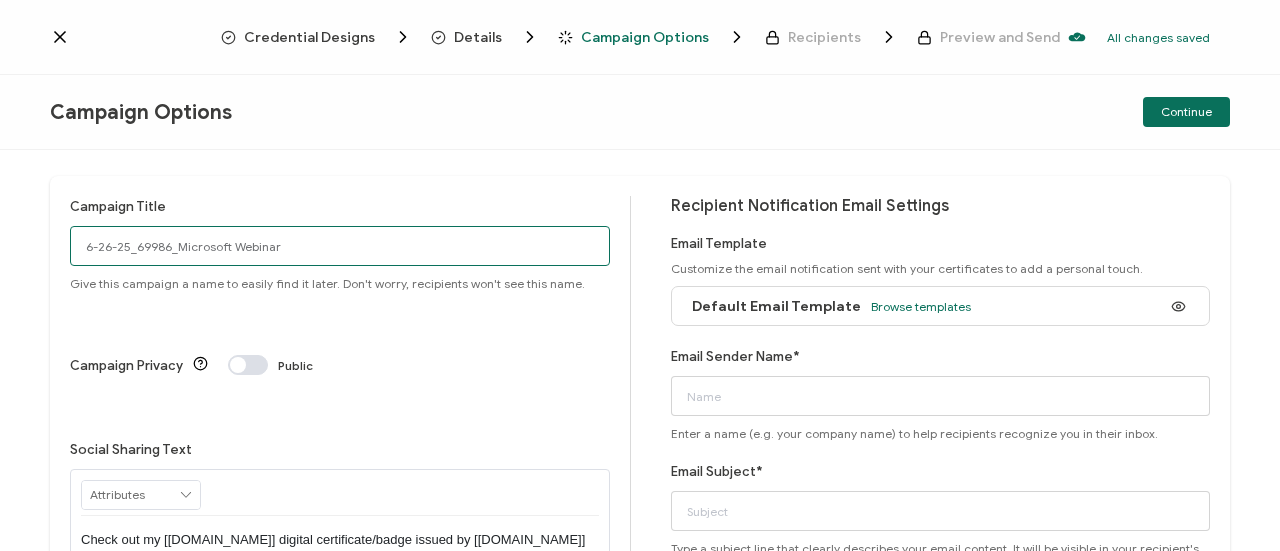 scroll, scrollTop: 0, scrollLeft: 0, axis: both 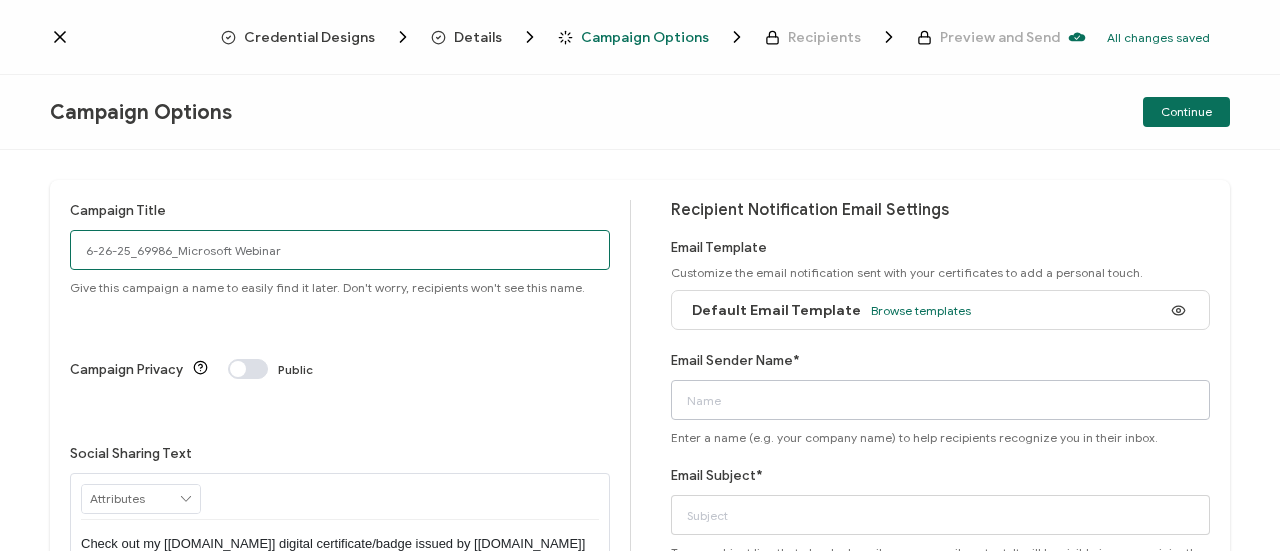 type on "6-26-25_69986_Microsoft Webinar" 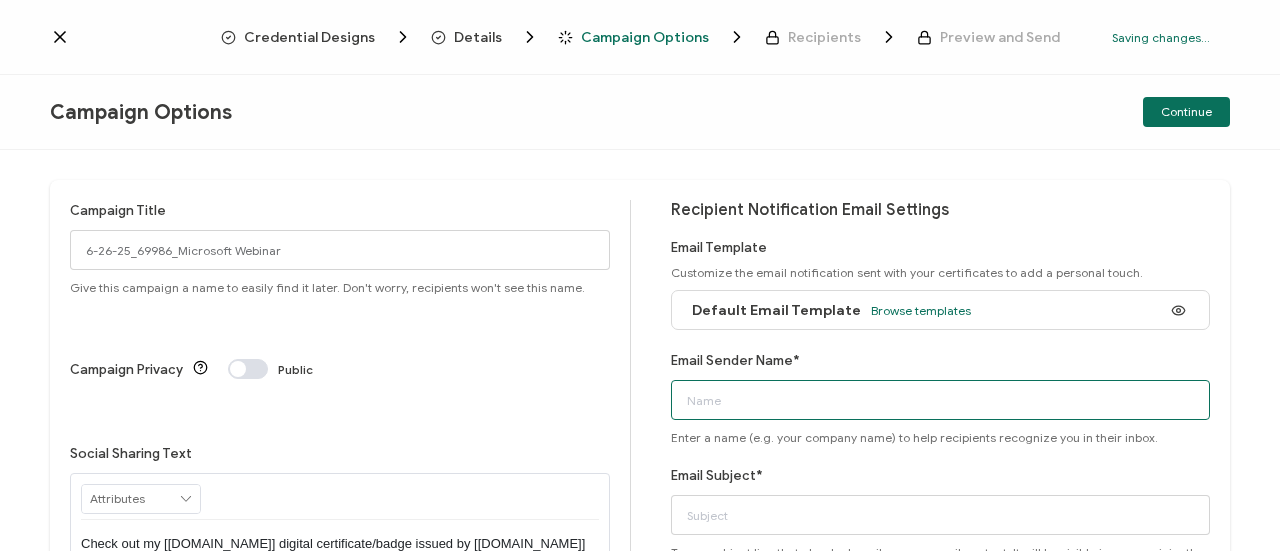 click on "Email Sender Name*" at bounding box center (941, 400) 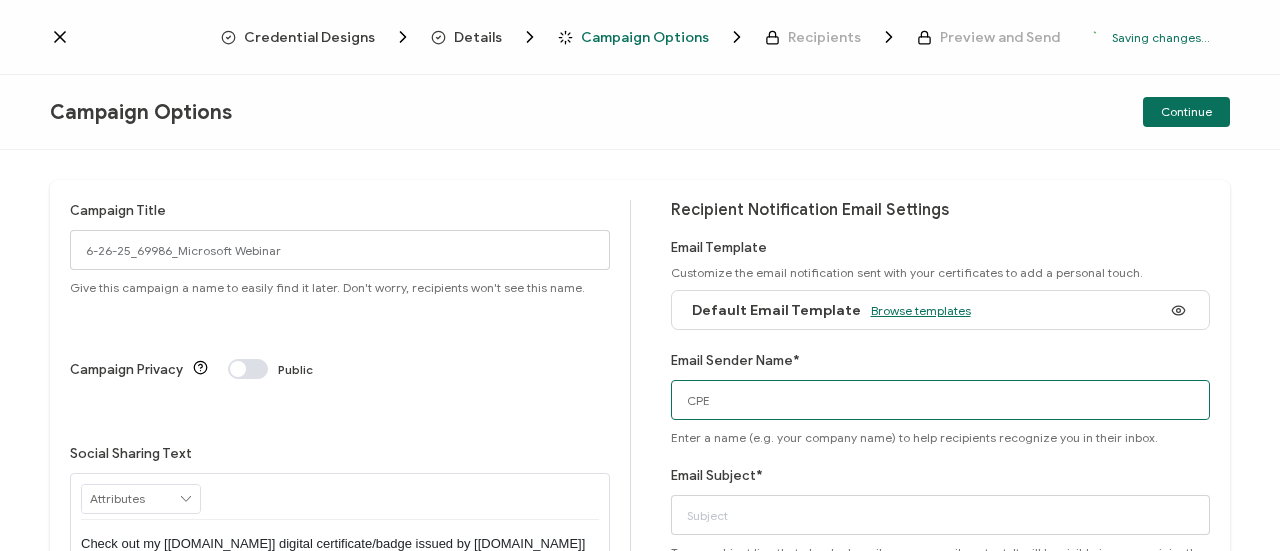 type on "CPE" 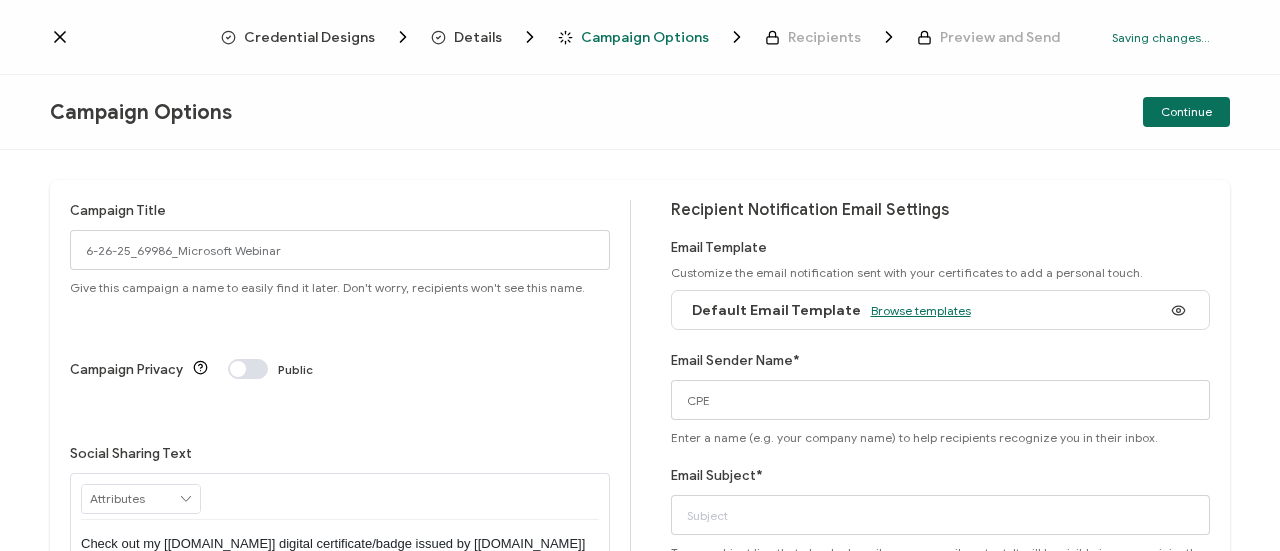 click on "Browse templates" at bounding box center [921, 310] 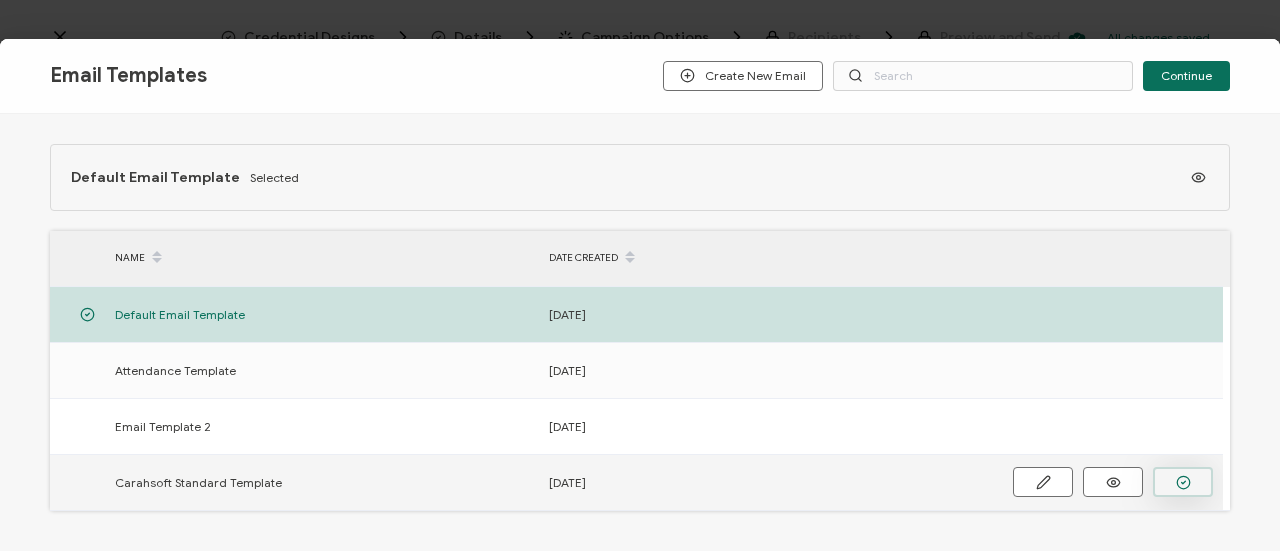 click 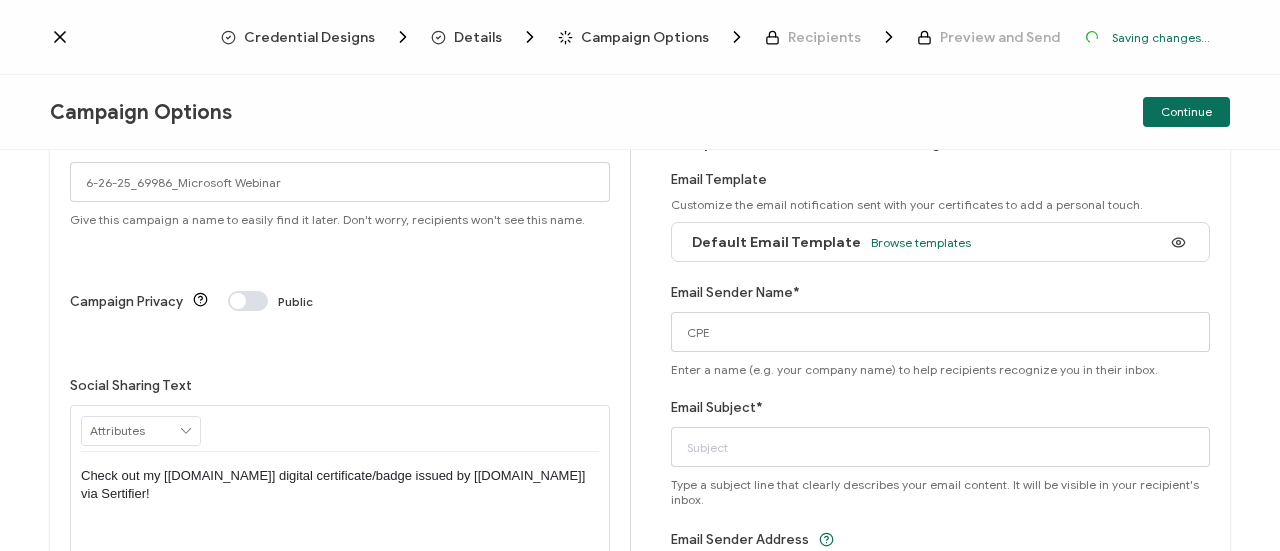 scroll, scrollTop: 100, scrollLeft: 0, axis: vertical 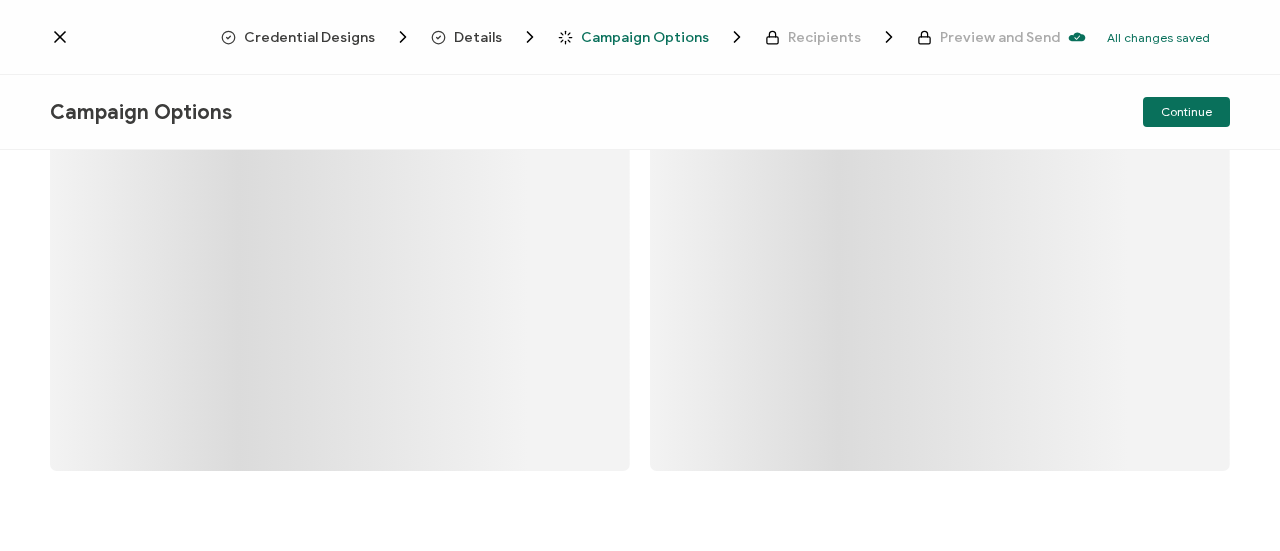 click at bounding box center (640, 275) 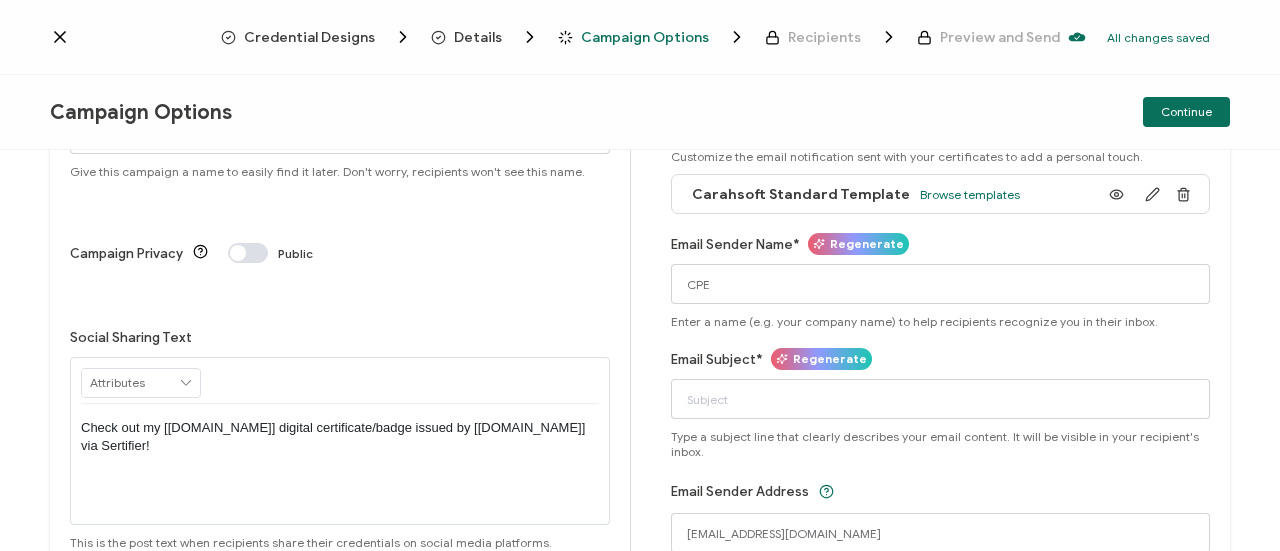 scroll, scrollTop: 200, scrollLeft: 0, axis: vertical 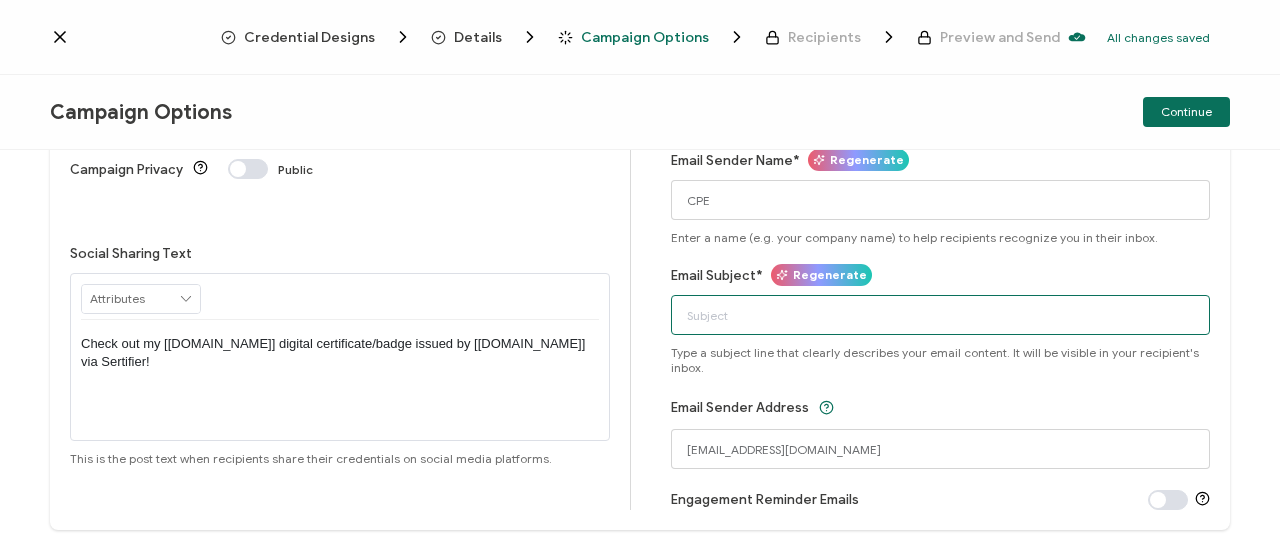 click on "Email Subject*" at bounding box center (941, 315) 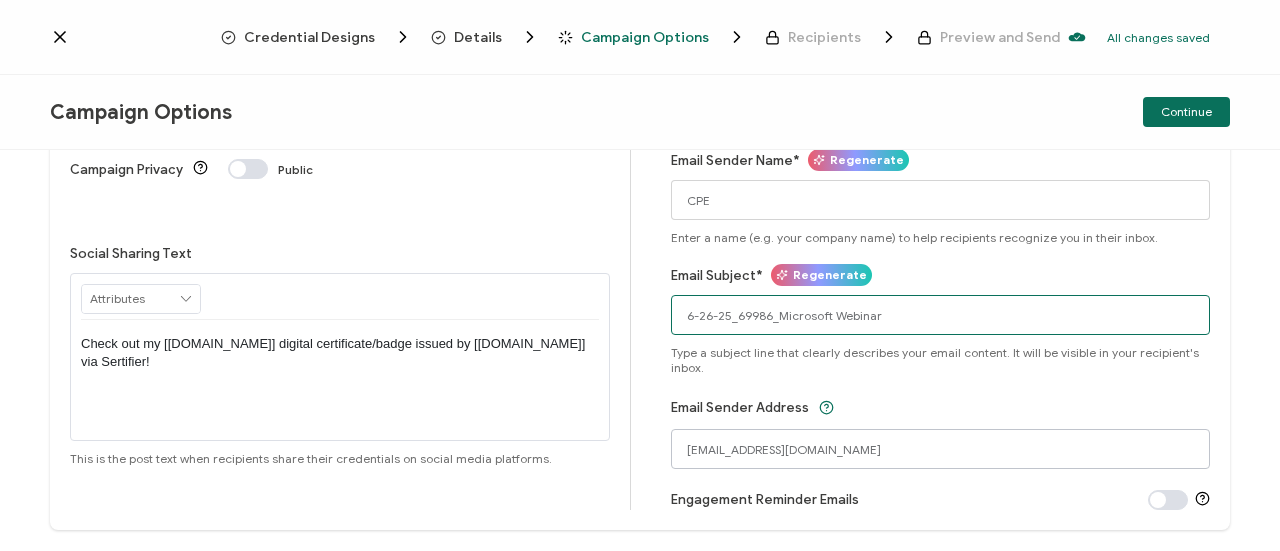 type on "6-26-25_69986_Microsoft Webinar" 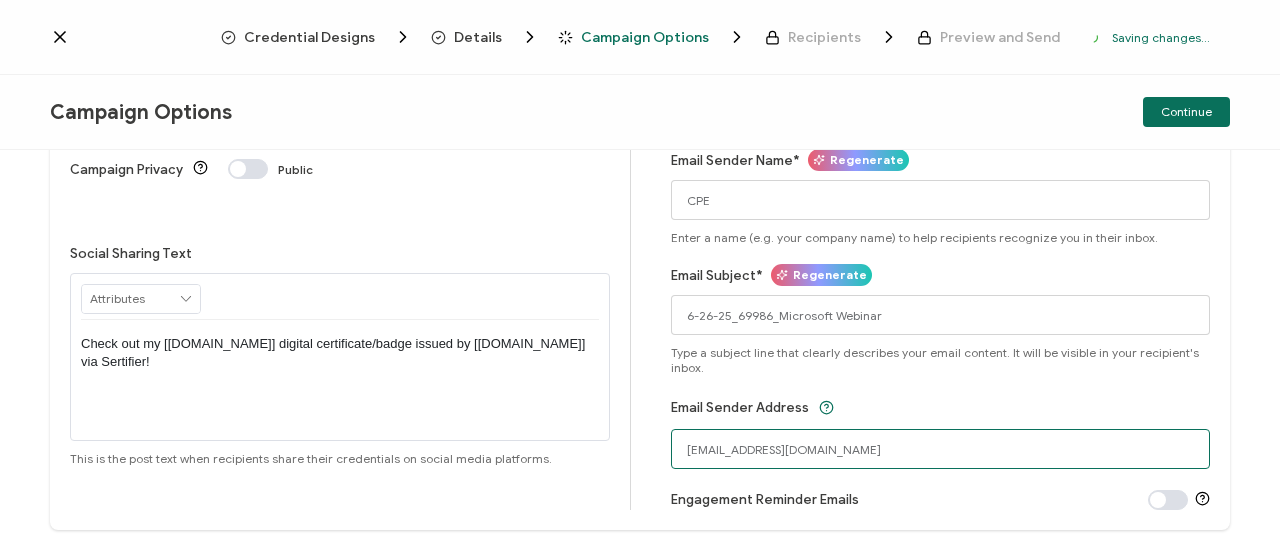 drag, startPoint x: 883, startPoint y: 447, endPoint x: 630, endPoint y: 451, distance: 253.03162 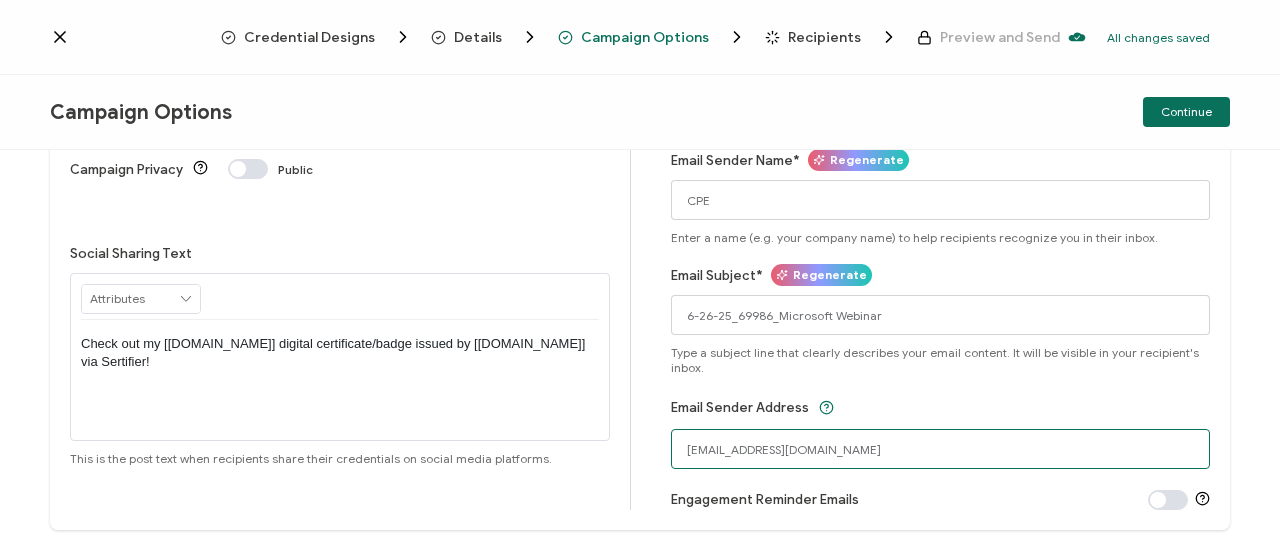 type on "[EMAIL_ADDRESS][DOMAIN_NAME]" 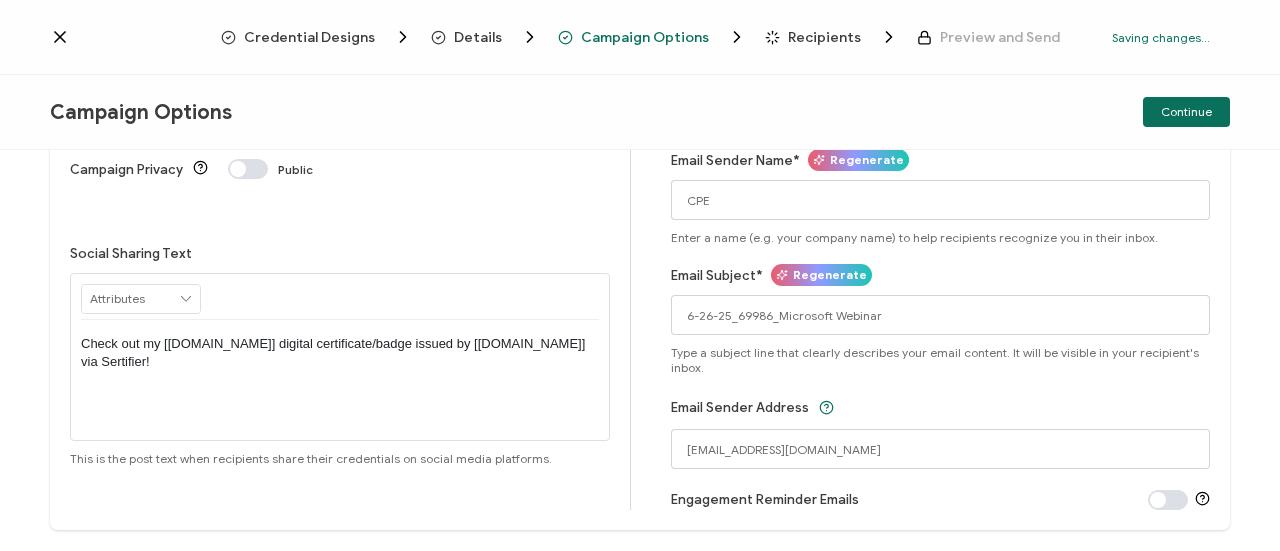 click on "Campaign Title
Regenerate   6-26-25_69986_Microsoft Webinar     Give this campaign a name to easily find it later. Don't worry, recipients won't see this name.
Campaign Privacy
Public
Social Sharing Text
RECIPIENT
Recipient Name
Recipient E-Mail
CREDENTIAL
Credential ID
Issue Date
Credential Name
Credential Desciption
Expire Date
ISSUER
Issuer Name
CUSTOM
Event Date" at bounding box center [640, 255] 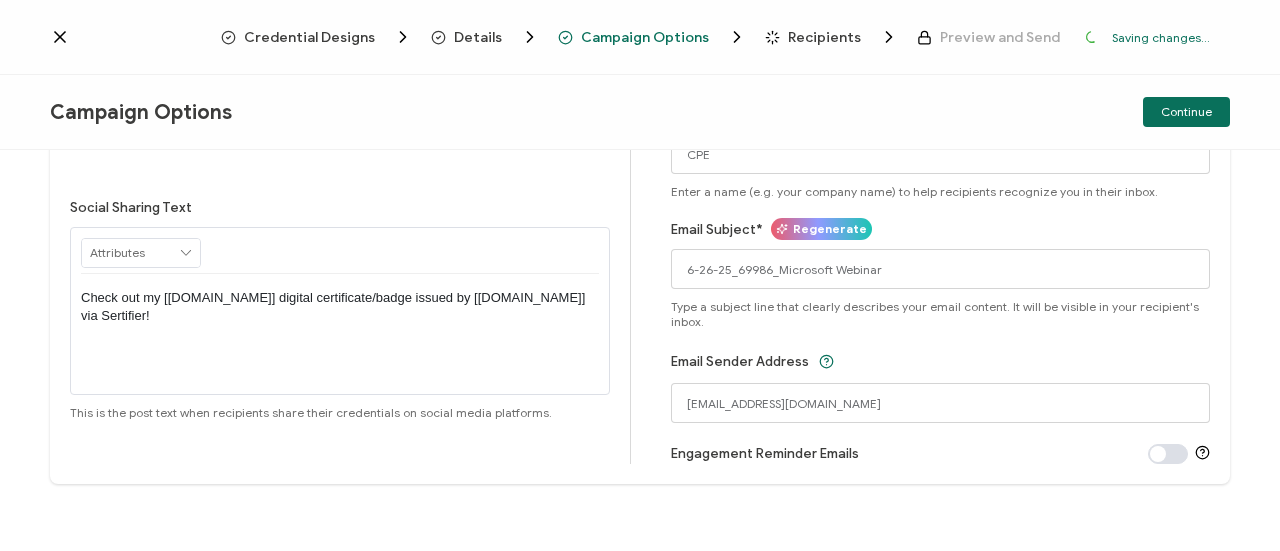 scroll, scrollTop: 248, scrollLeft: 0, axis: vertical 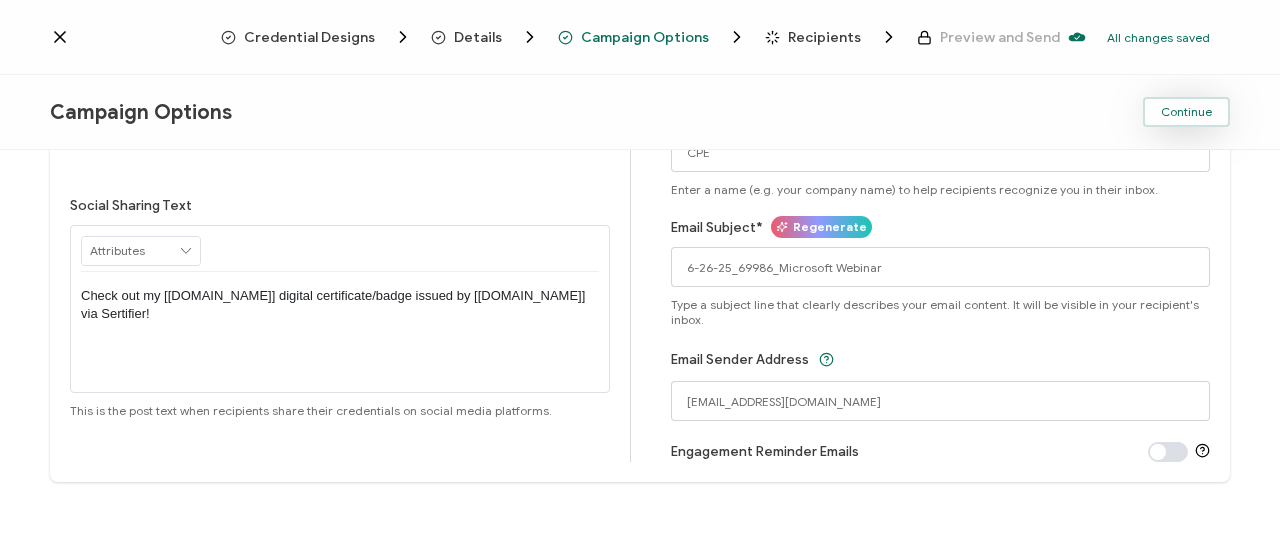 click on "Continue" at bounding box center [1186, 112] 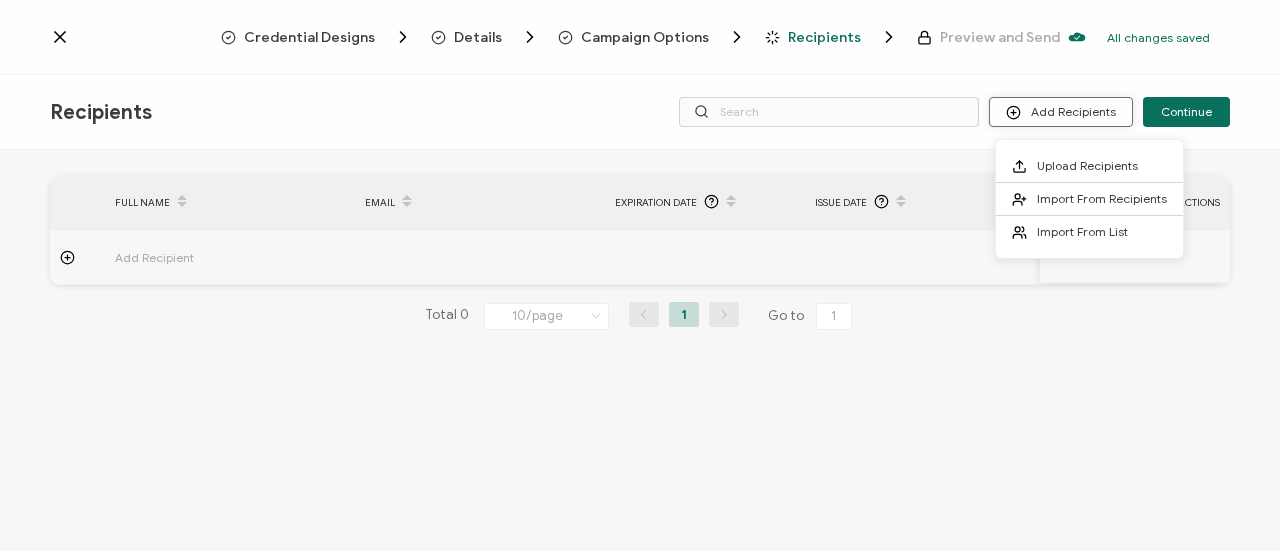 click on "Add Recipients" at bounding box center (1061, 112) 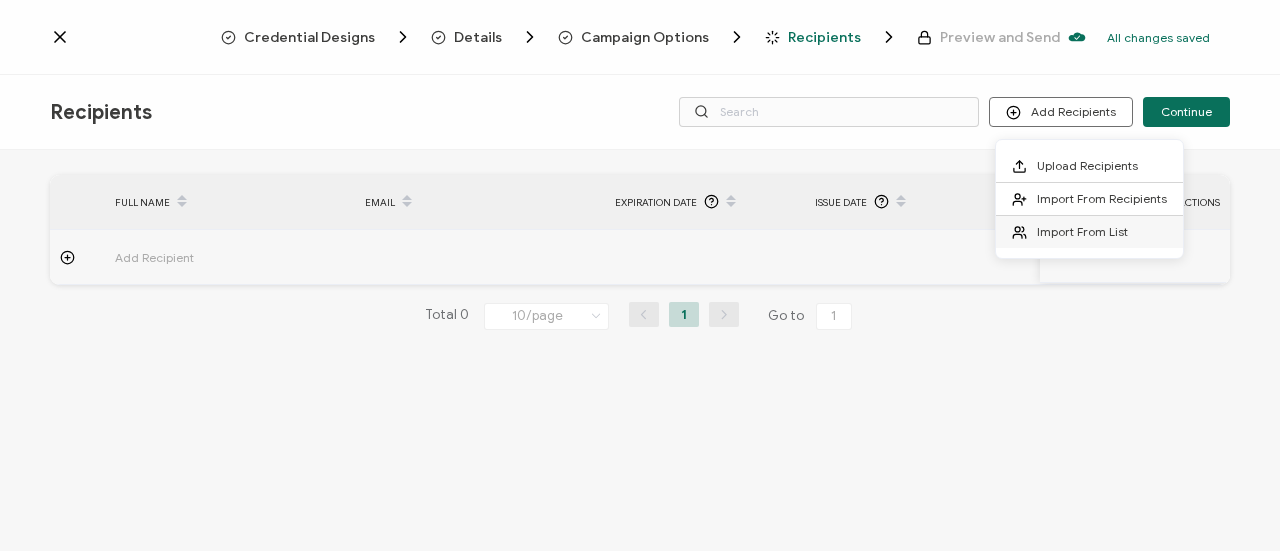 click on "Import From List" at bounding box center [1082, 231] 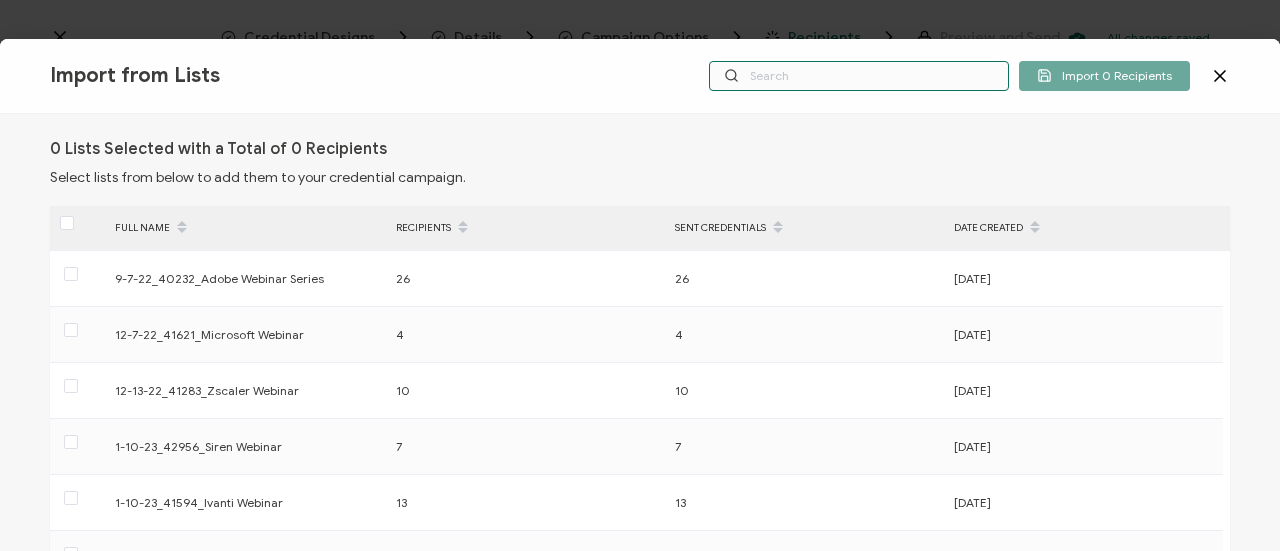click at bounding box center [859, 76] 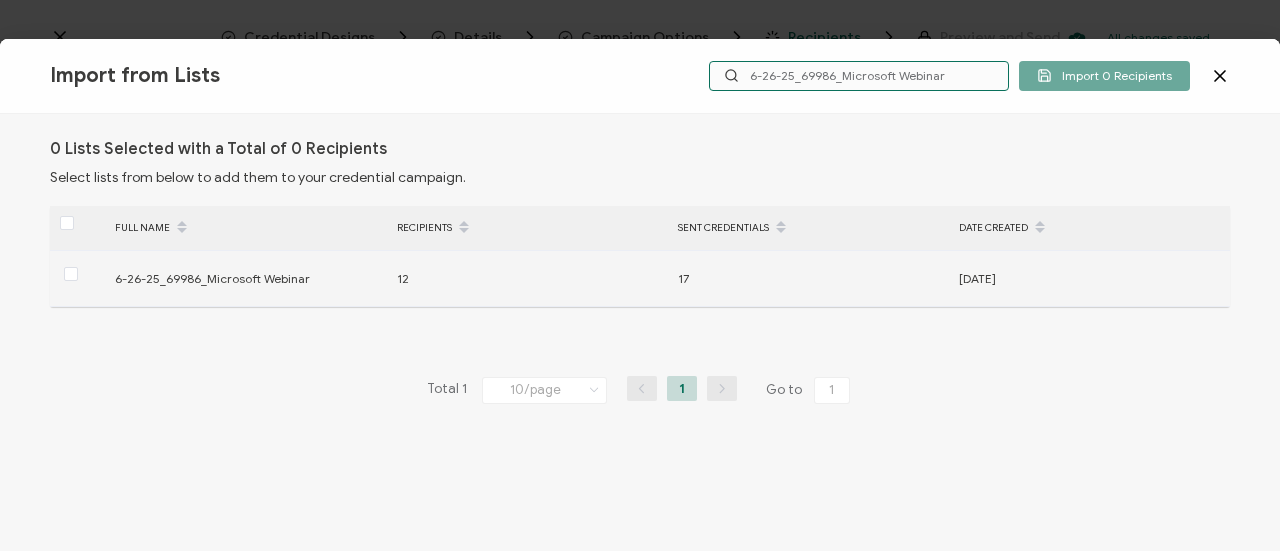 type on "6-26-25_69986_Microsoft Webinar" 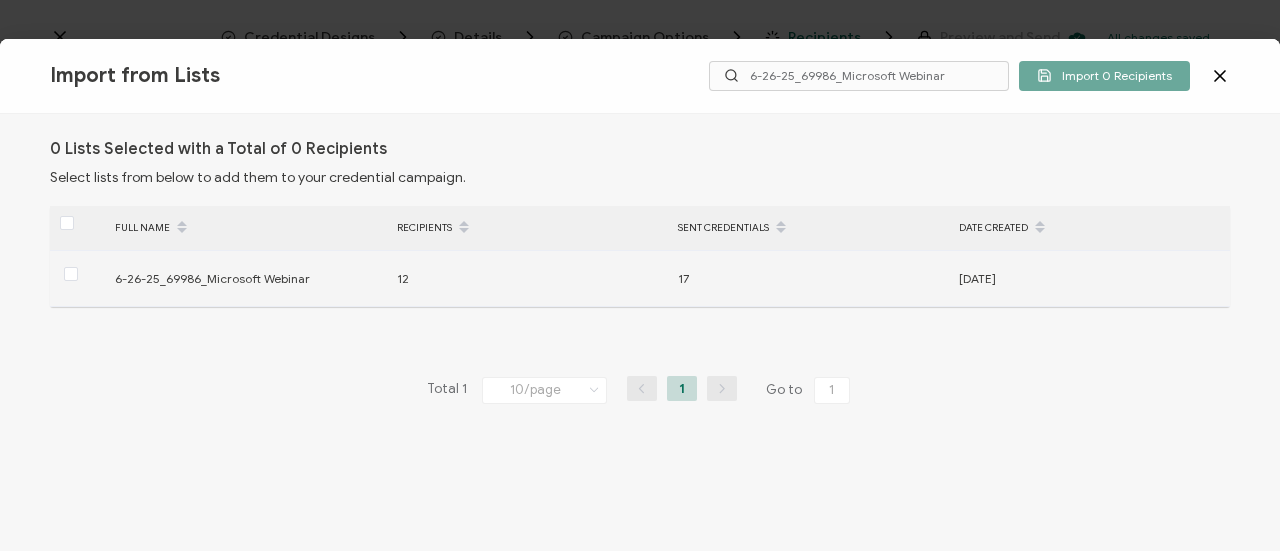 click at bounding box center [77, 278] 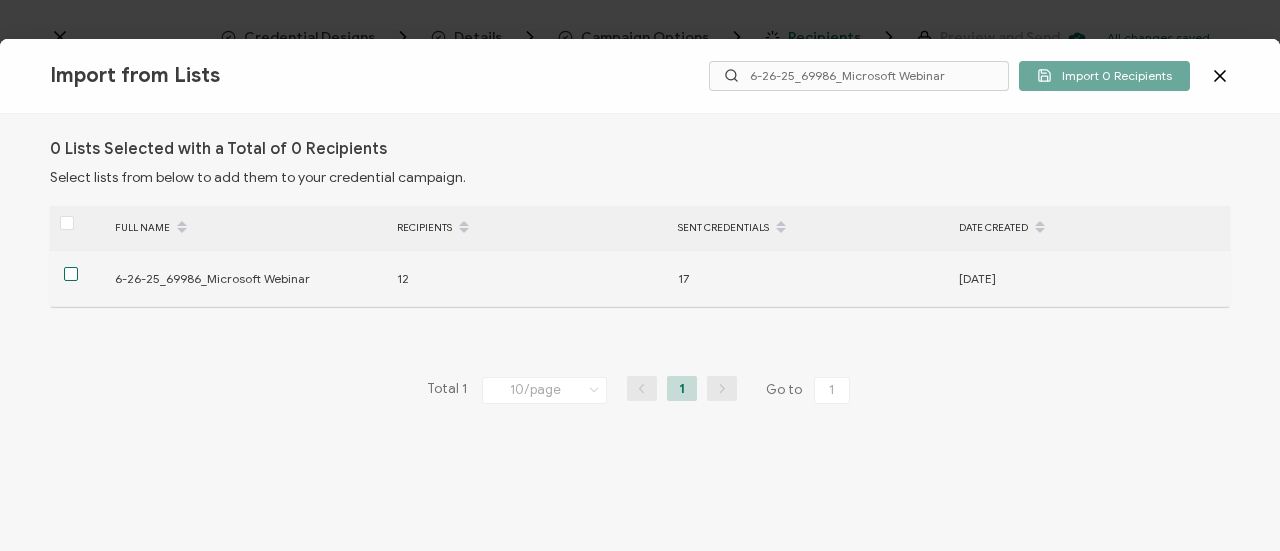 click at bounding box center (71, 274) 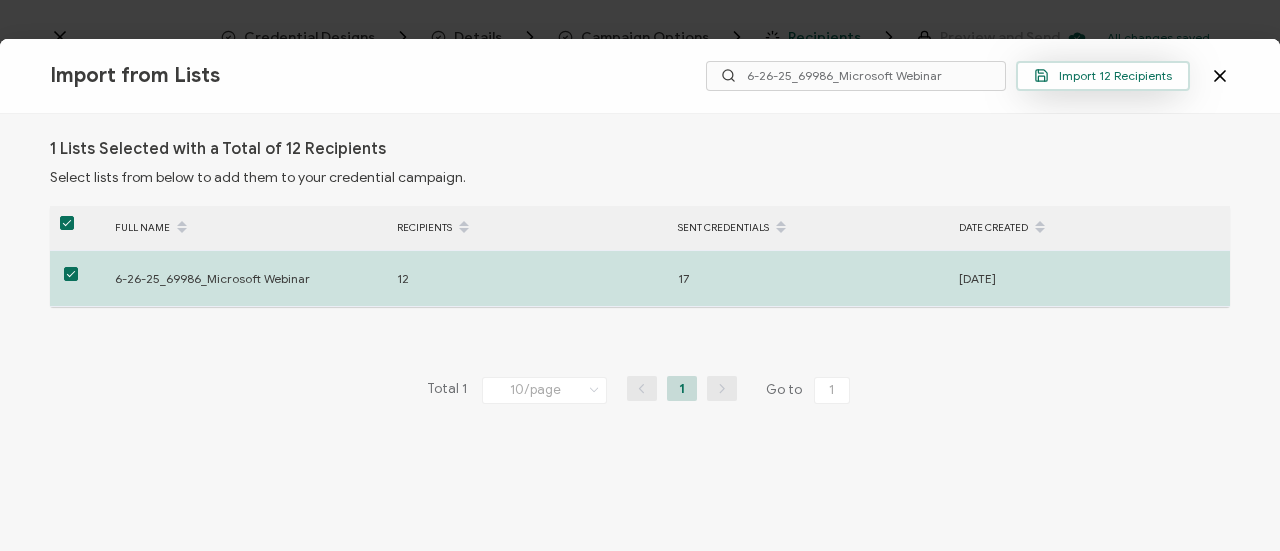 click on "Import 12 Recipients" at bounding box center (1103, 76) 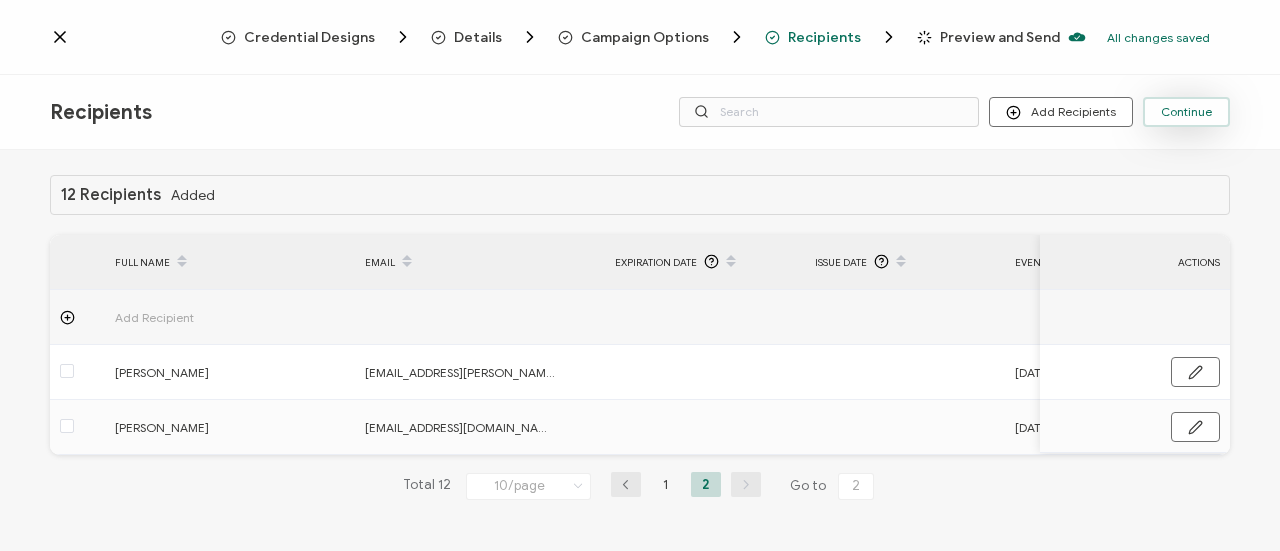 click on "Continue" at bounding box center (1186, 112) 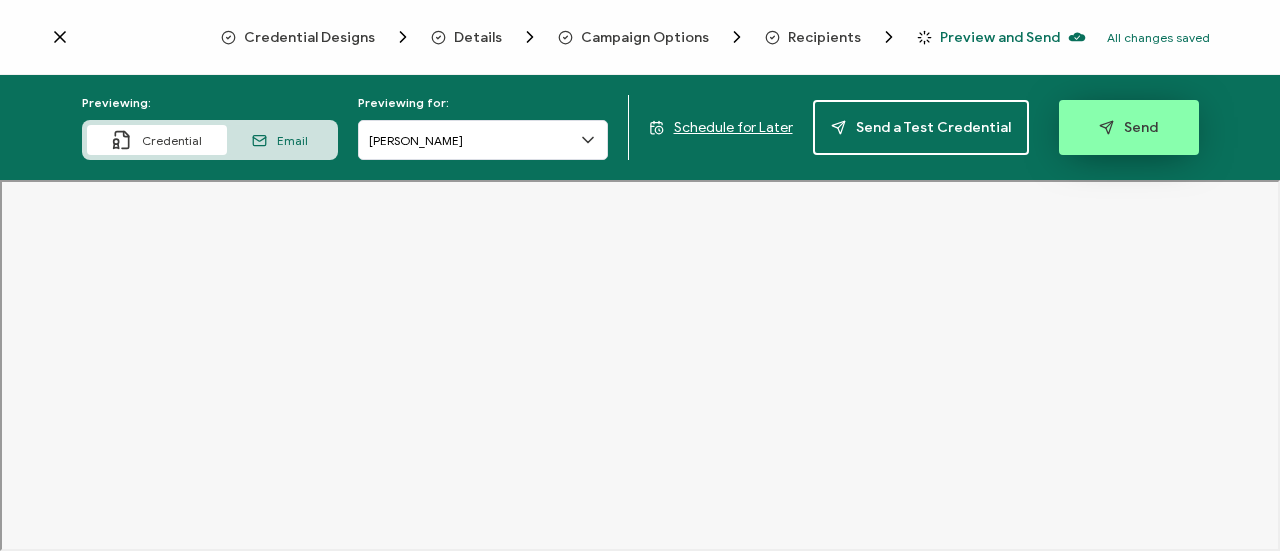 click on "Send" at bounding box center (1128, 127) 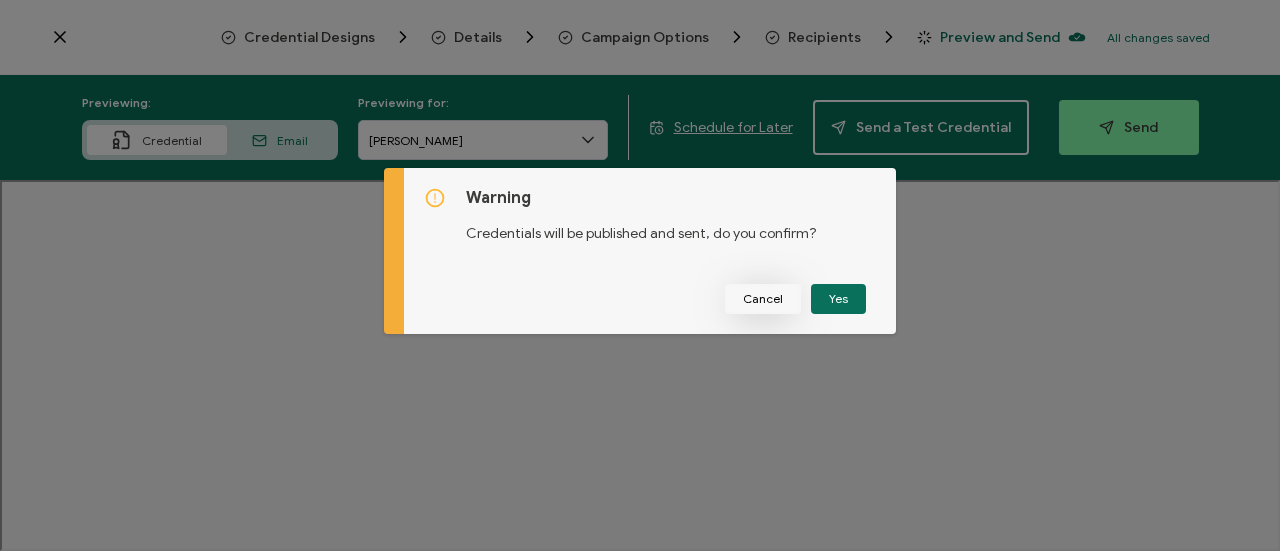 click on "Cancel" at bounding box center (763, 299) 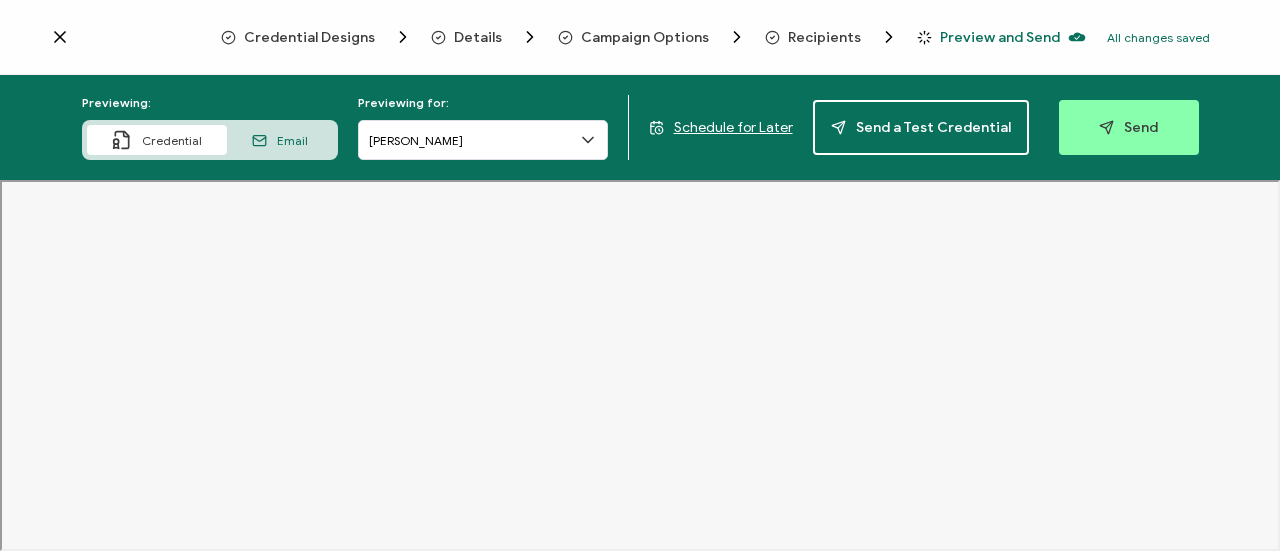 click on "Credential Designs" at bounding box center [309, 37] 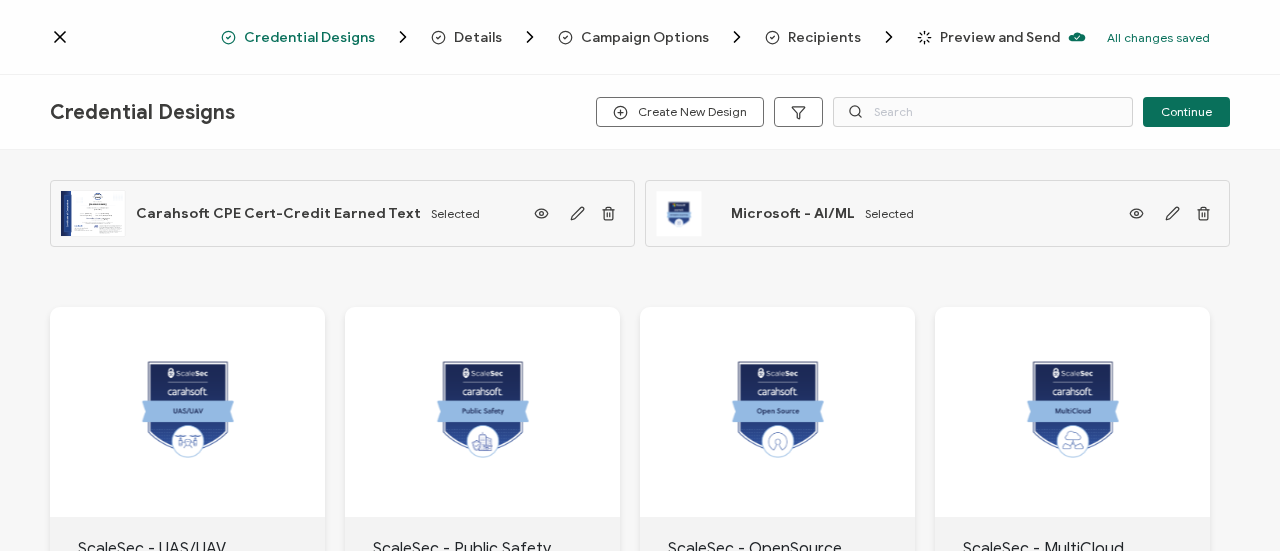 click 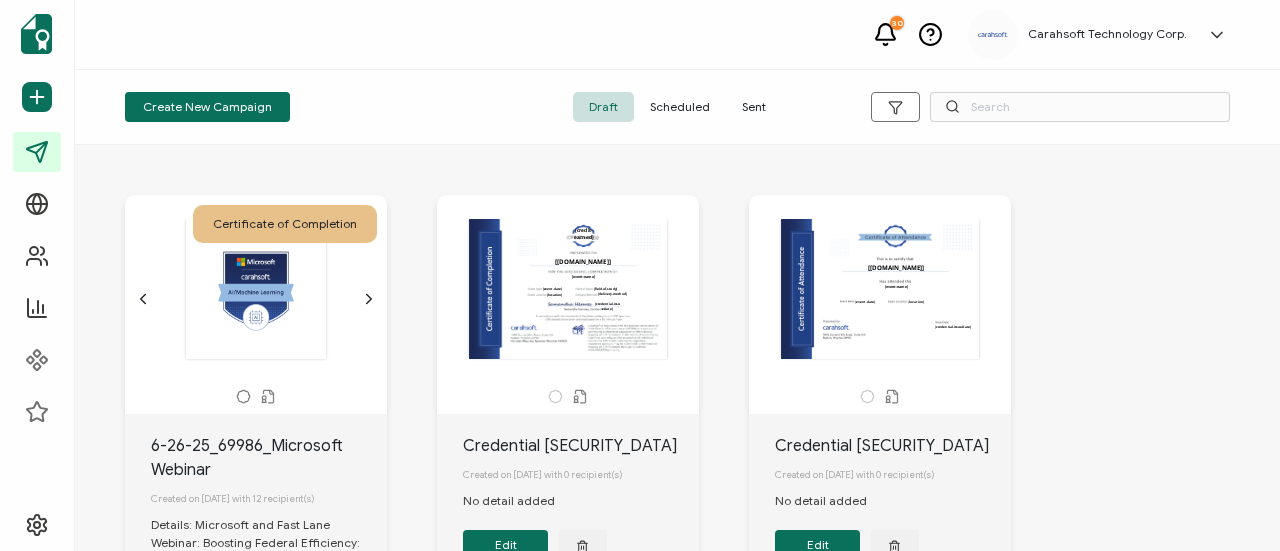 scroll, scrollTop: 100, scrollLeft: 0, axis: vertical 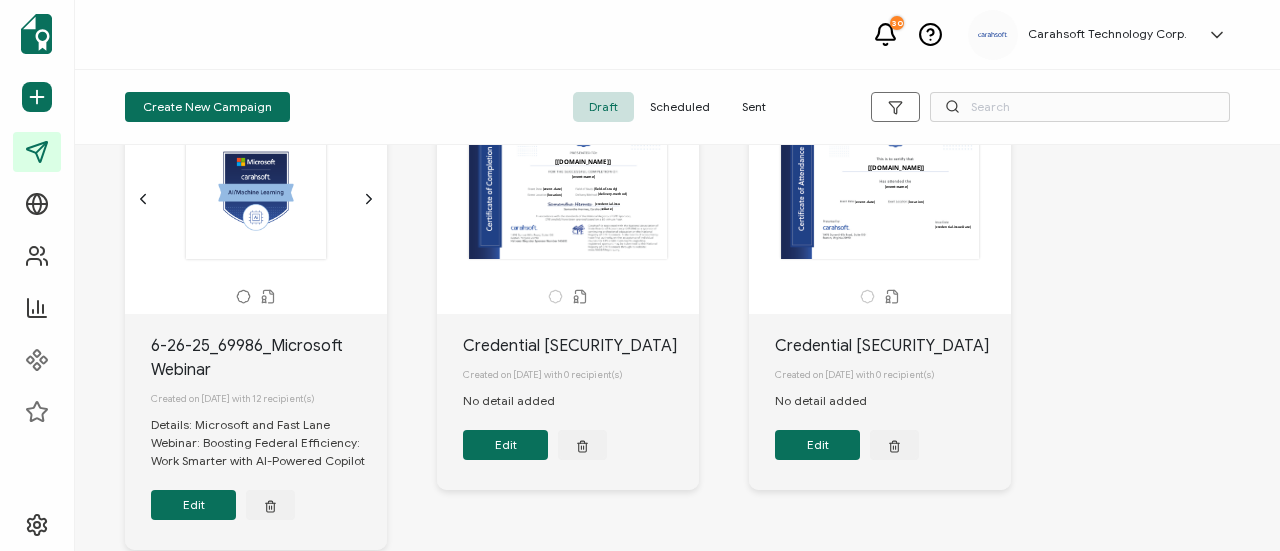 click on "Edit" at bounding box center (193, 505) 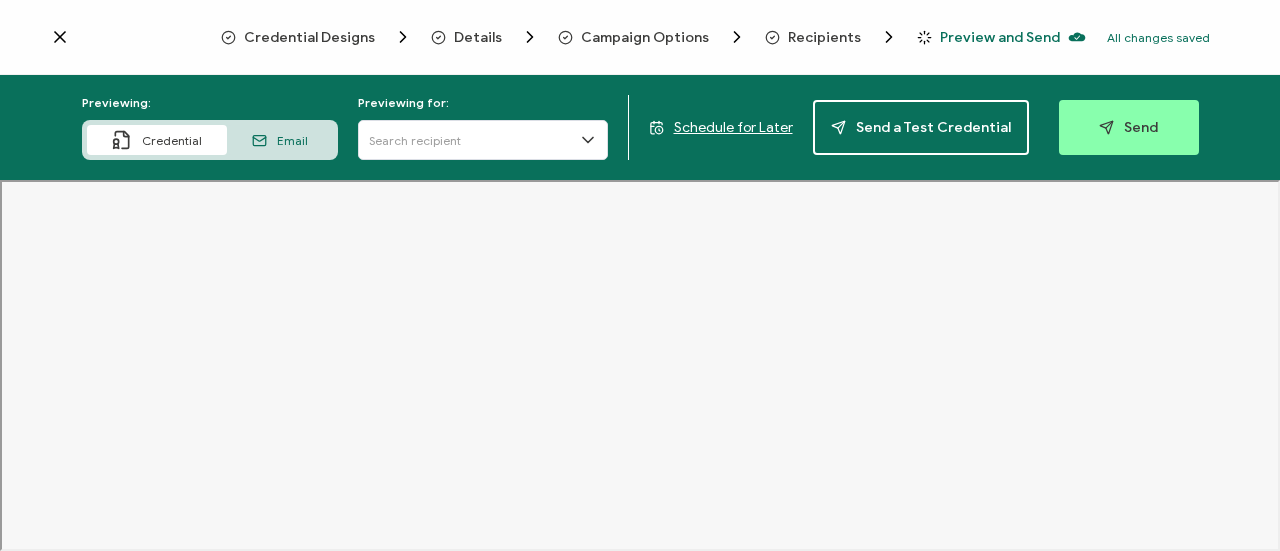 click on "Send" at bounding box center (1128, 127) 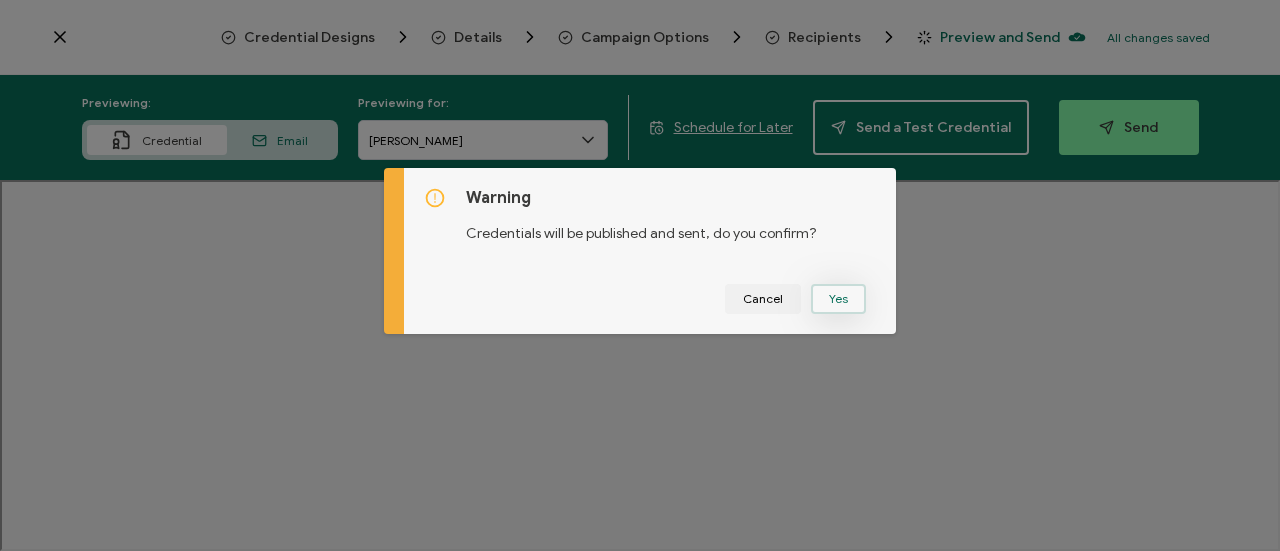 click on "Yes" at bounding box center (838, 299) 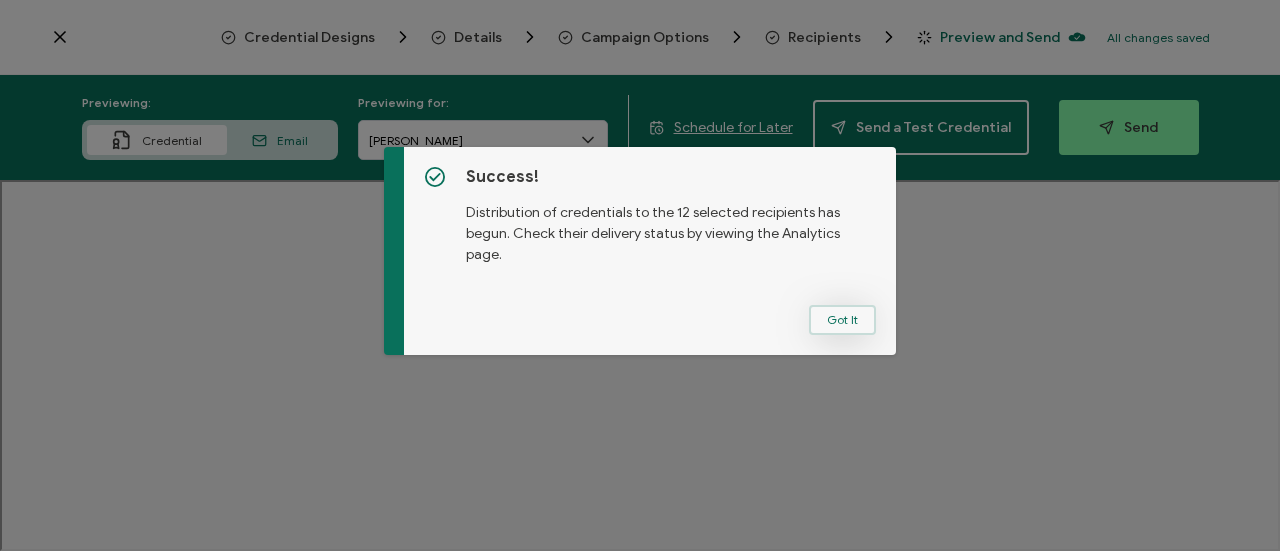 click on "Got It" at bounding box center [842, 320] 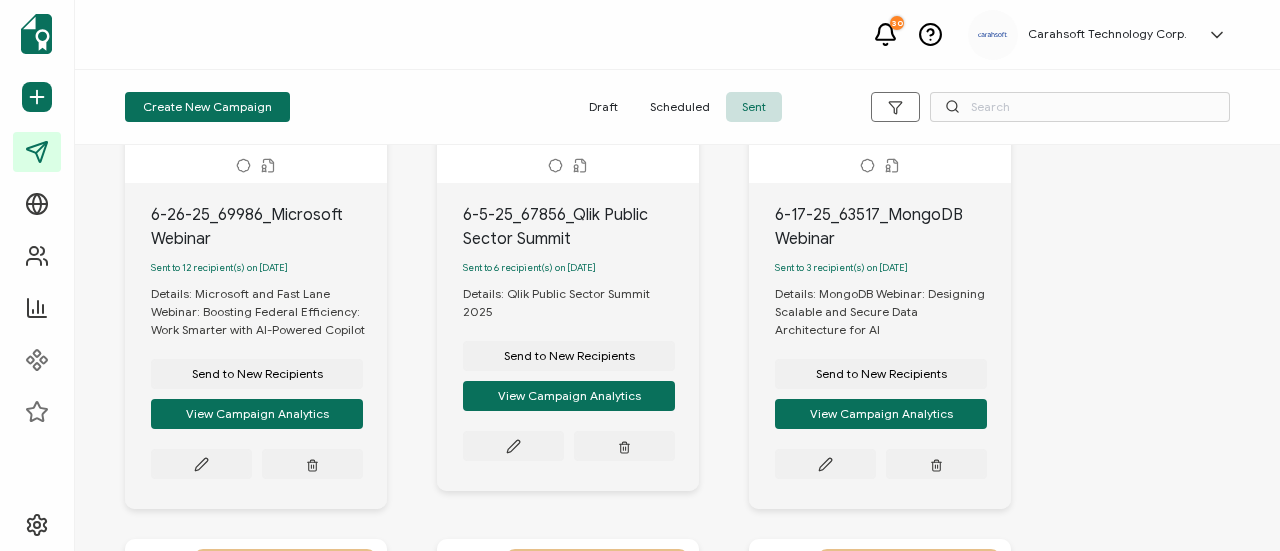 scroll, scrollTop: 200, scrollLeft: 0, axis: vertical 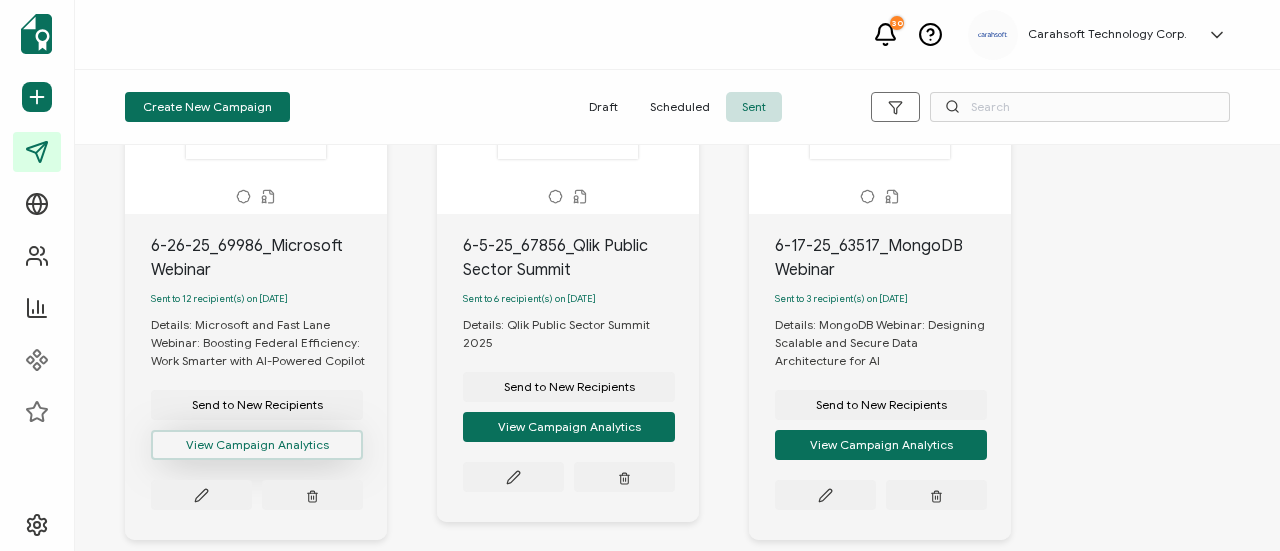 click on "View Campaign Analytics" at bounding box center (257, 445) 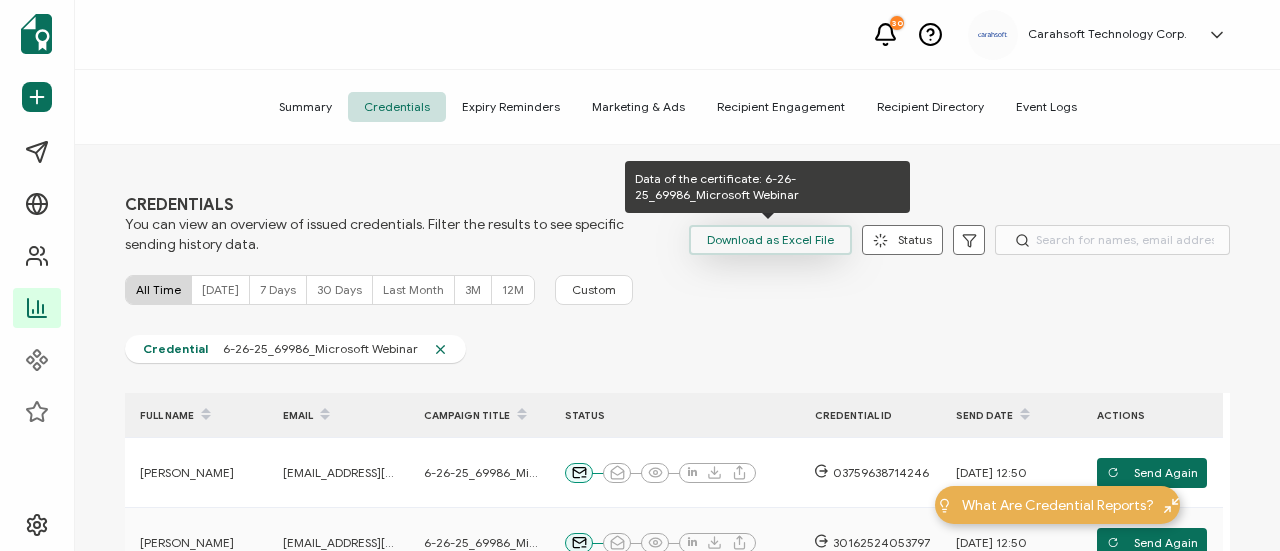 click on "Download as Excel File" at bounding box center (770, 240) 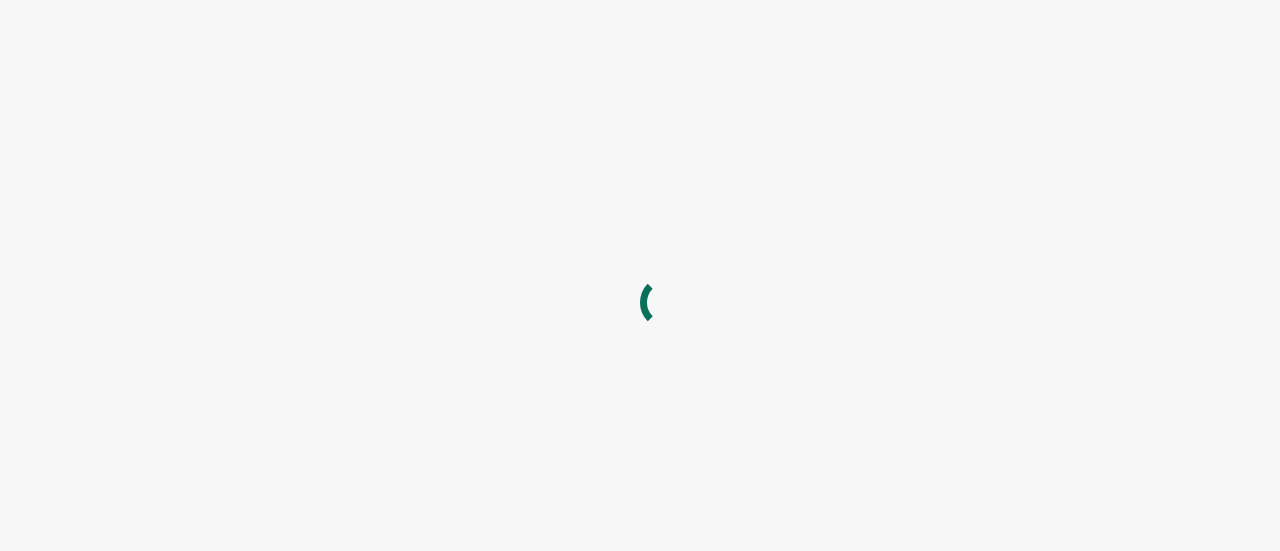 scroll, scrollTop: 0, scrollLeft: 0, axis: both 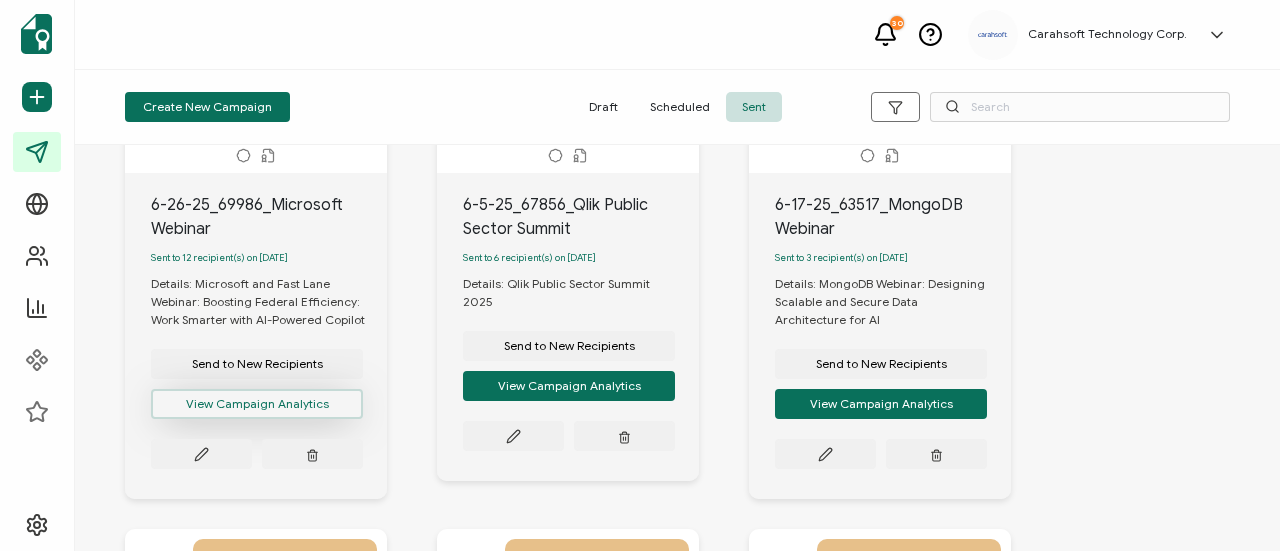 click on "View Campaign Analytics" at bounding box center [257, 404] 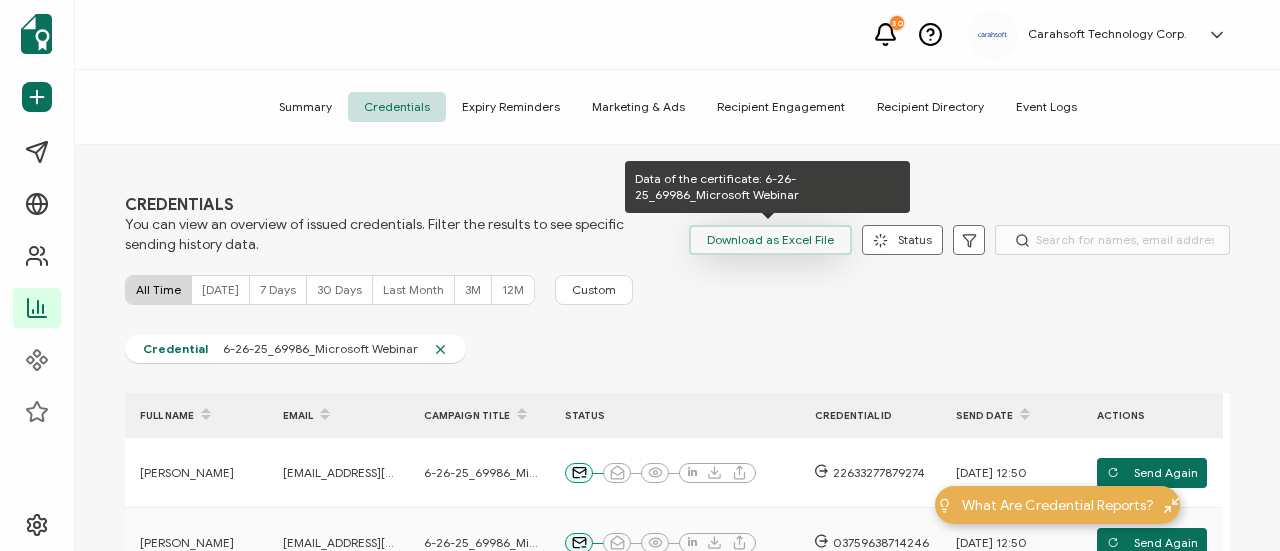 click on "Download as Excel File" at bounding box center (770, 240) 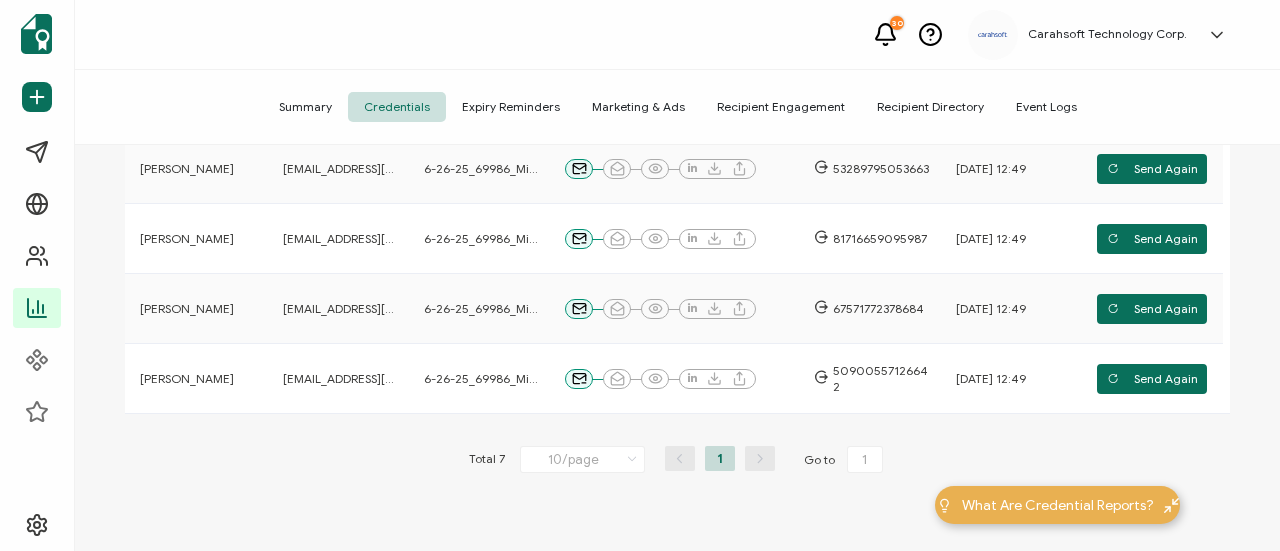 scroll, scrollTop: 626, scrollLeft: 0, axis: vertical 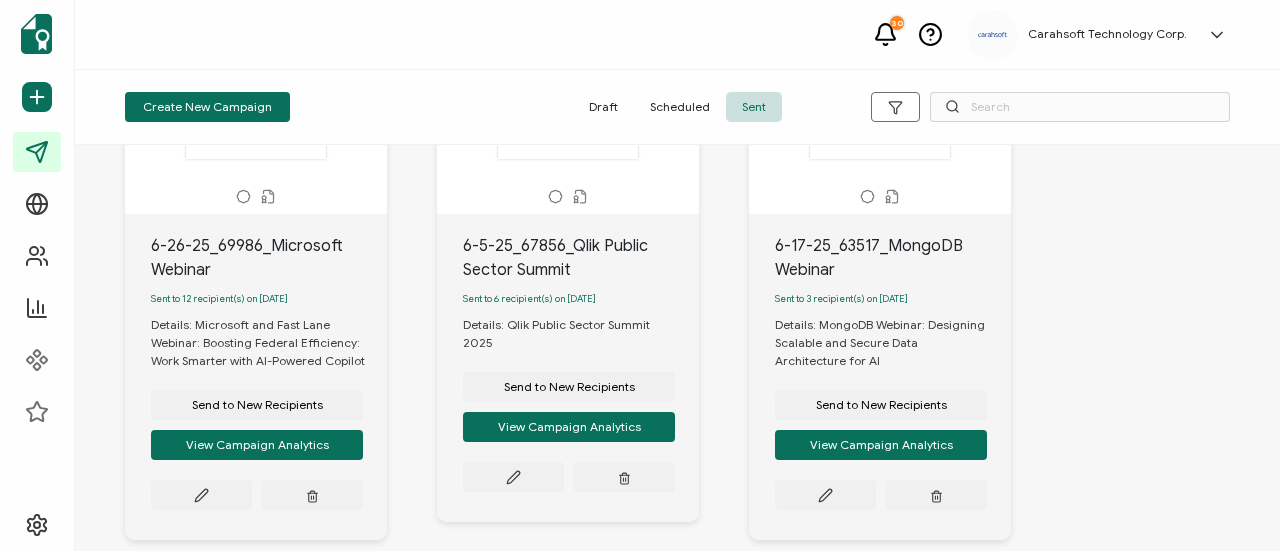 click on "Send to New Recipients" at bounding box center (257, 405) 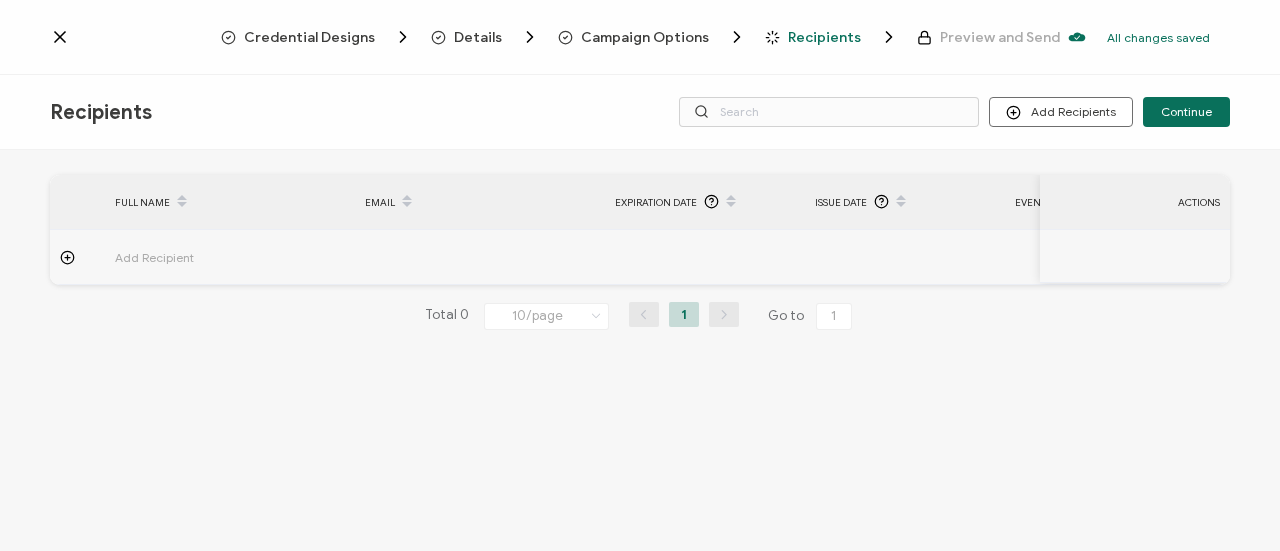 click 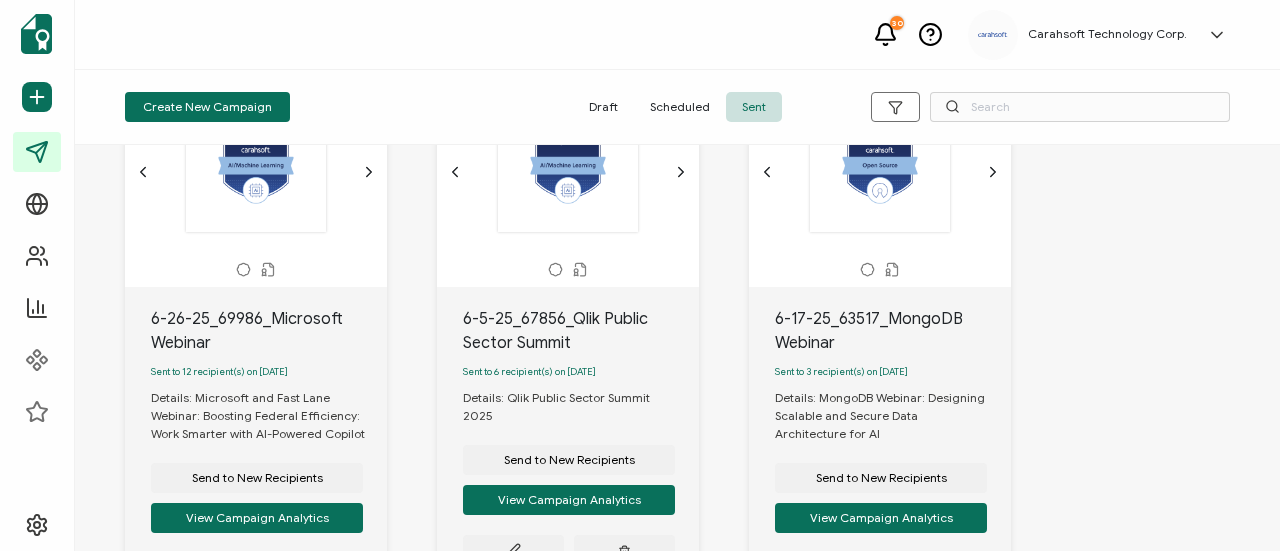 scroll, scrollTop: 300, scrollLeft: 0, axis: vertical 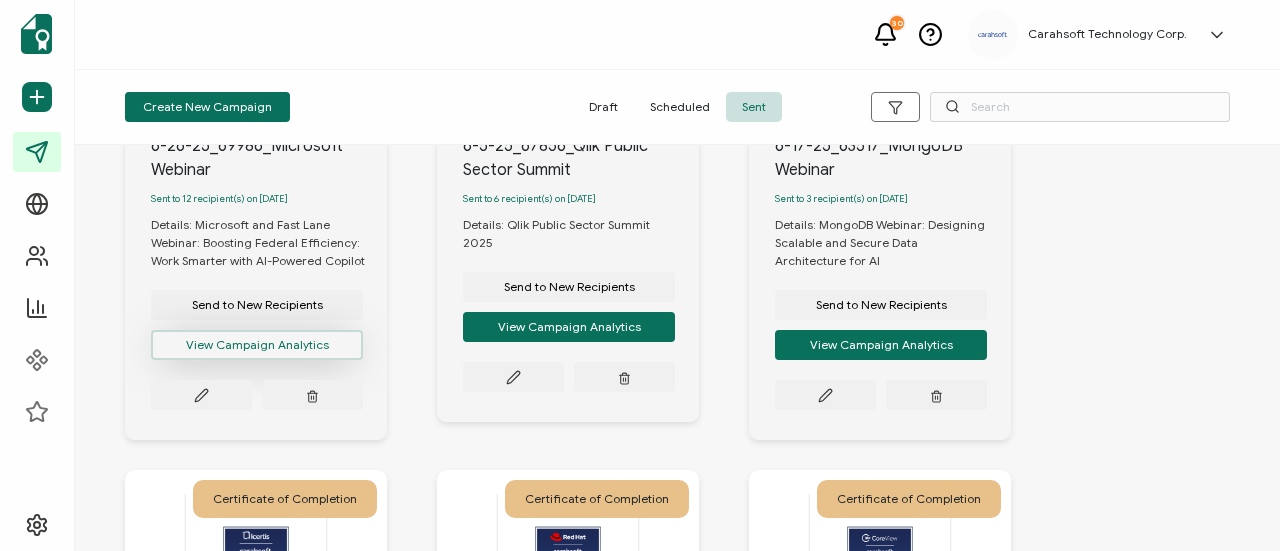 click on "View Campaign Analytics" at bounding box center (257, 345) 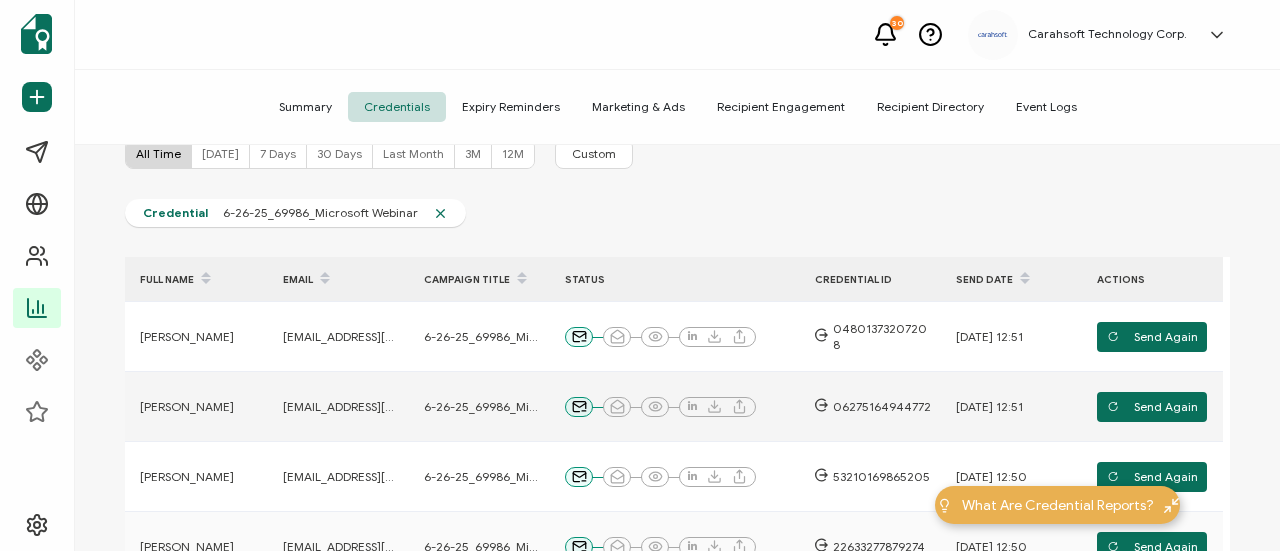 scroll, scrollTop: 36, scrollLeft: 0, axis: vertical 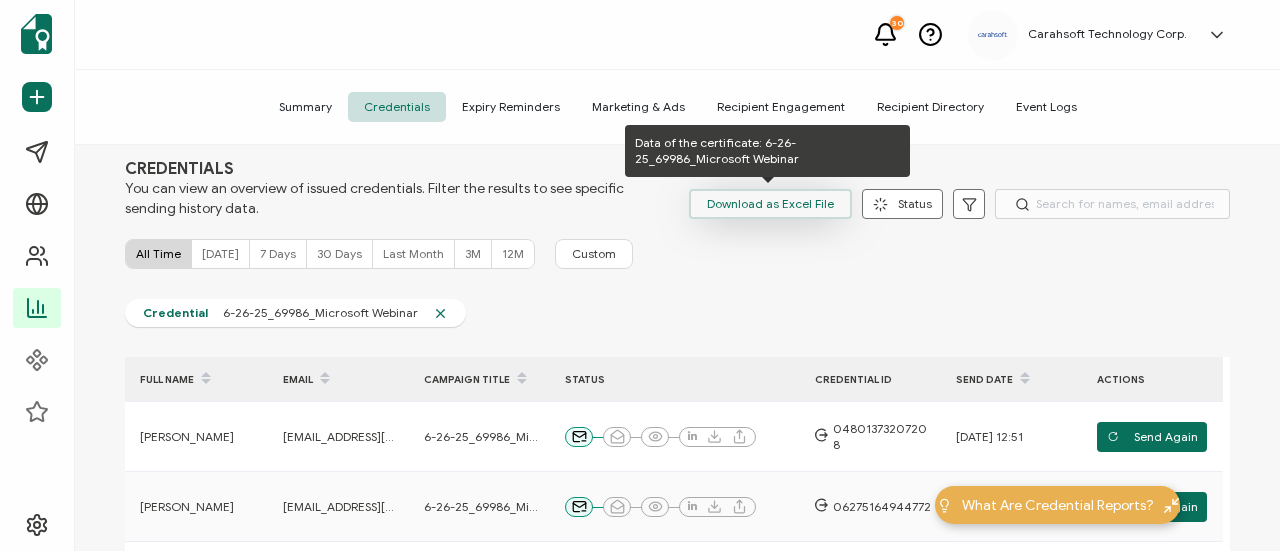 click on "Download as Excel File" at bounding box center [770, 204] 